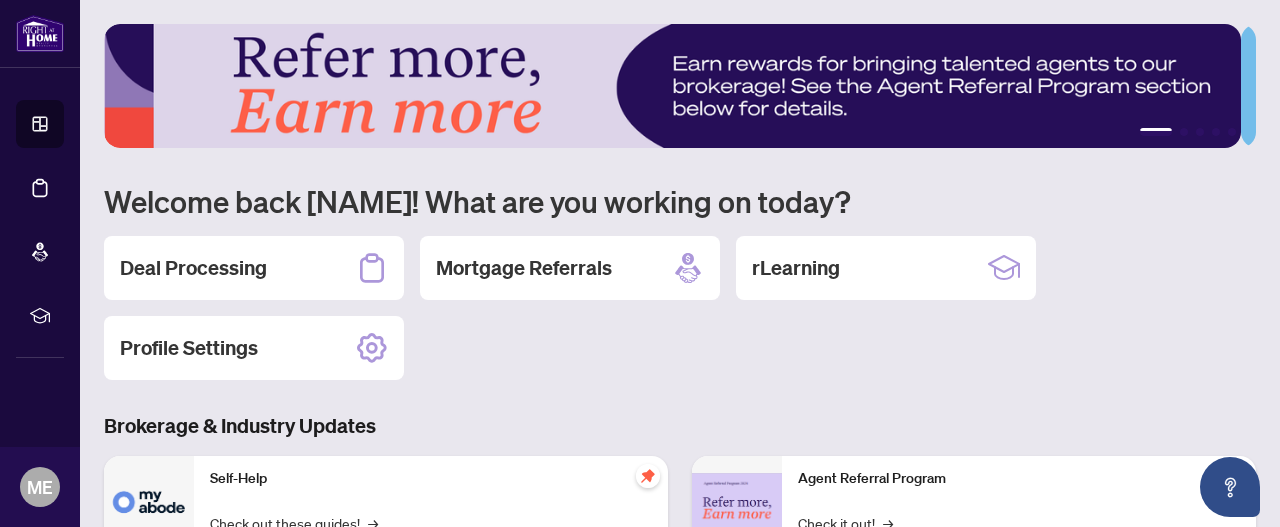scroll, scrollTop: 0, scrollLeft: 0, axis: both 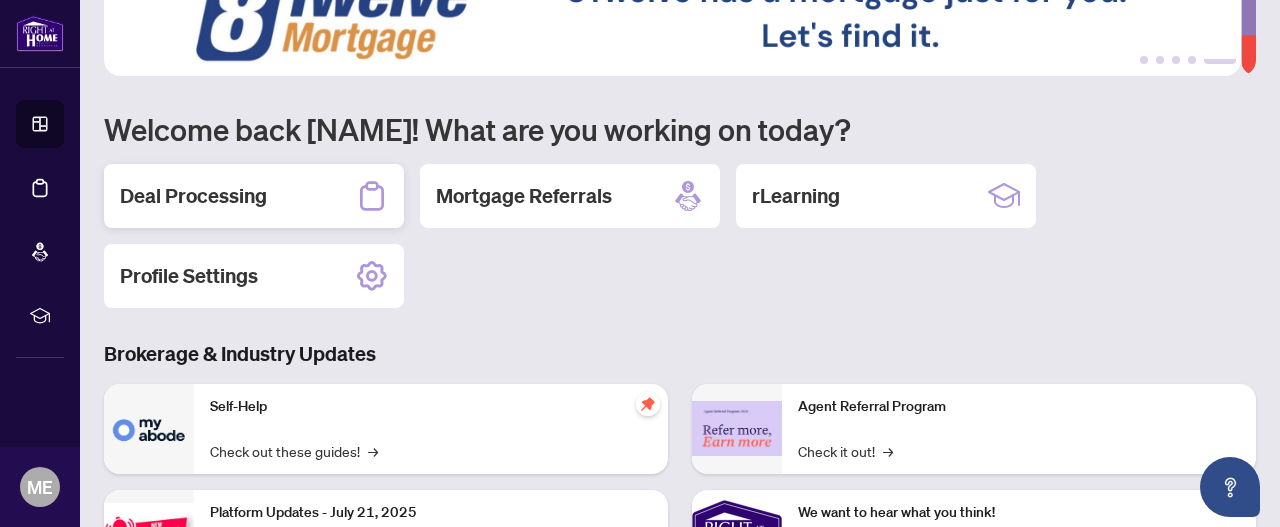 click on "Deal Processing" at bounding box center [254, 196] 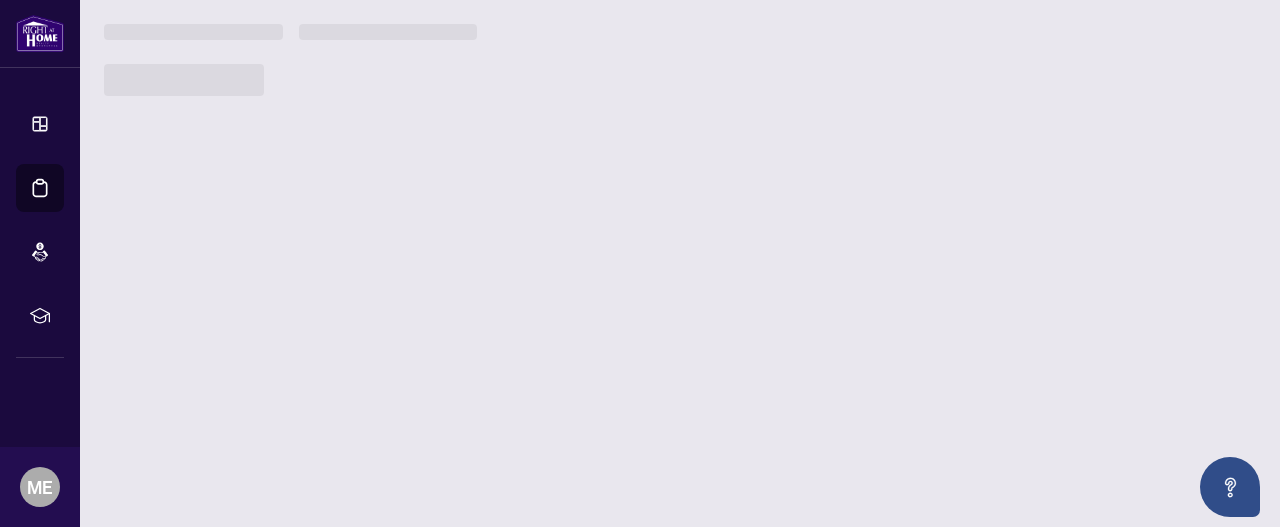 scroll, scrollTop: 0, scrollLeft: 0, axis: both 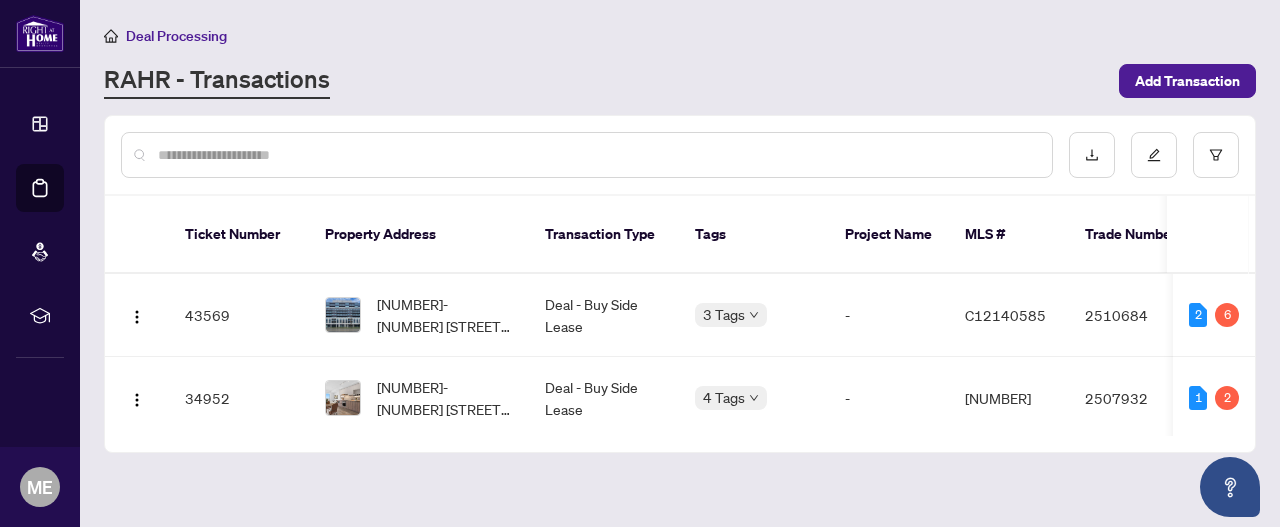 click on "[NUMBER]-[NUMBER] [STREET], [CITY], [STATE] [POSTAL_CODE], [COUNTRY]" at bounding box center (419, 315) 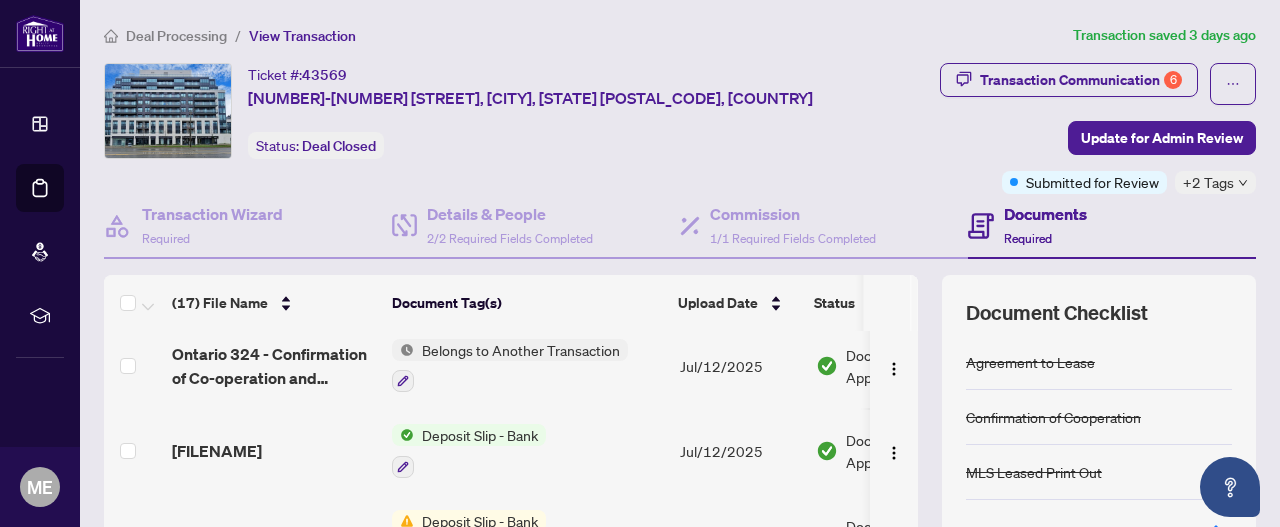 scroll, scrollTop: 700, scrollLeft: 0, axis: vertical 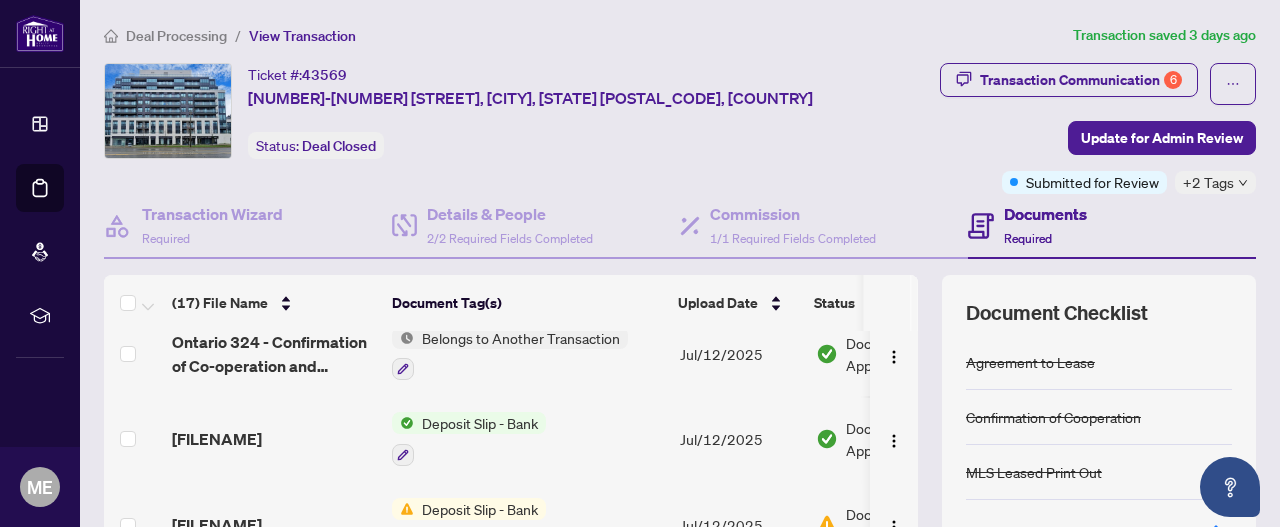 click on "Deposit Slip - Bank" at bounding box center [528, 439] 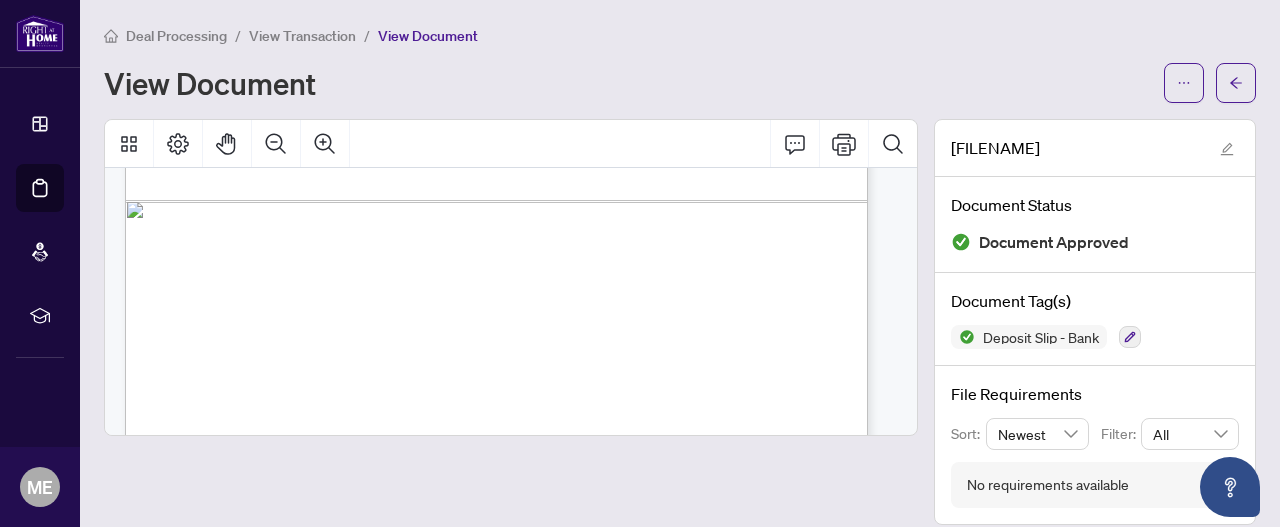 scroll, scrollTop: 1242, scrollLeft: 0, axis: vertical 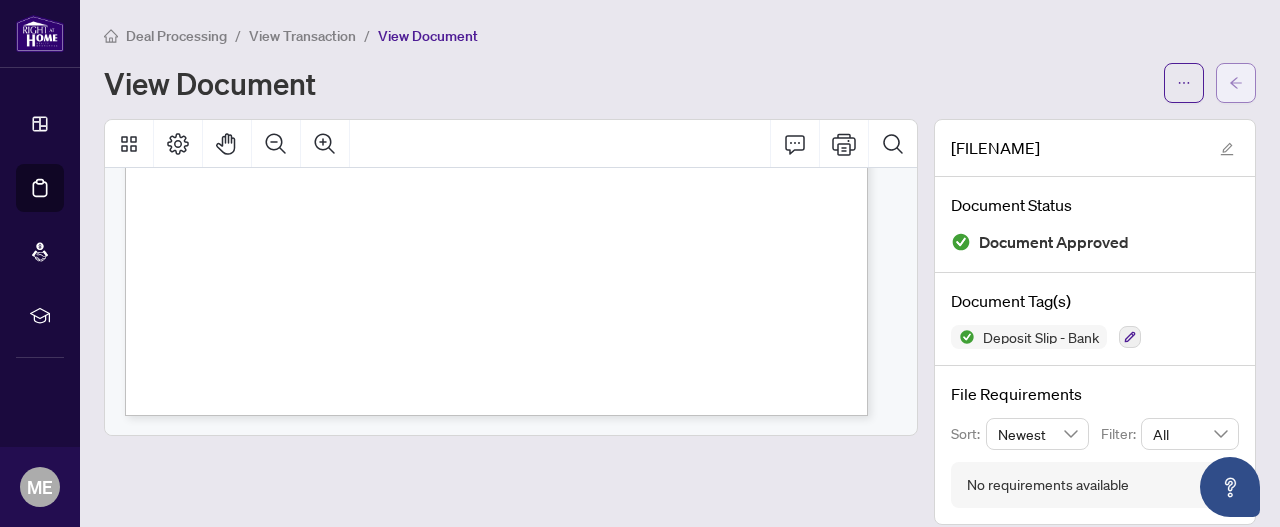 click 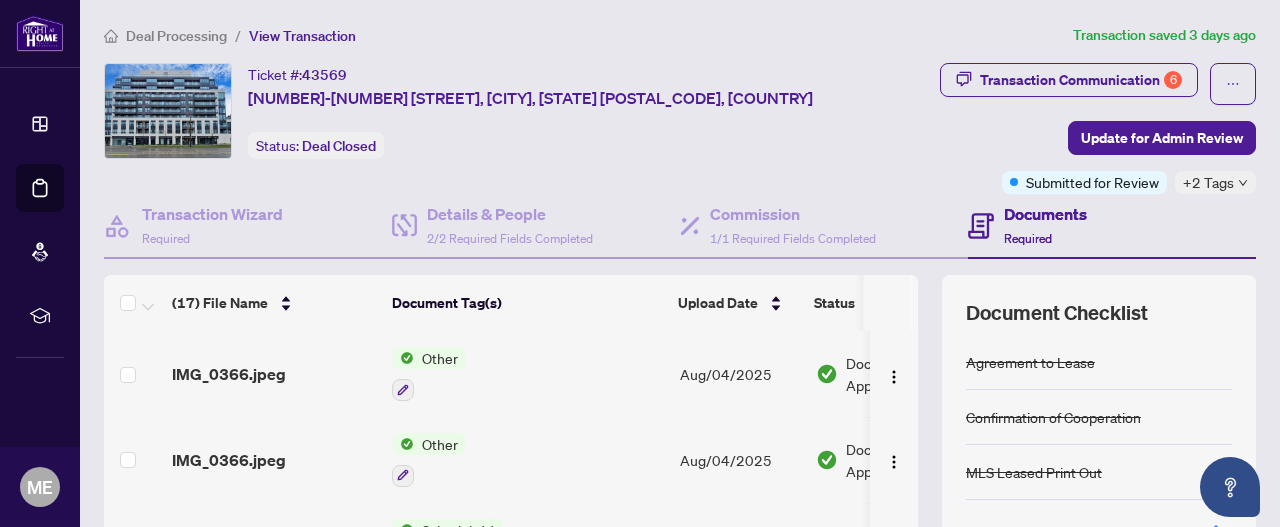 scroll, scrollTop: 2, scrollLeft: 0, axis: vertical 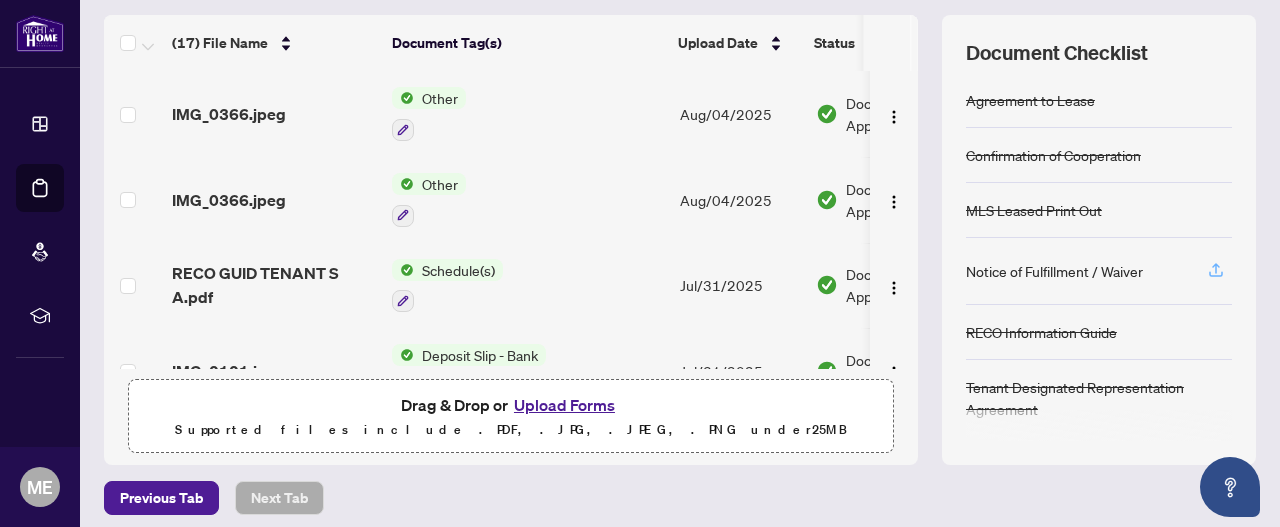 click 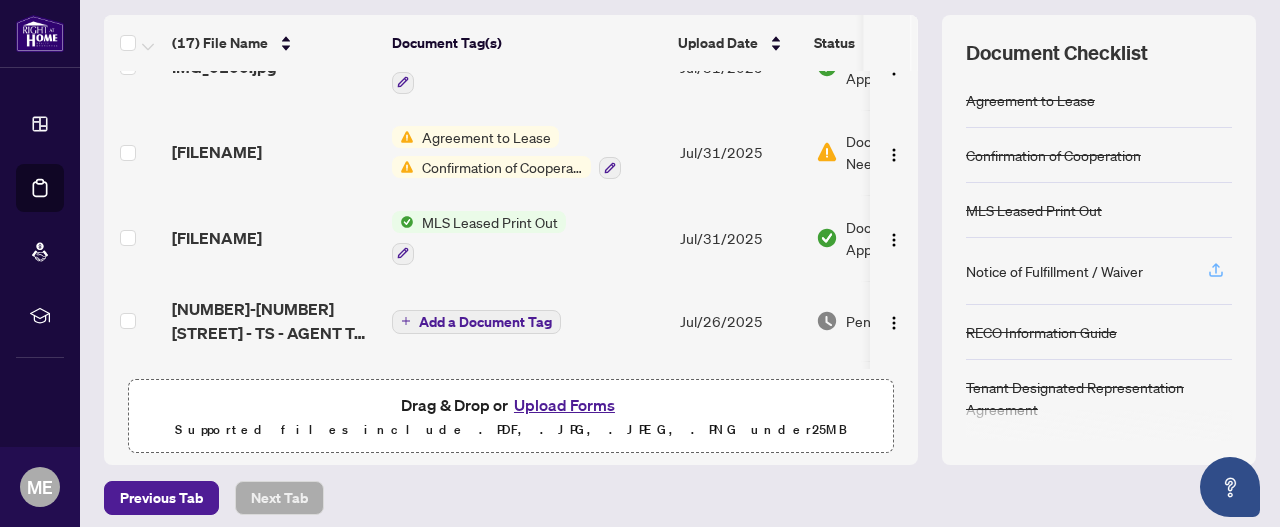scroll, scrollTop: 388, scrollLeft: 0, axis: vertical 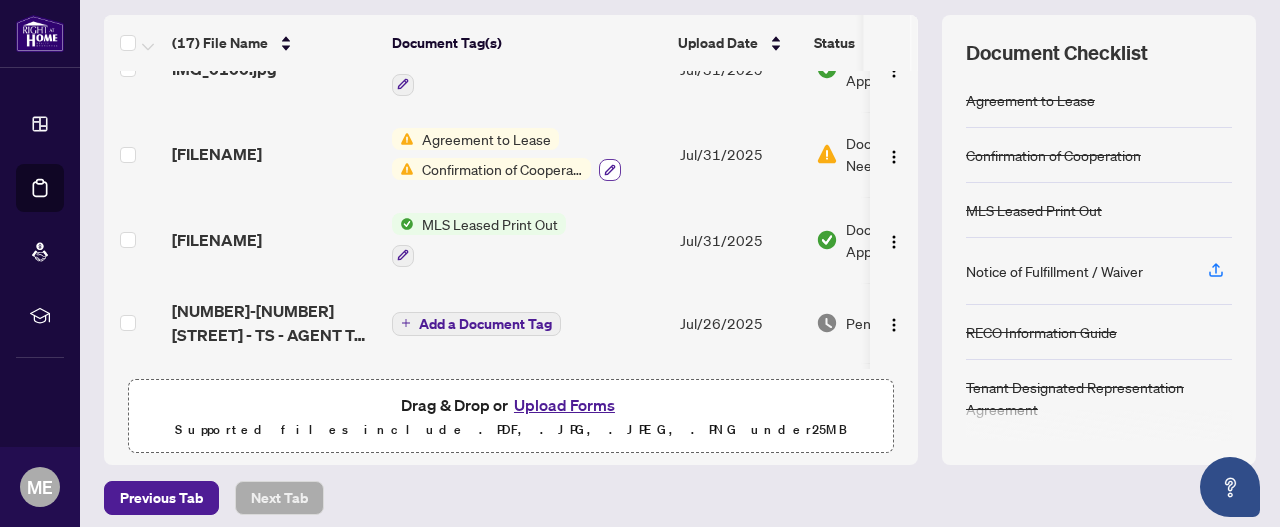click 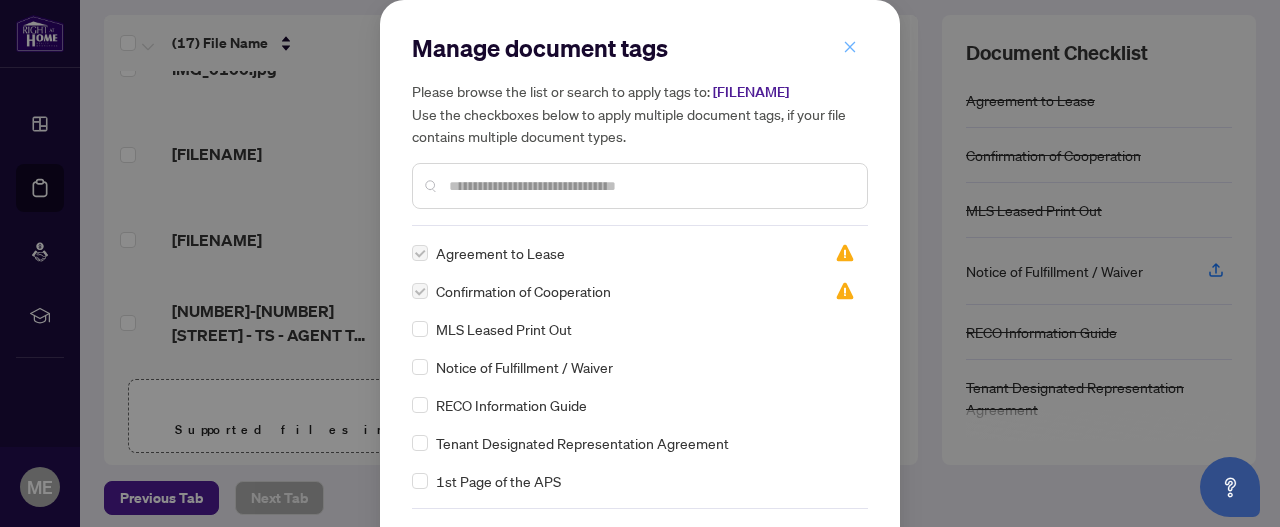 click 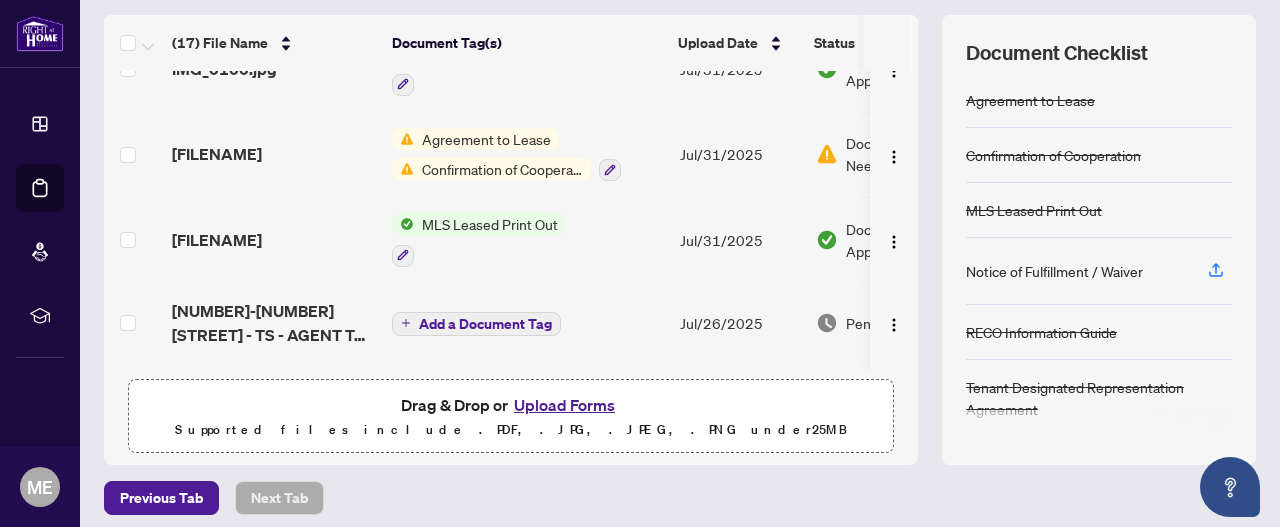 click on "Agreement to Lease" at bounding box center (486, 139) 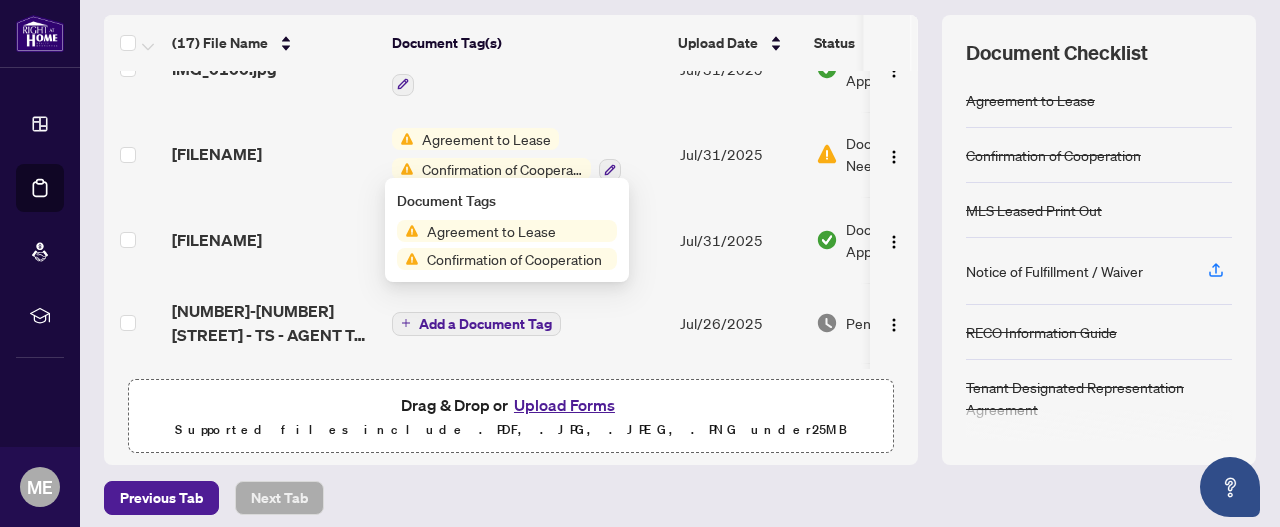 click on "Agreement to Lease" at bounding box center [491, 231] 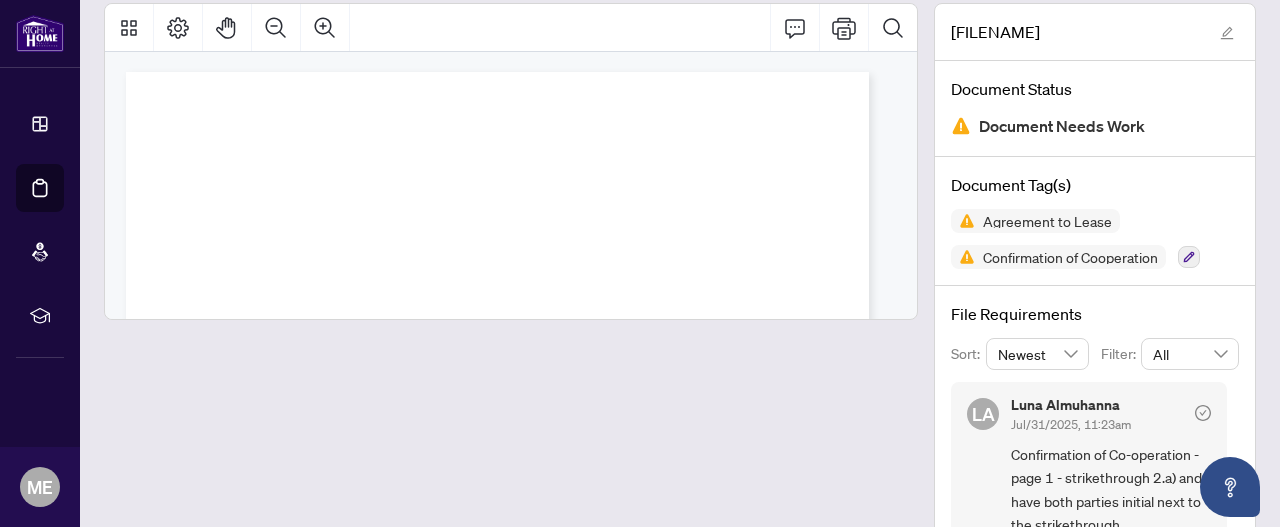 scroll, scrollTop: 152, scrollLeft: 0, axis: vertical 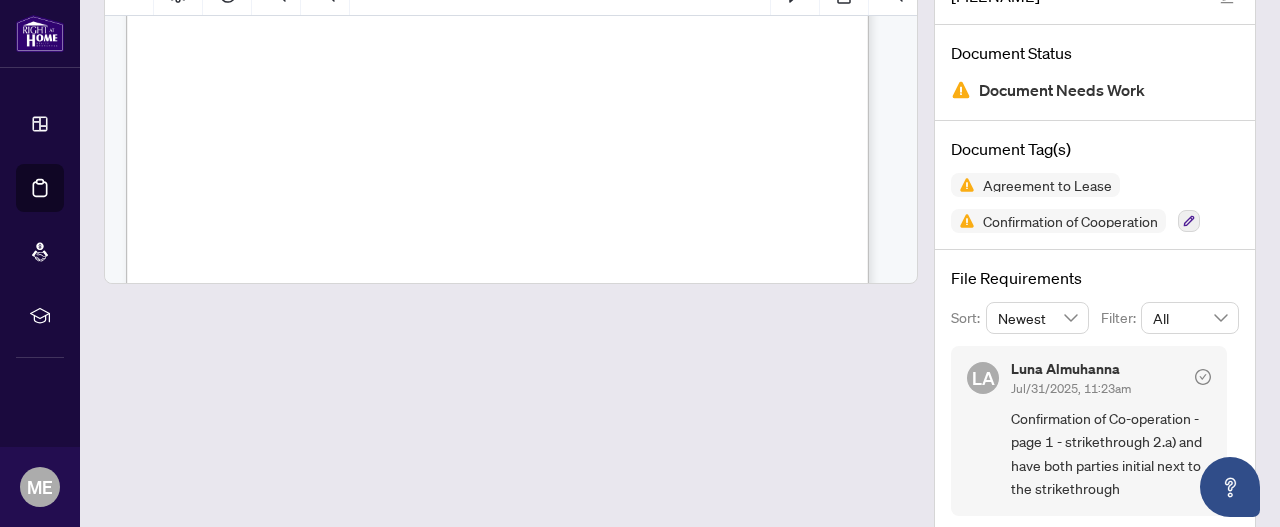 click on "Confirmation of Cooperation" at bounding box center (1070, 221) 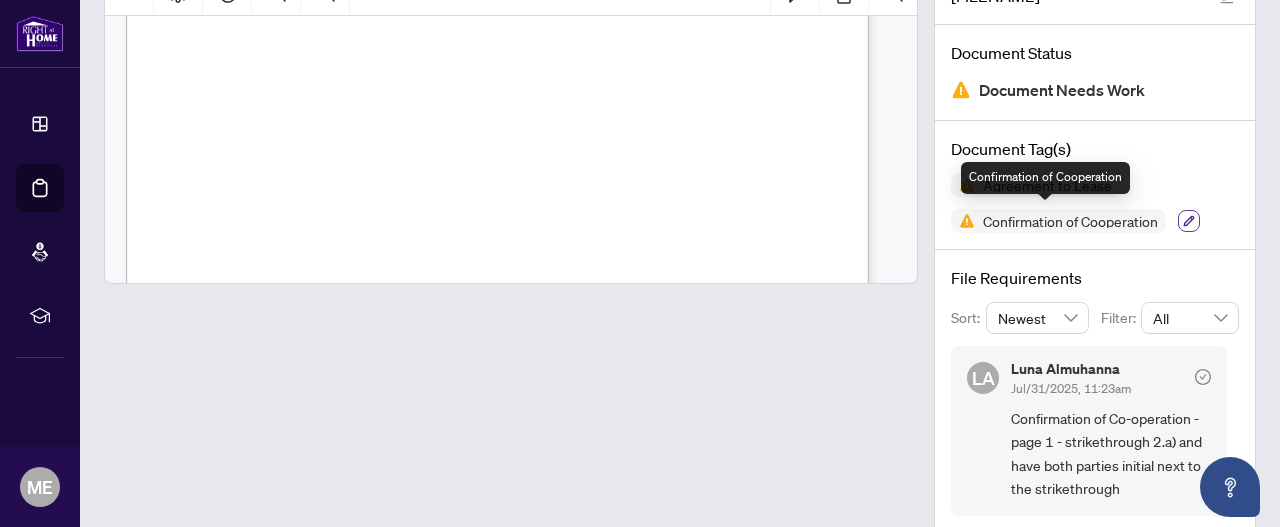 click 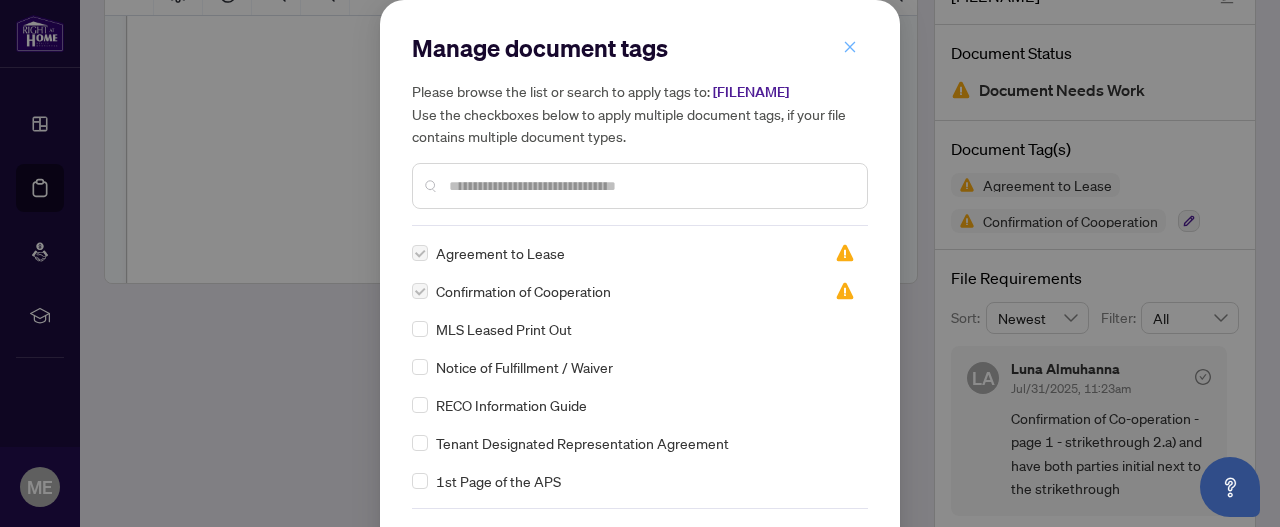 click at bounding box center [850, 47] 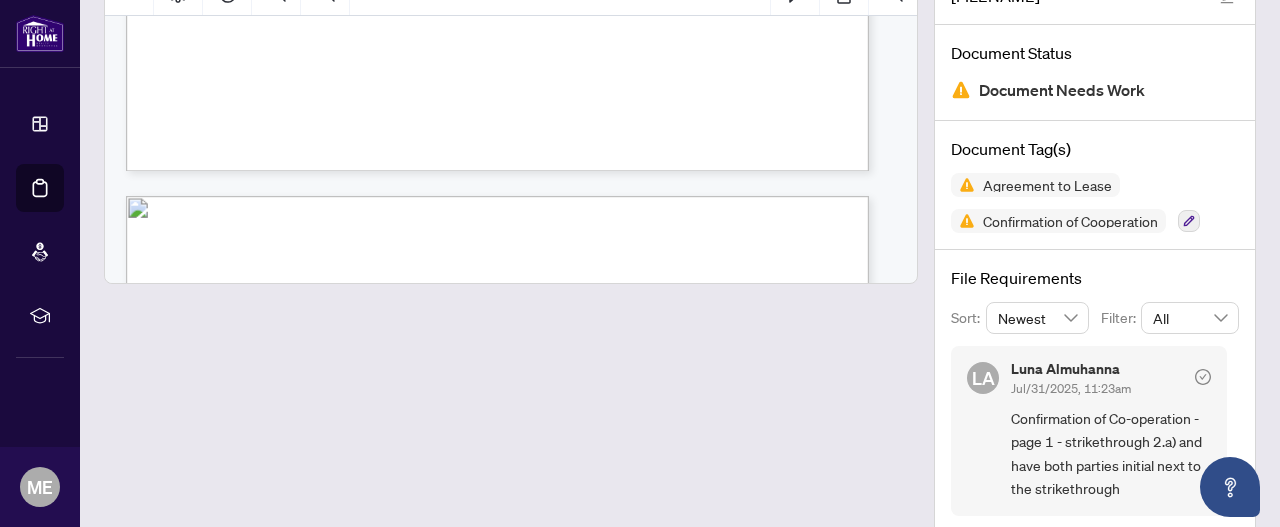 click on "It is up to the tenant to get contents insurance if they want it." at bounding box center [330, 85] 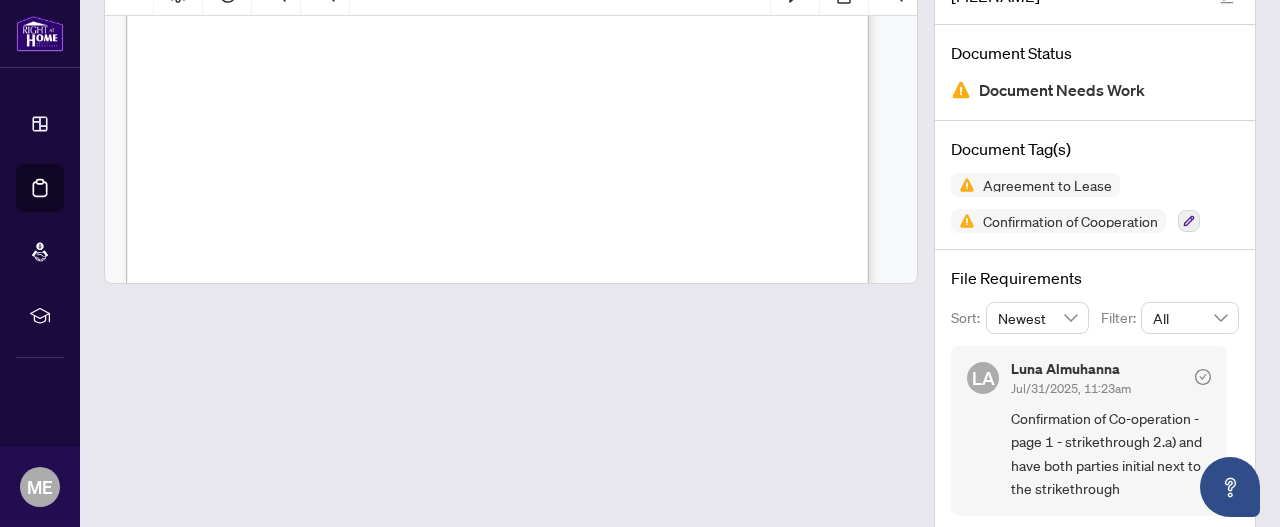 scroll, scrollTop: 17348, scrollLeft: 0, axis: vertical 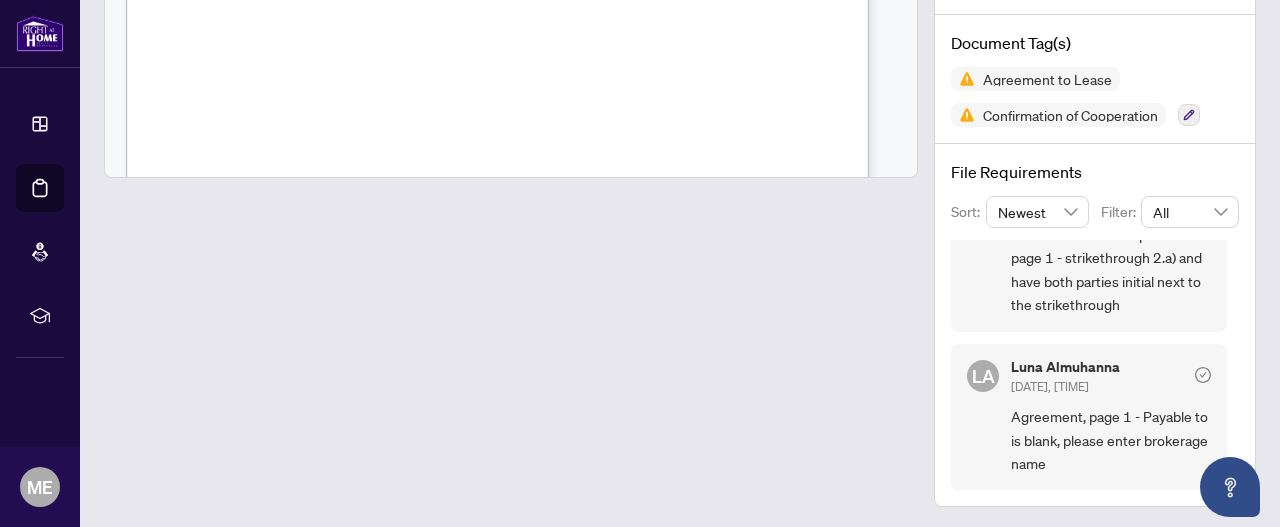 click on "Agreement, page 1 - Payable to is blank, please enter brokerage name" at bounding box center (1111, 440) 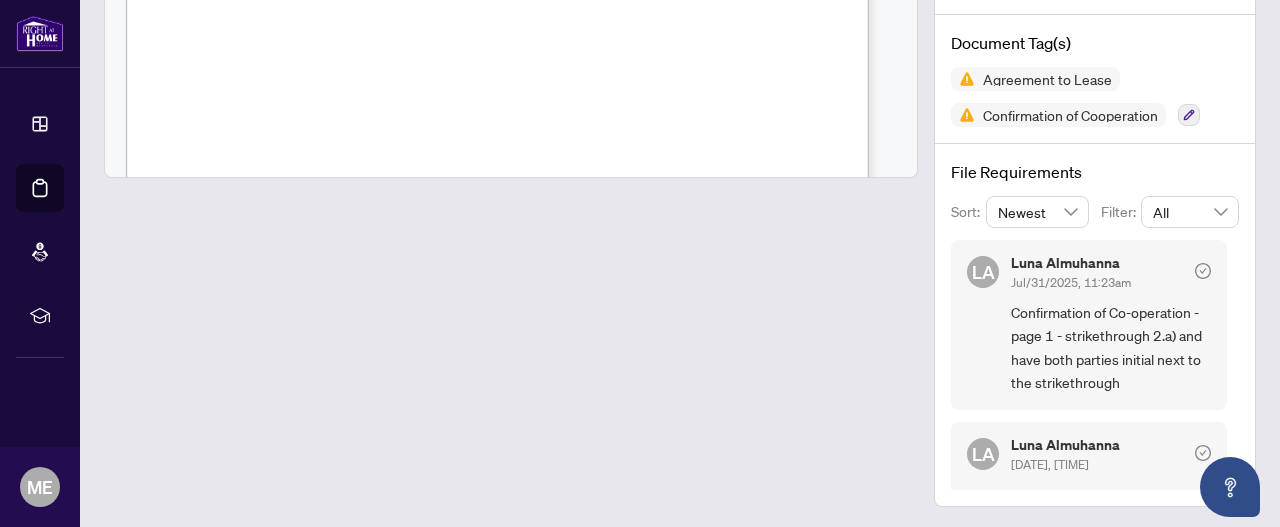 scroll, scrollTop: 78, scrollLeft: 0, axis: vertical 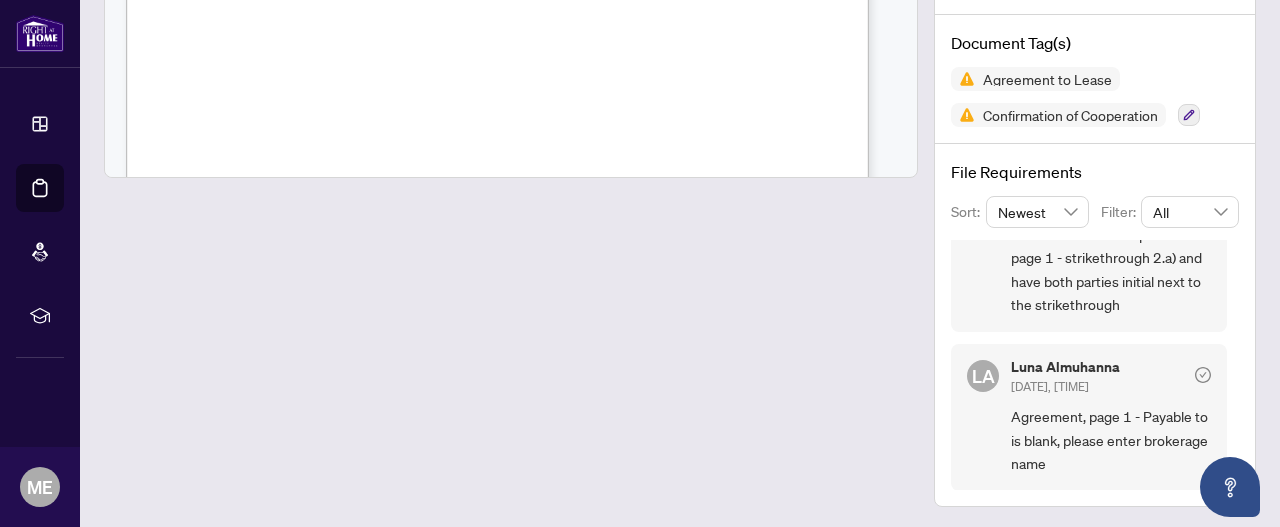 click 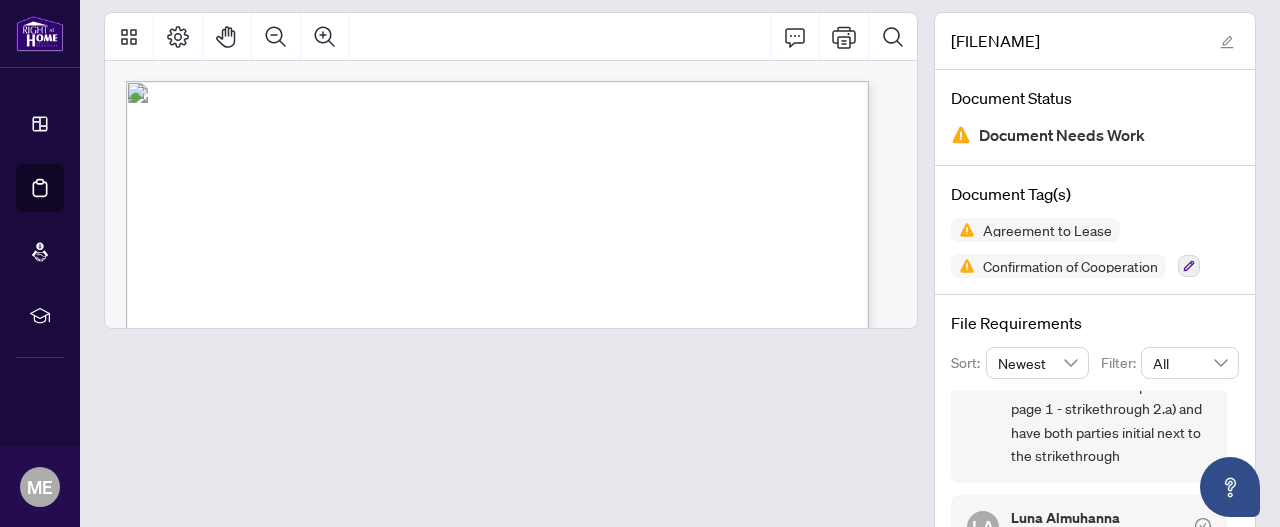 scroll, scrollTop: 132, scrollLeft: 0, axis: vertical 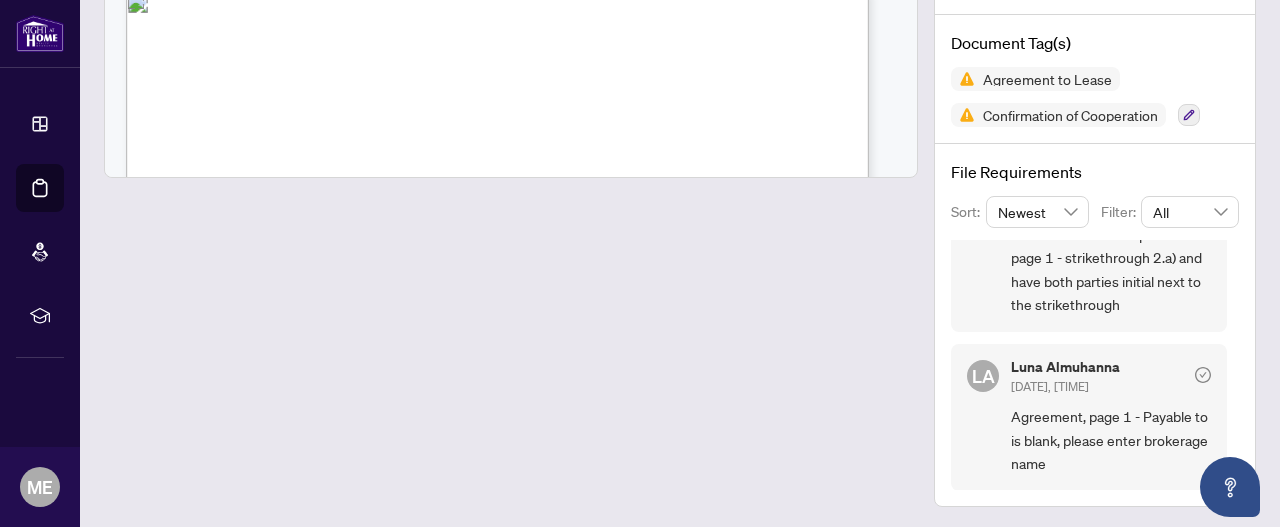 click on "Agreement, page 1 - Payable to is blank, please enter brokerage name" at bounding box center [1111, 440] 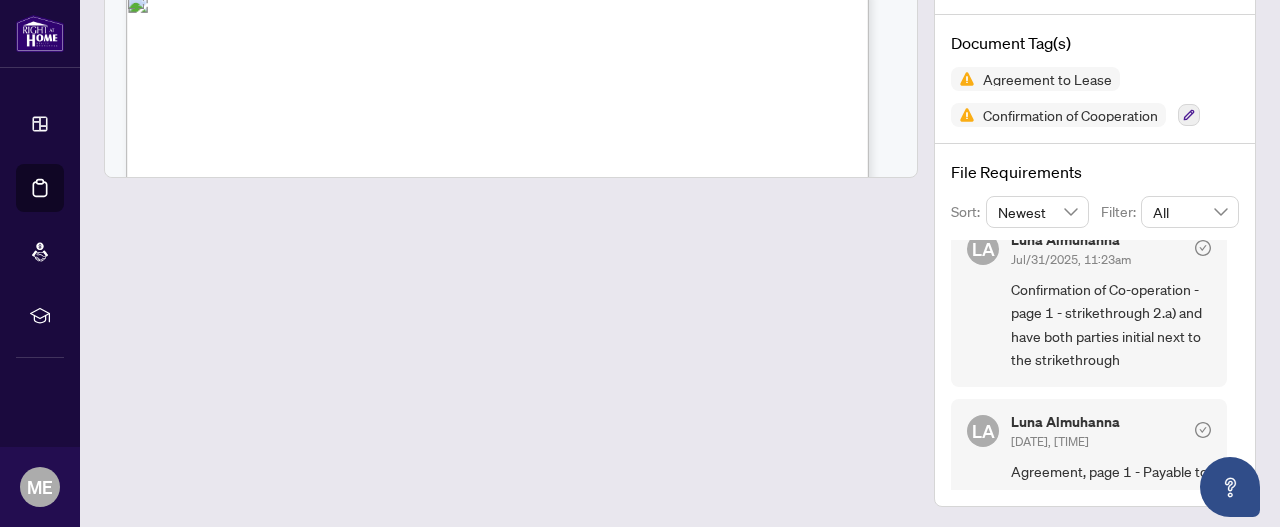 scroll, scrollTop: 22, scrollLeft: 0, axis: vertical 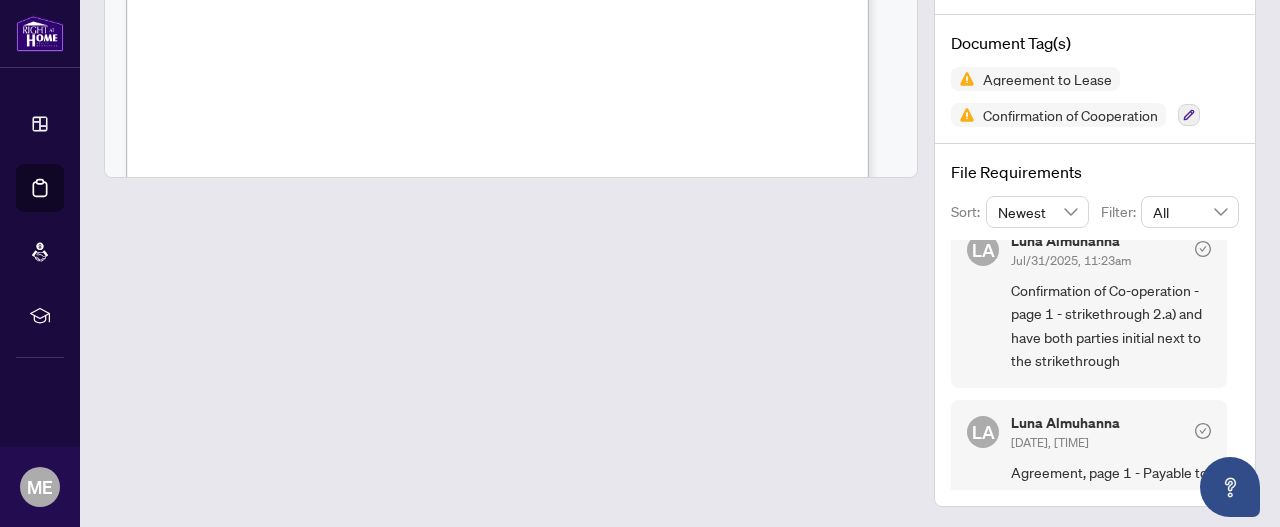 click on "Agreement to Lease Confirmation of Cooperation" at bounding box center (1095, 97) 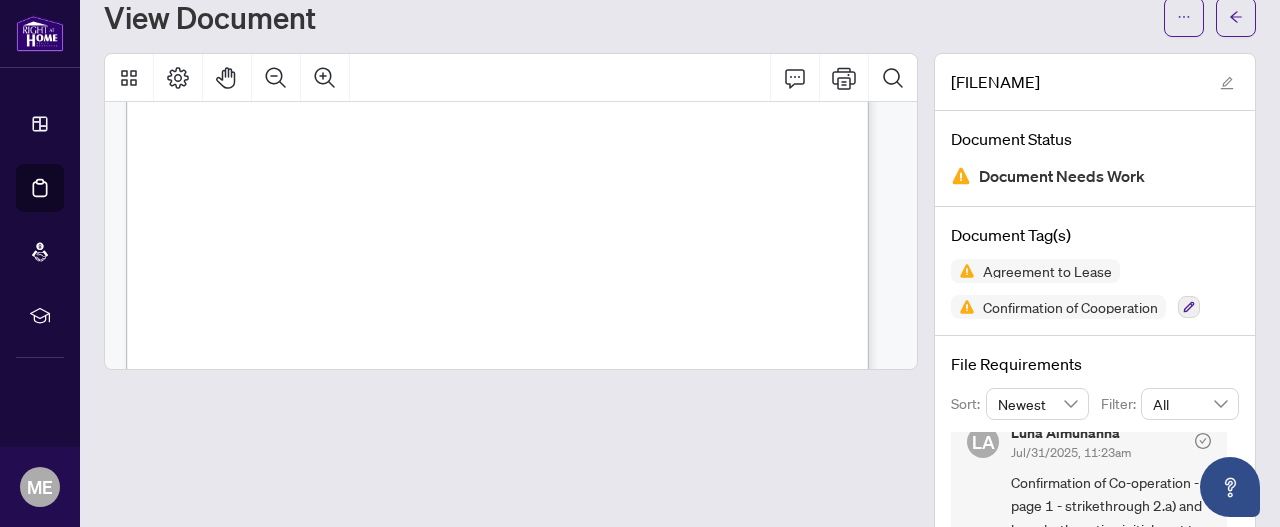 scroll, scrollTop: 0, scrollLeft: 0, axis: both 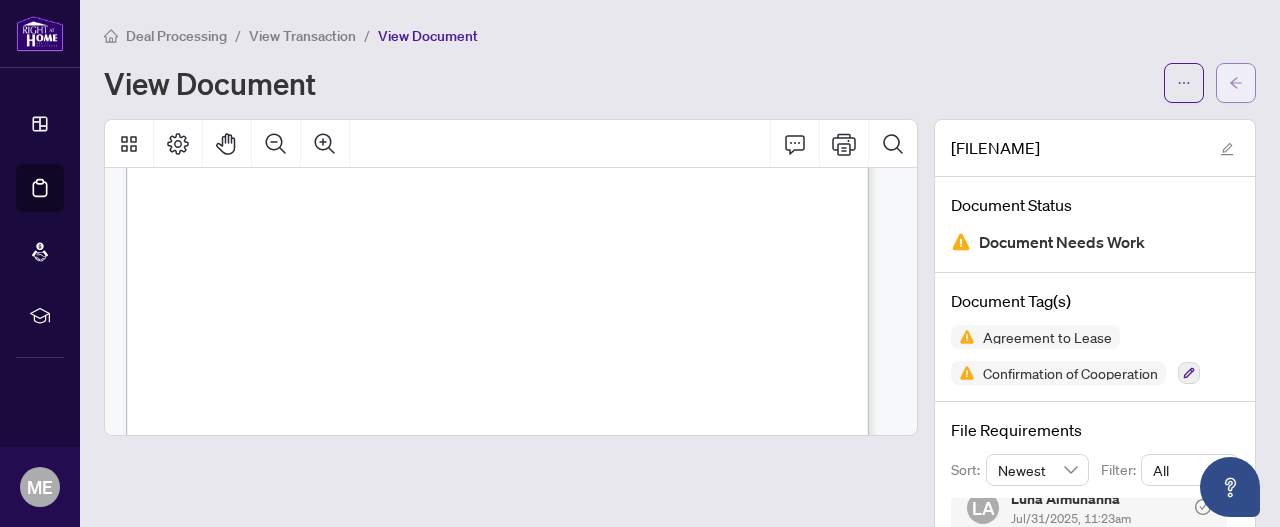 click at bounding box center (1236, 83) 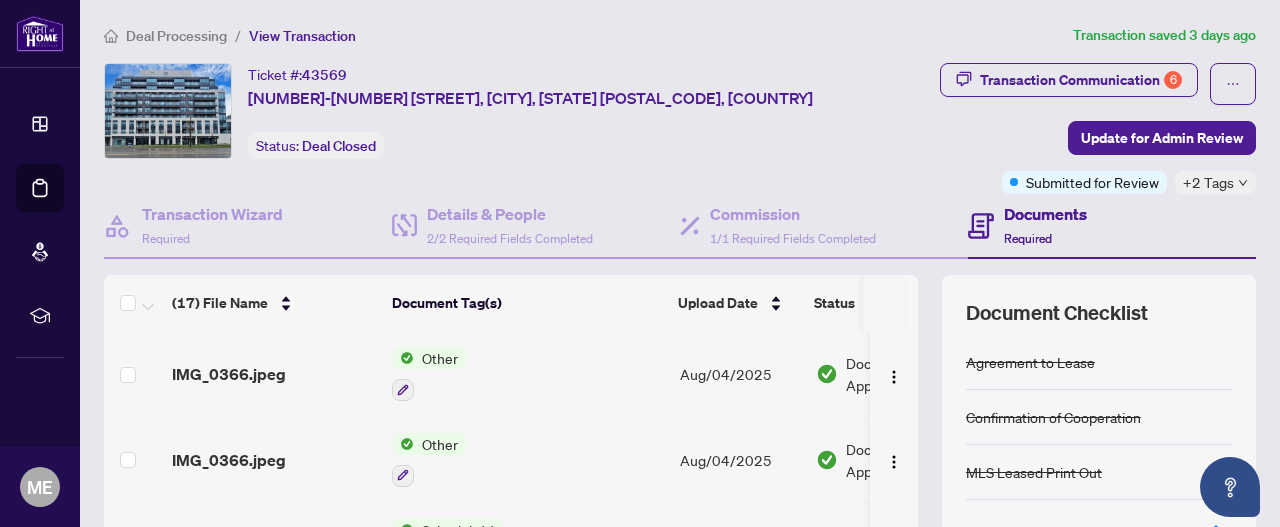 scroll, scrollTop: 2, scrollLeft: 0, axis: vertical 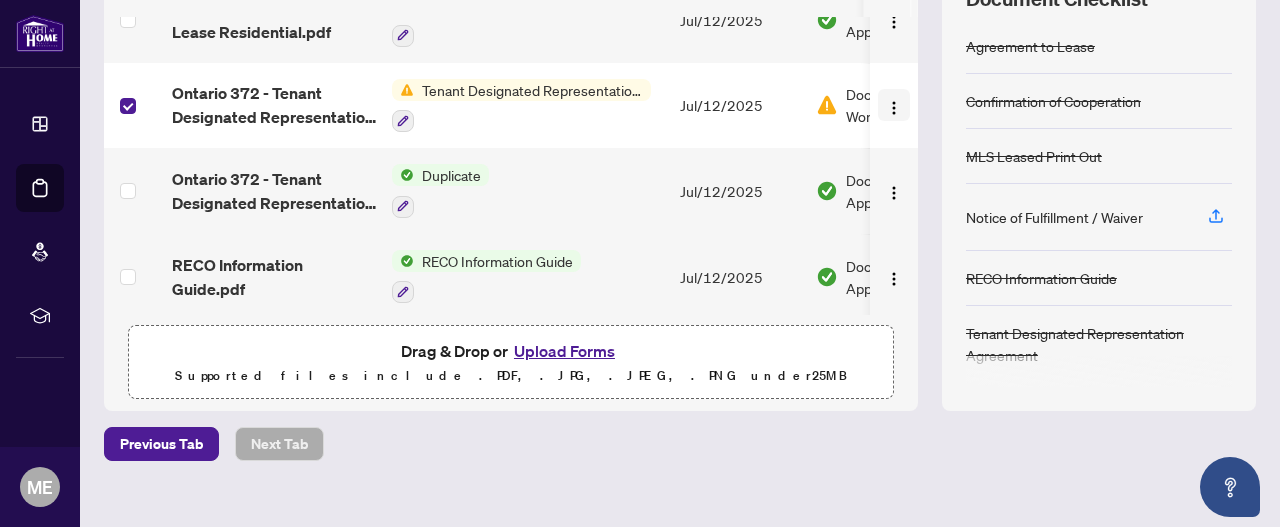click at bounding box center [894, 108] 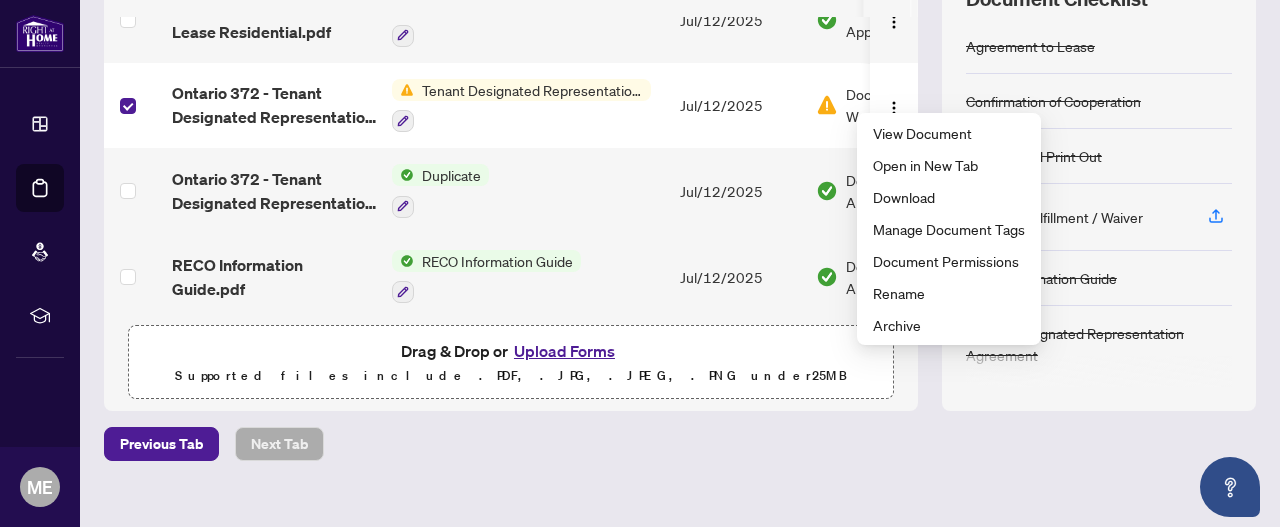 click on "View Document Open in New Tab Download Manage Document Tags Document Permissions Rename Archive" at bounding box center (949, 229) 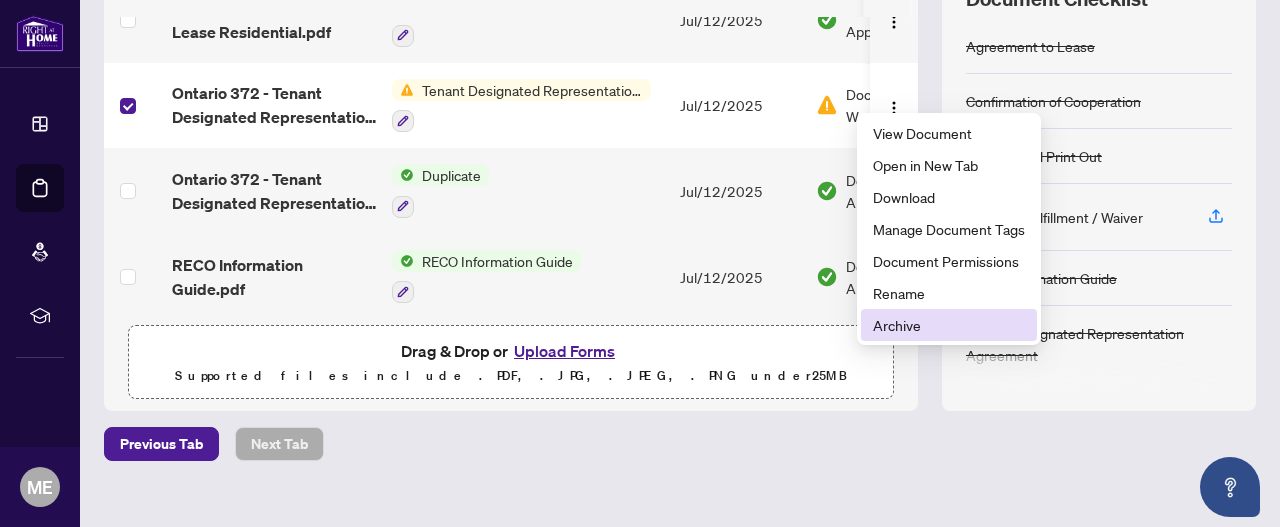 click on "Archive" at bounding box center [949, 325] 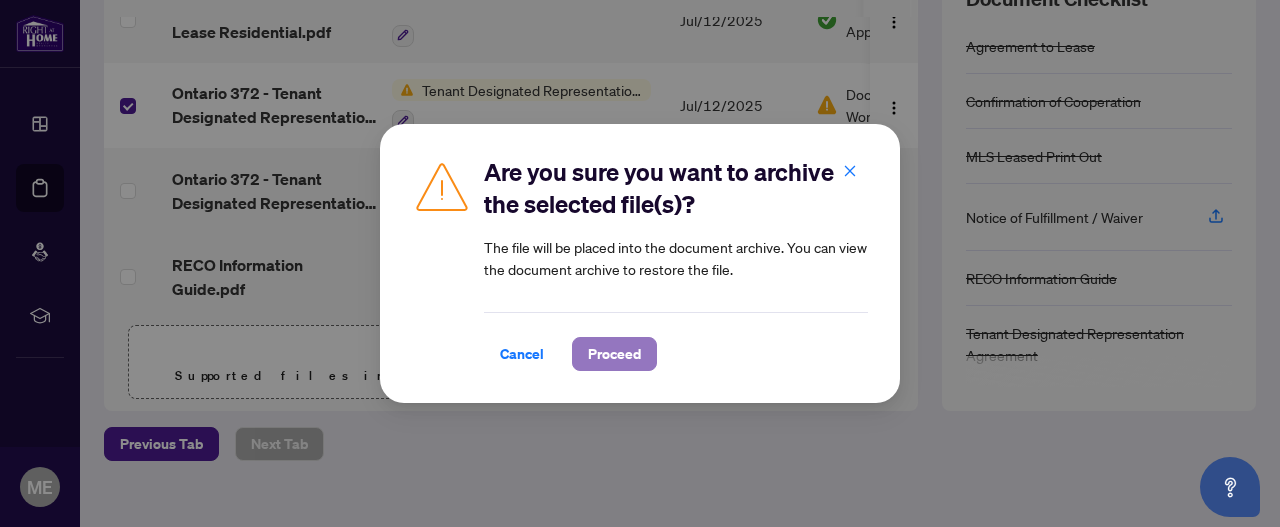 click on "Proceed" at bounding box center (614, 354) 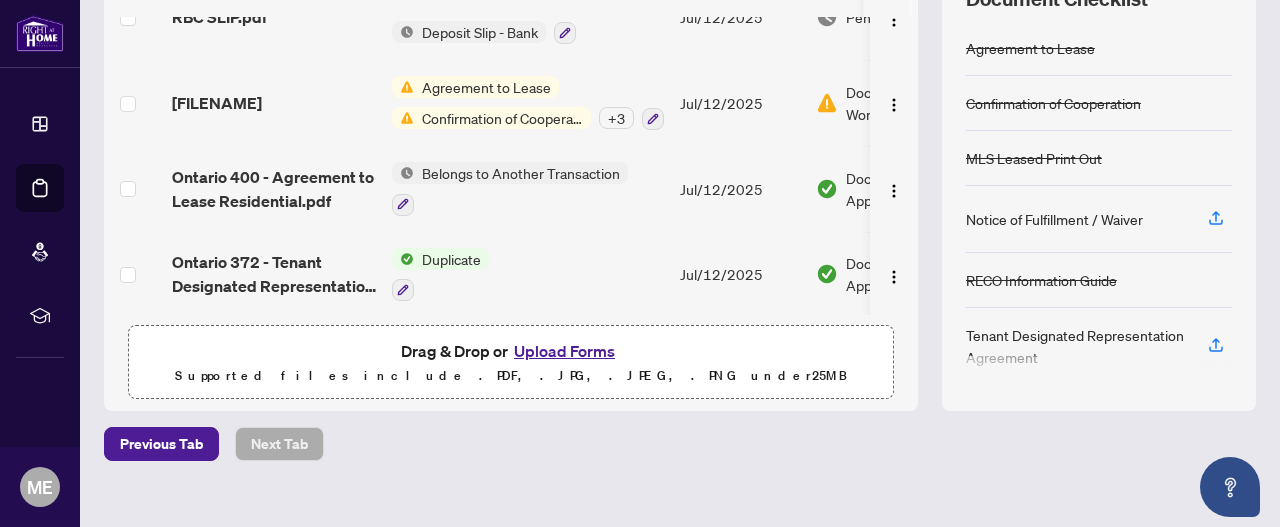 scroll, scrollTop: 941, scrollLeft: 0, axis: vertical 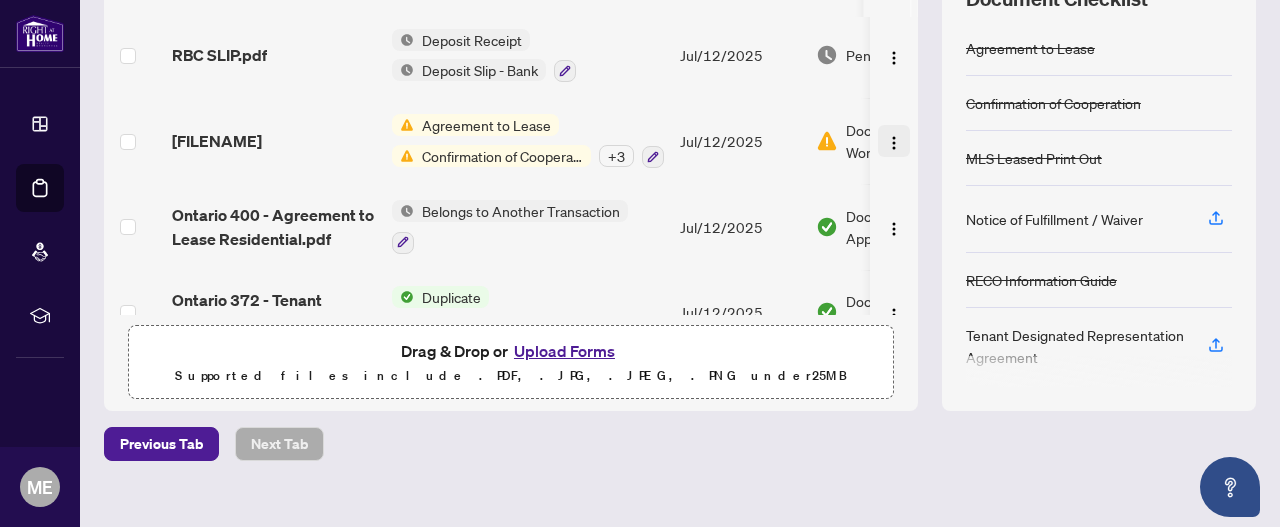 click at bounding box center (894, 143) 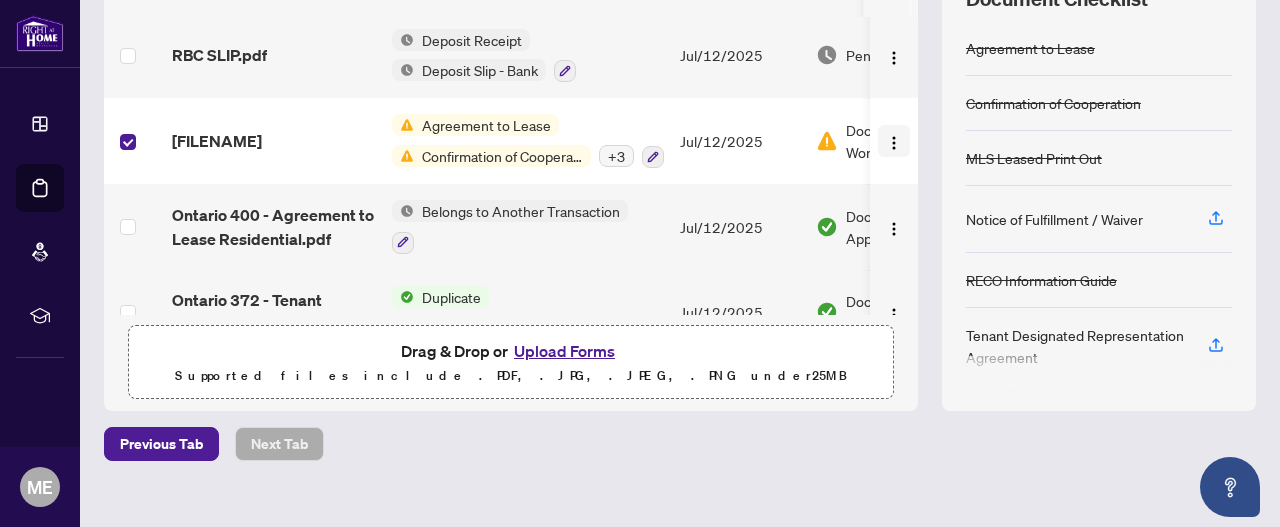 click at bounding box center (894, 141) 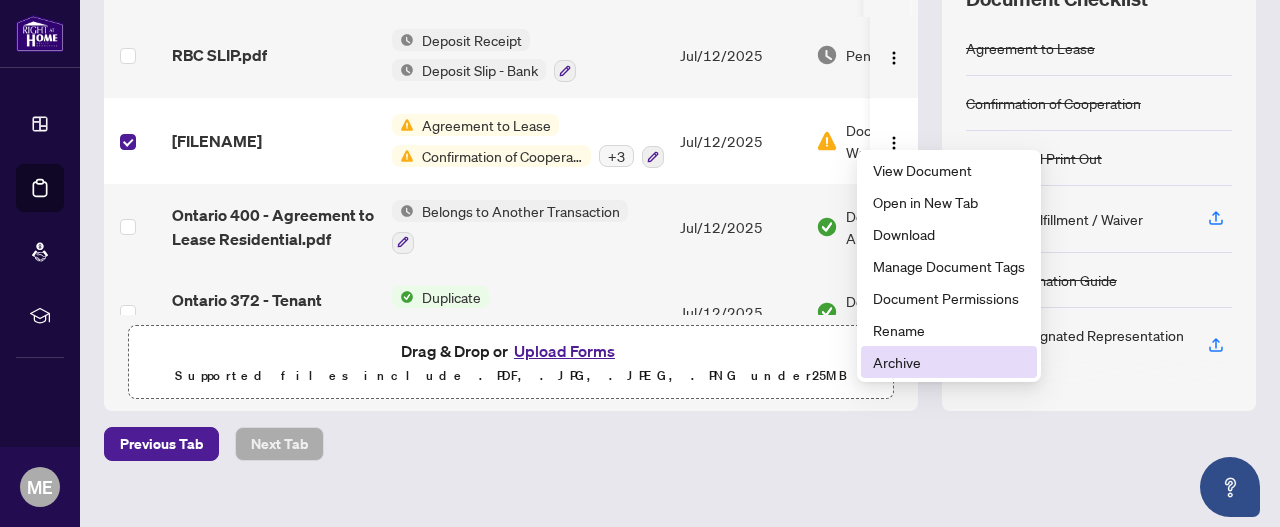 click on "Archive" at bounding box center [949, 362] 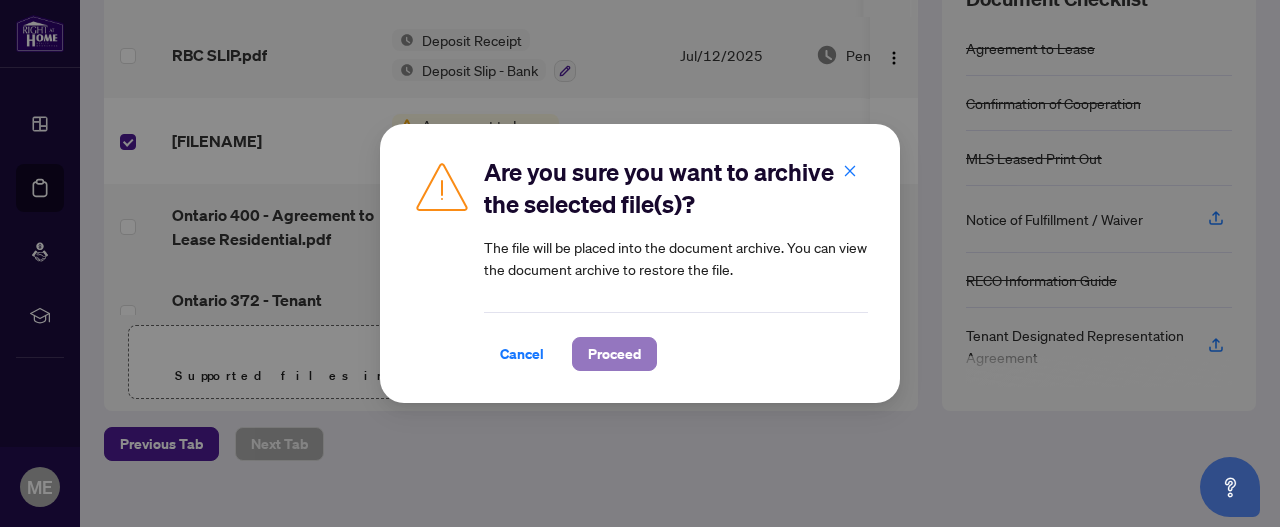 click on "Proceed" at bounding box center (614, 354) 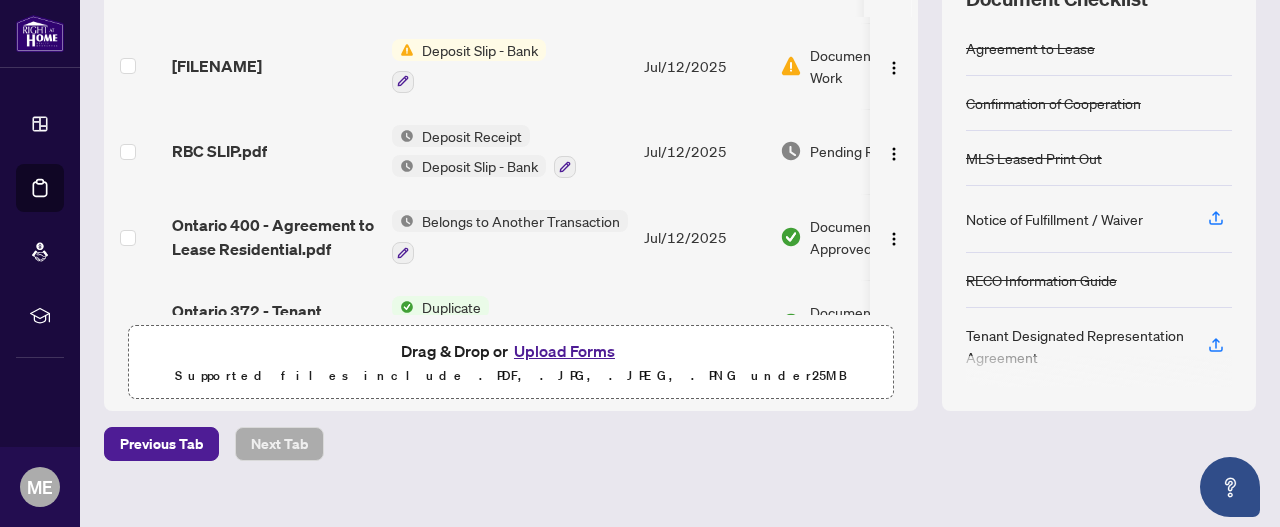 scroll, scrollTop: 845, scrollLeft: 64, axis: both 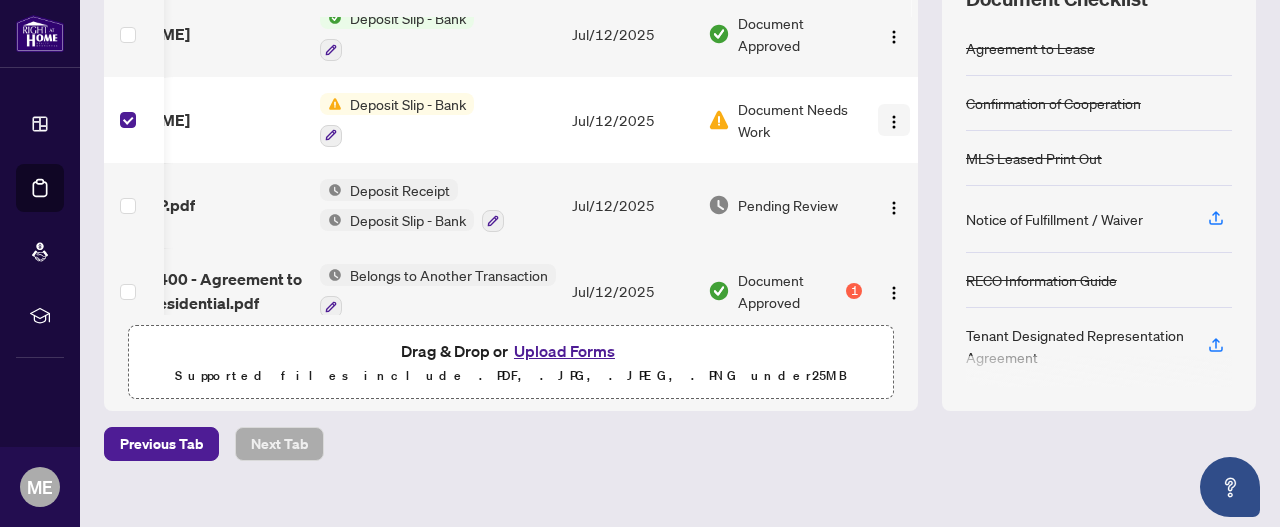 click at bounding box center (894, 120) 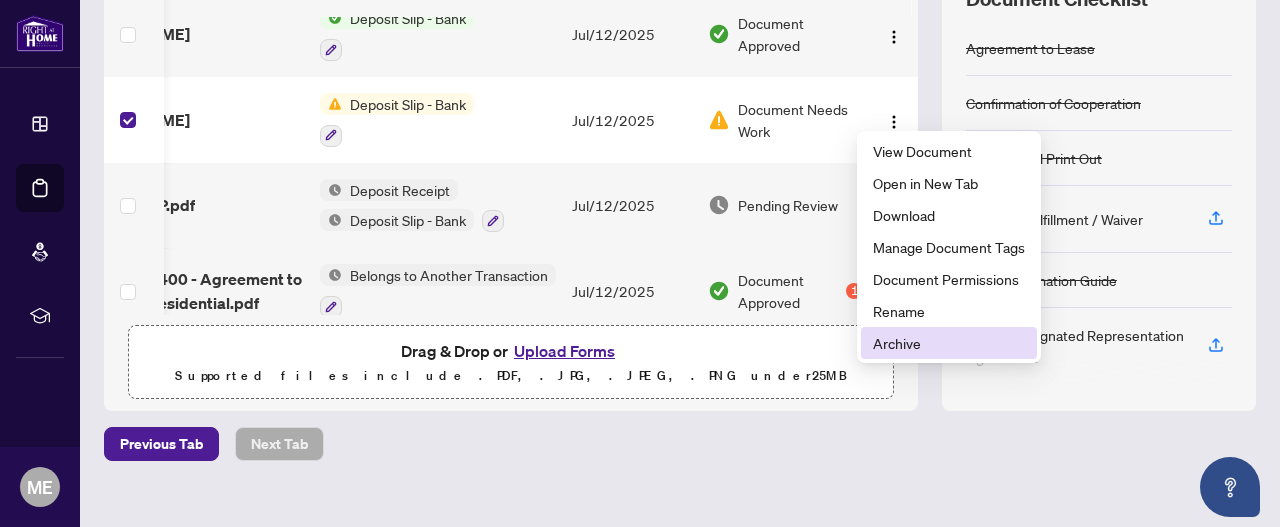 click on "Archive" at bounding box center (949, 343) 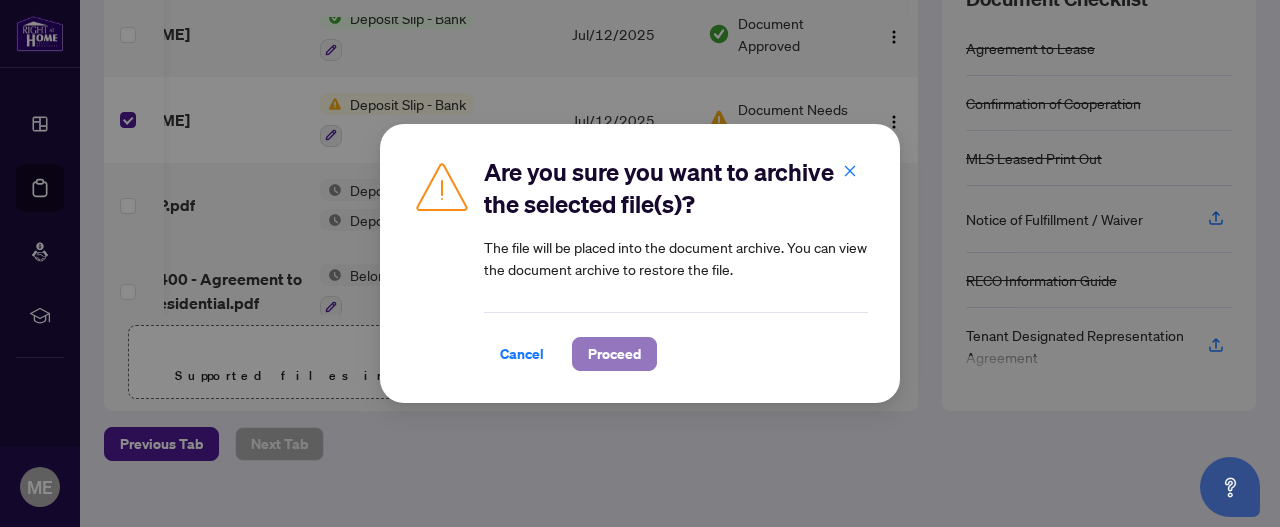 click on "Proceed" at bounding box center (614, 354) 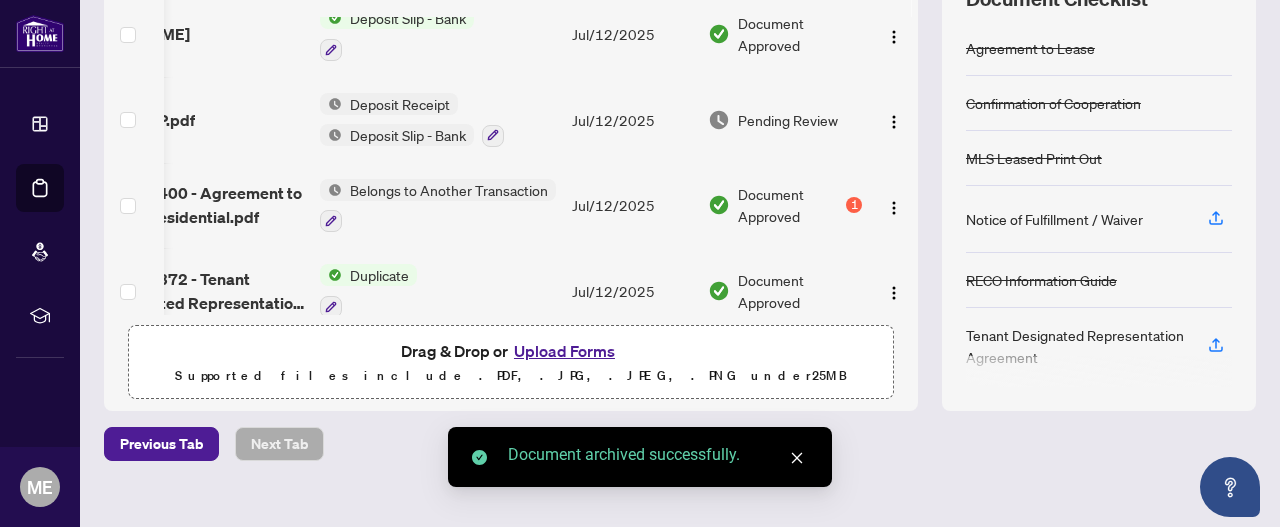 scroll, scrollTop: 2, scrollLeft: 0, axis: vertical 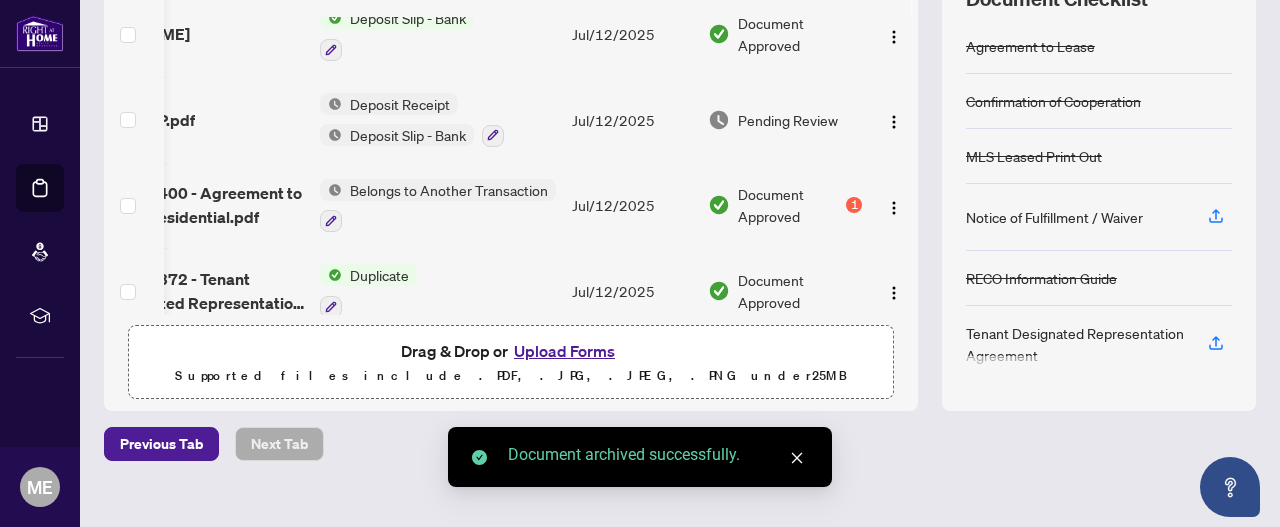 click on "Tenant Designated Representation Agreement" at bounding box center (1075, 344) 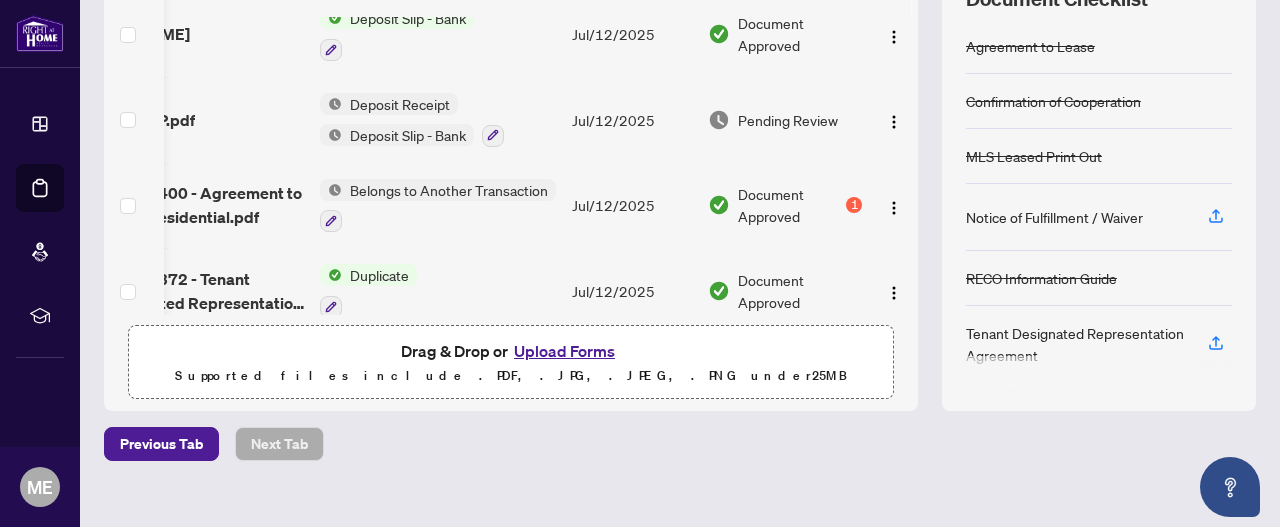 scroll, scrollTop: 893, scrollLeft: 91, axis: both 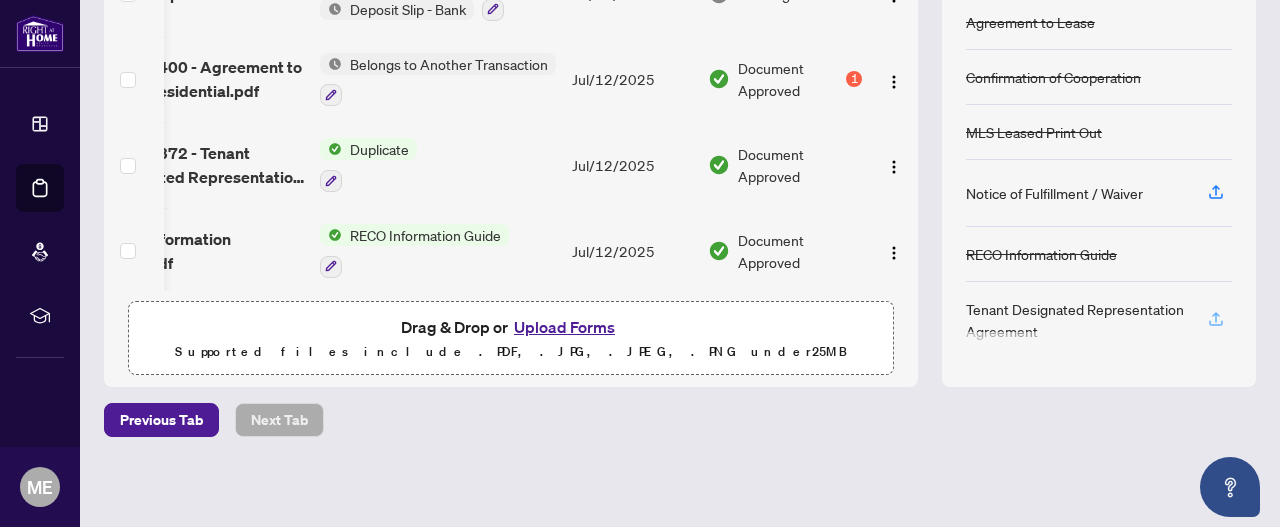 click at bounding box center [1216, 320] 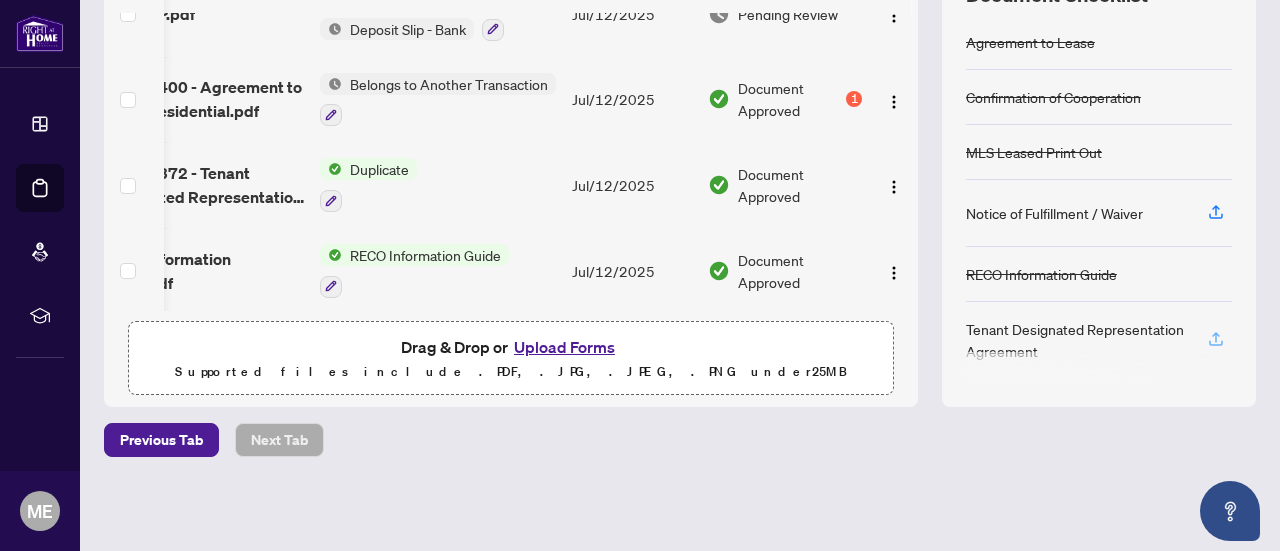 scroll, scrollTop: 314, scrollLeft: 0, axis: vertical 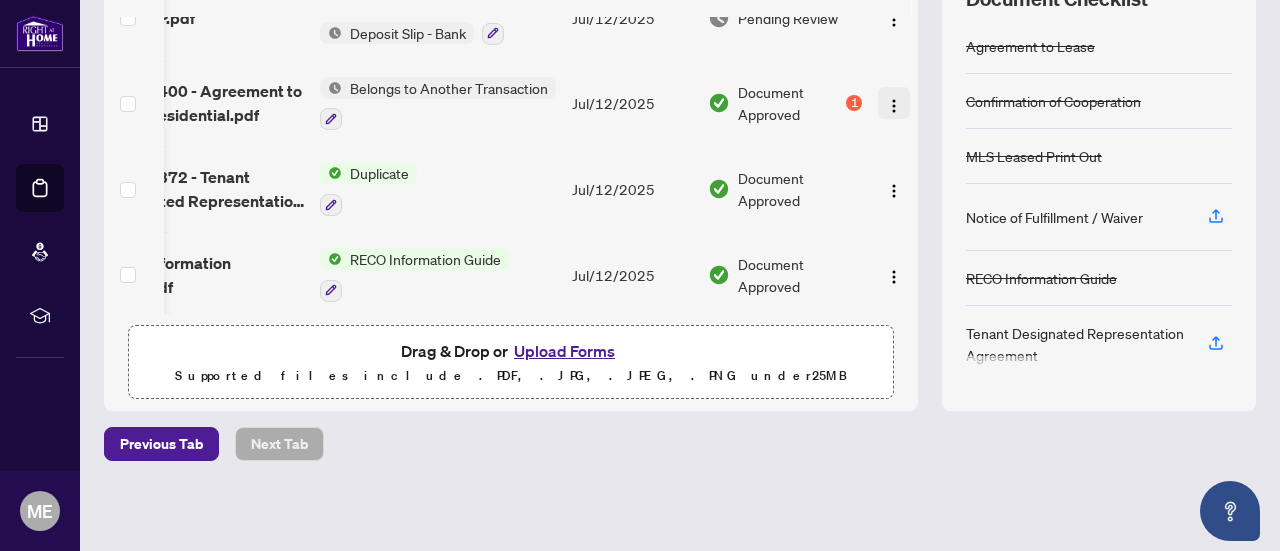 click at bounding box center (894, 106) 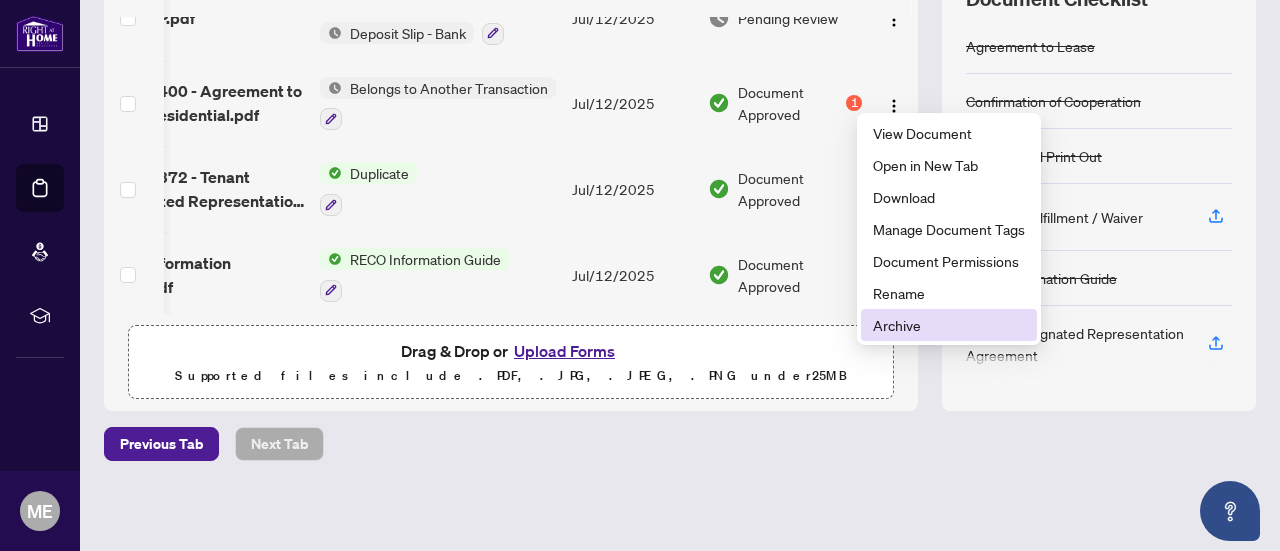 click on "Archive" at bounding box center (949, 325) 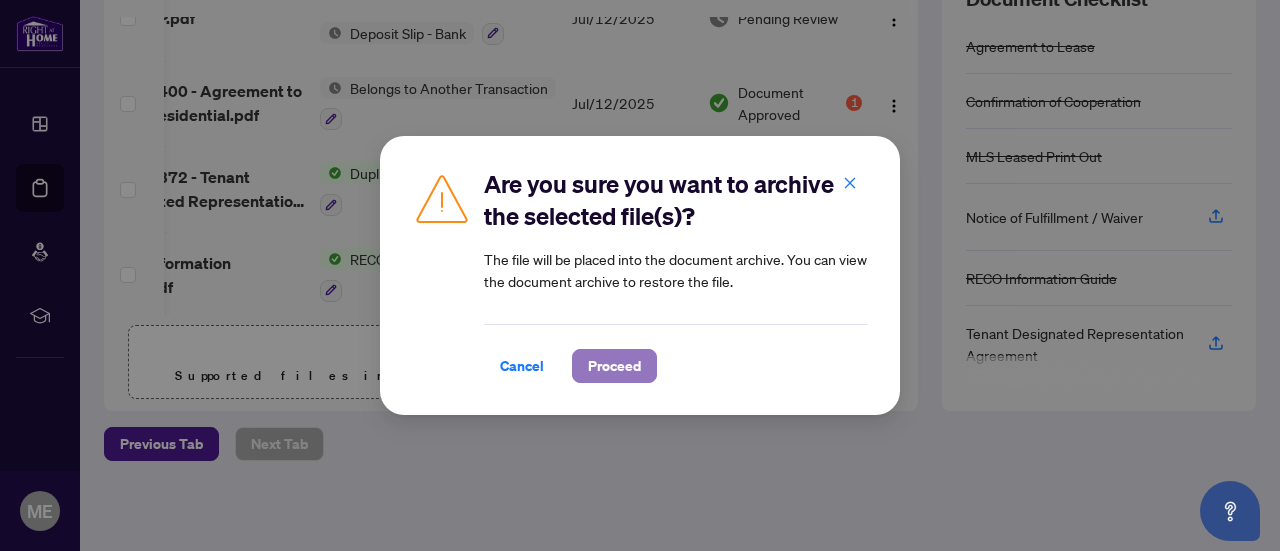 click on "Proceed" at bounding box center (614, 366) 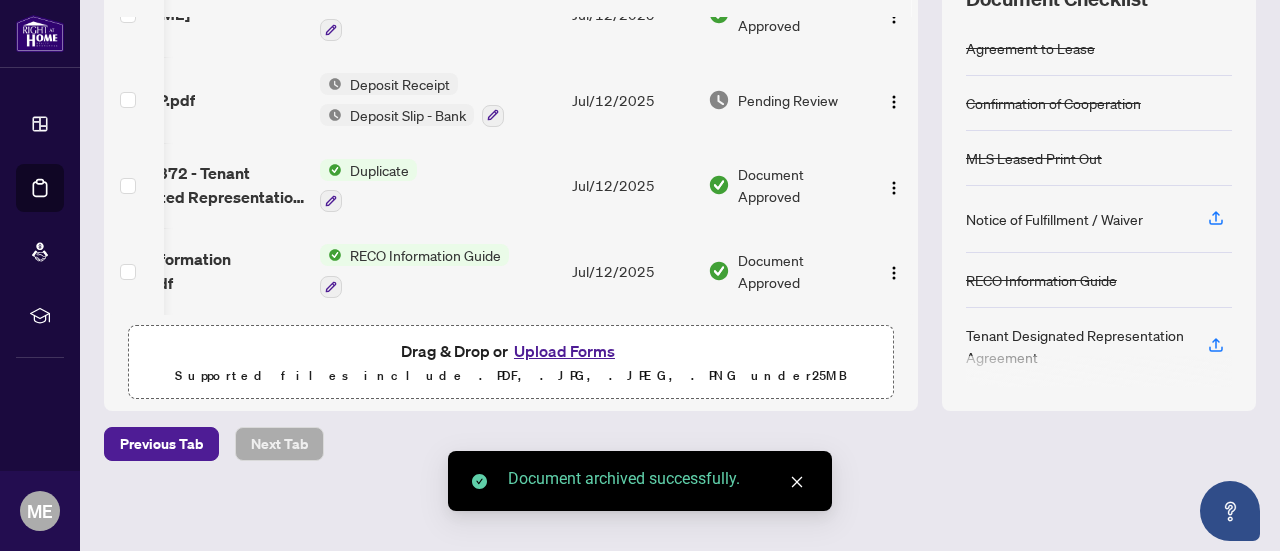scroll, scrollTop: 808, scrollLeft: 91, axis: both 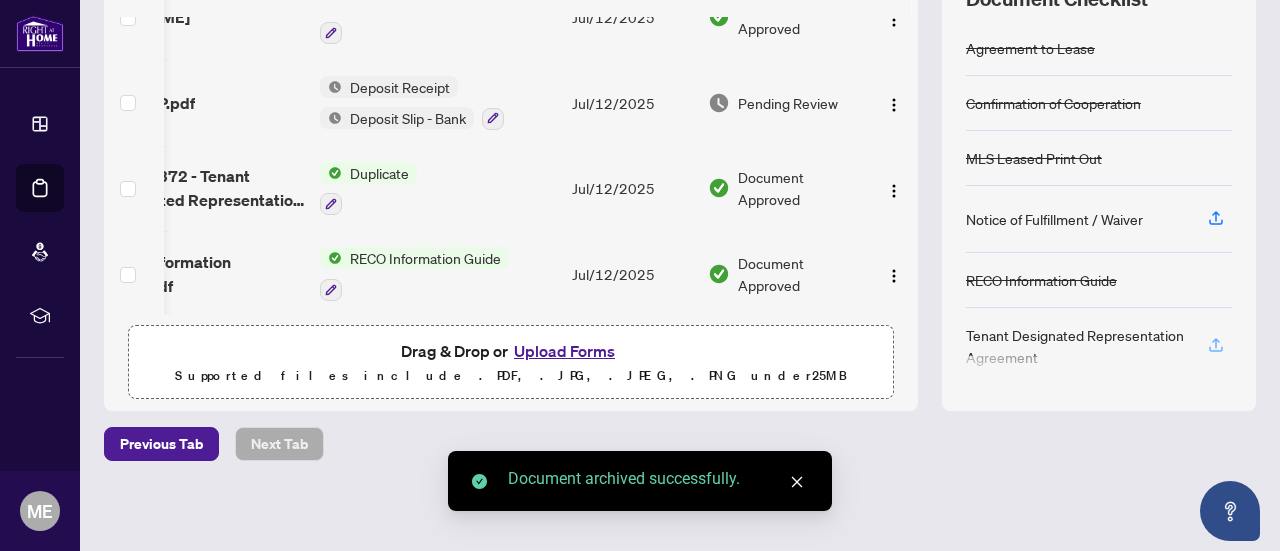 click 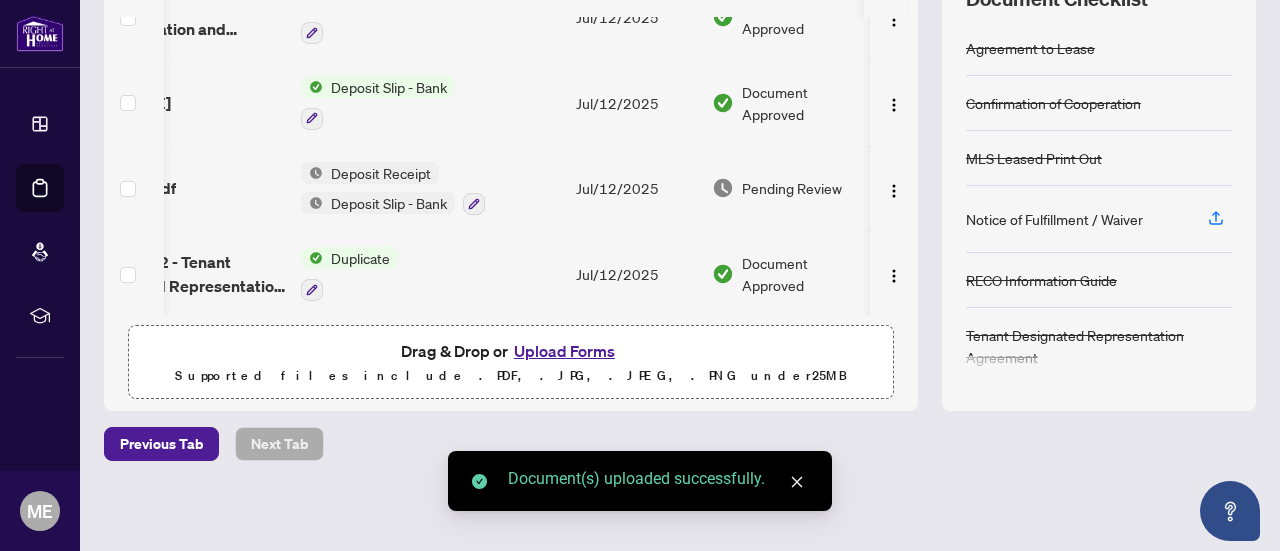 scroll, scrollTop: 893, scrollLeft: 91, axis: both 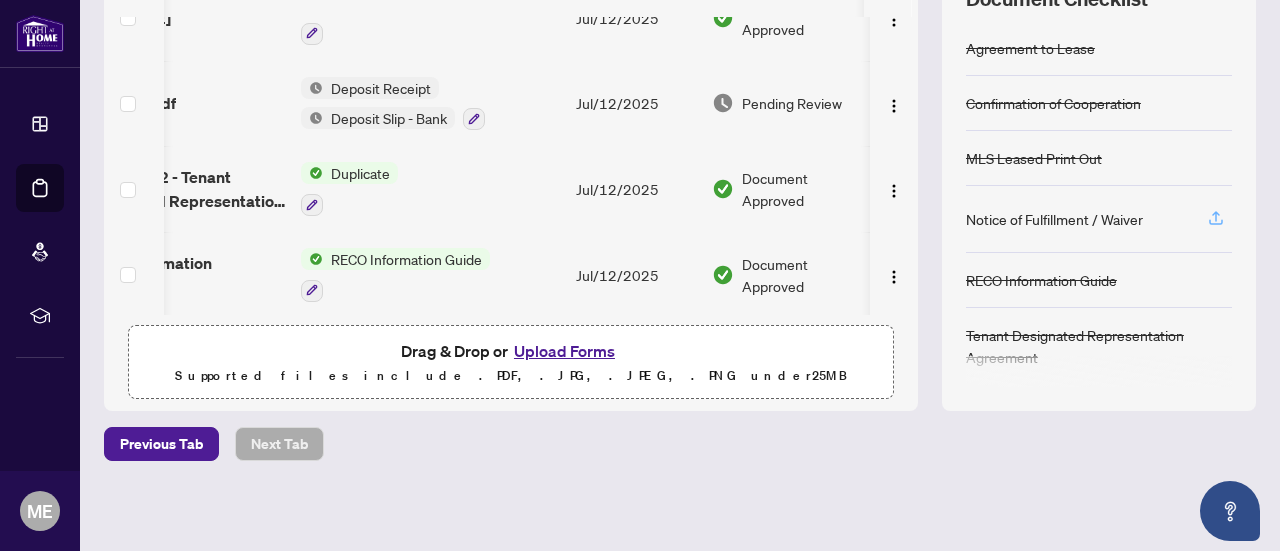 click 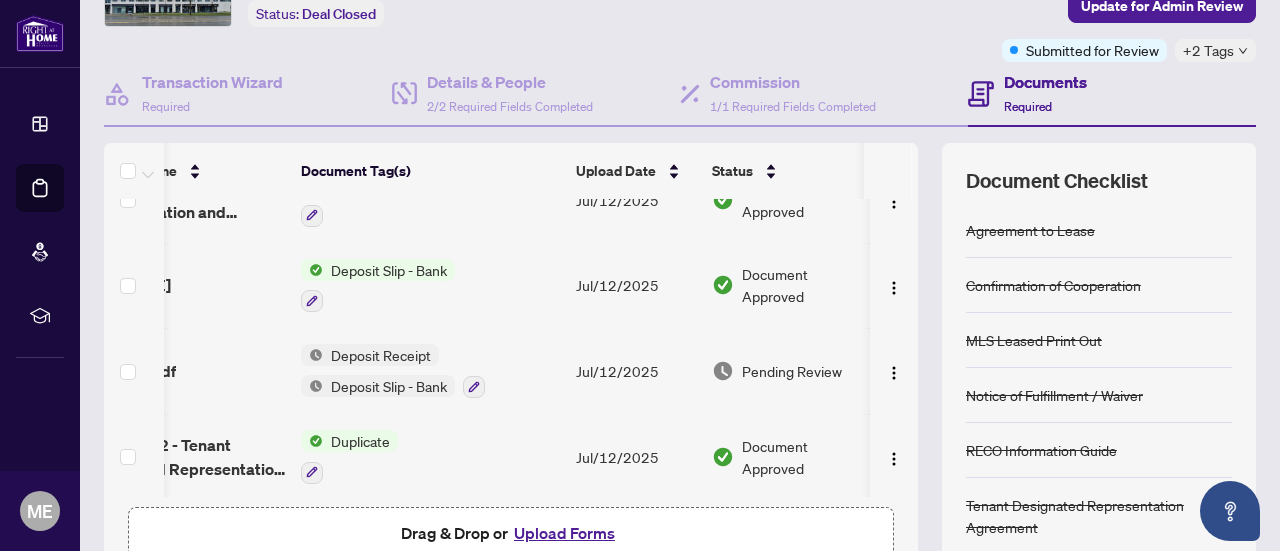 scroll, scrollTop: 0, scrollLeft: 0, axis: both 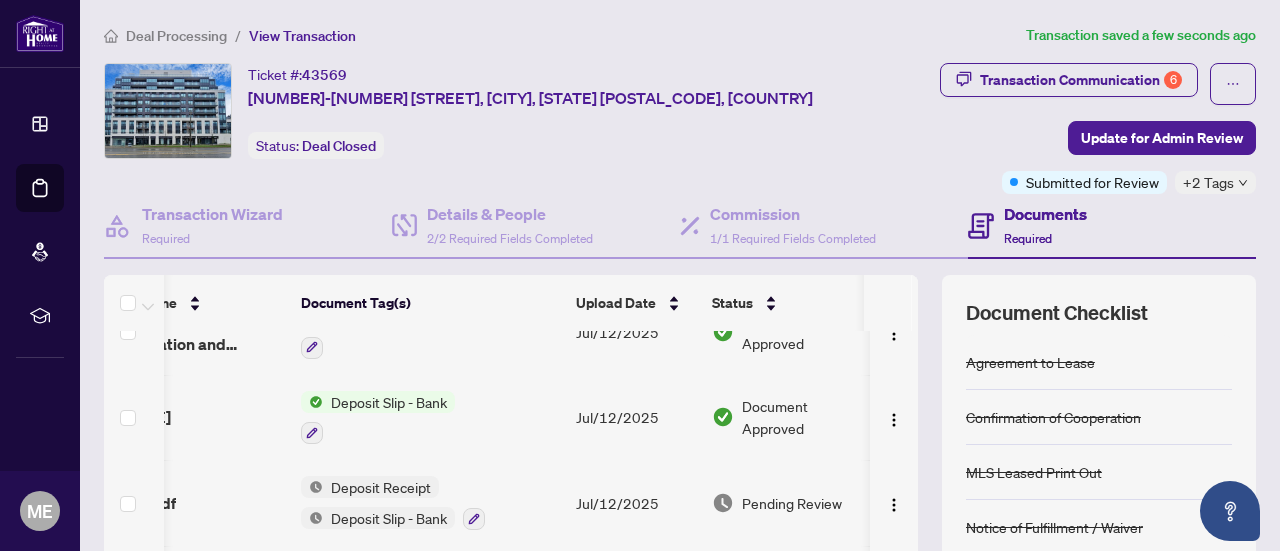 click on "+2 Tags" at bounding box center [1215, 182] 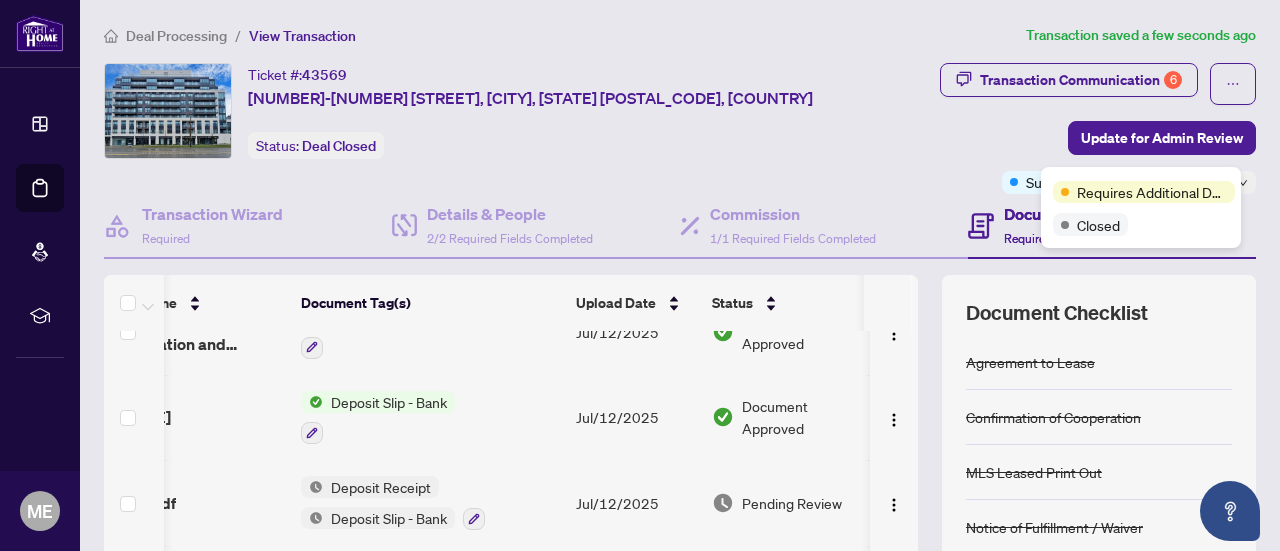 click on "Requires Additional Docs" at bounding box center (1152, 192) 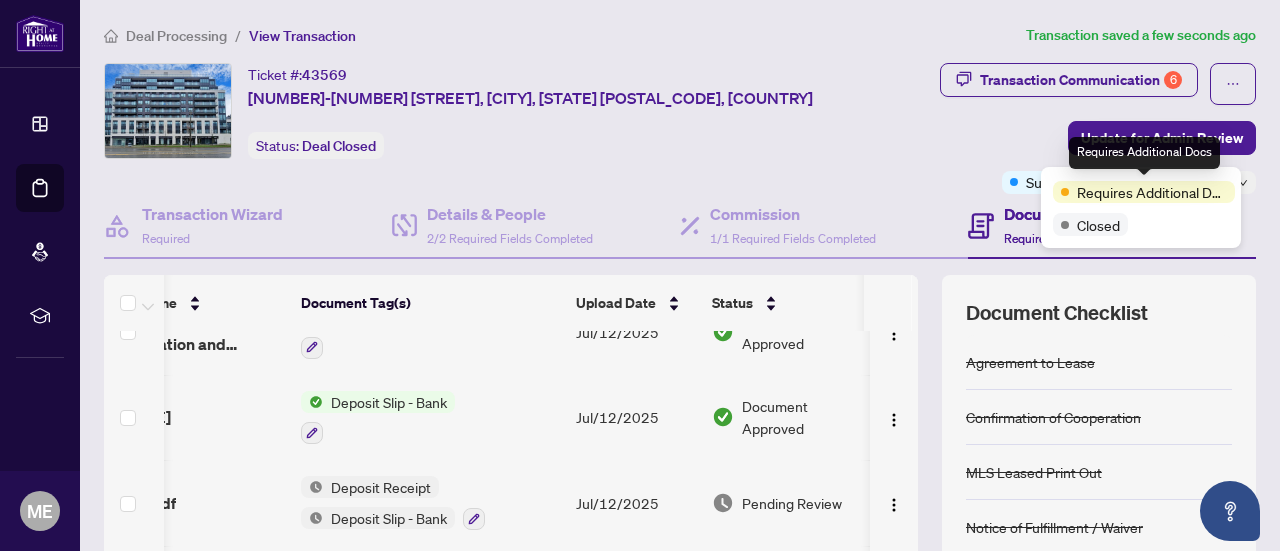 click on "Documents Required" at bounding box center (1112, 226) 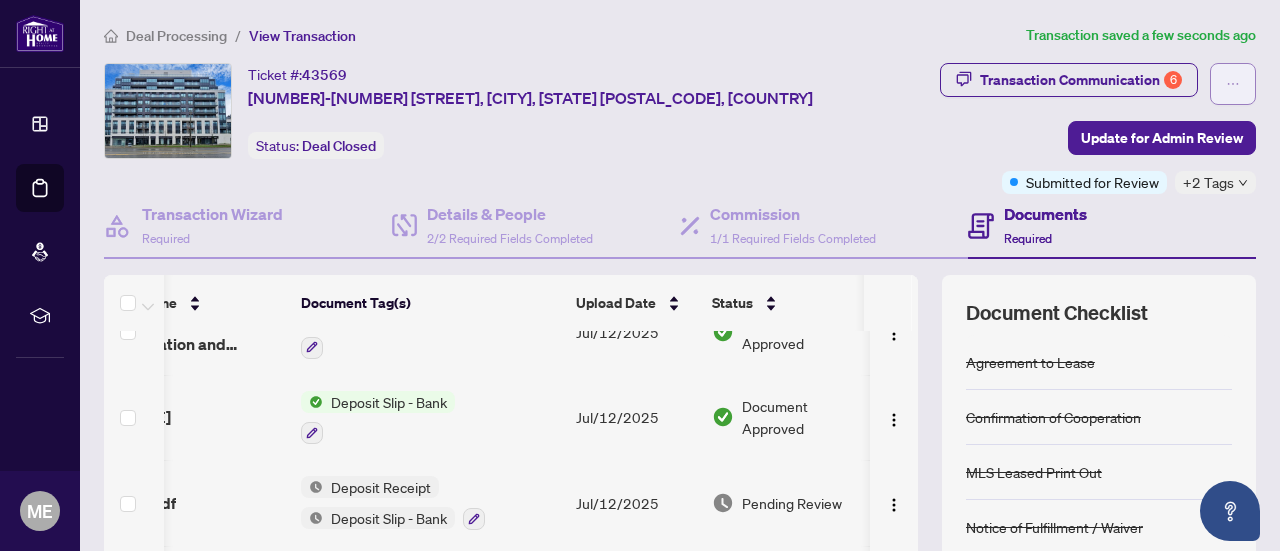 click at bounding box center (1233, 84) 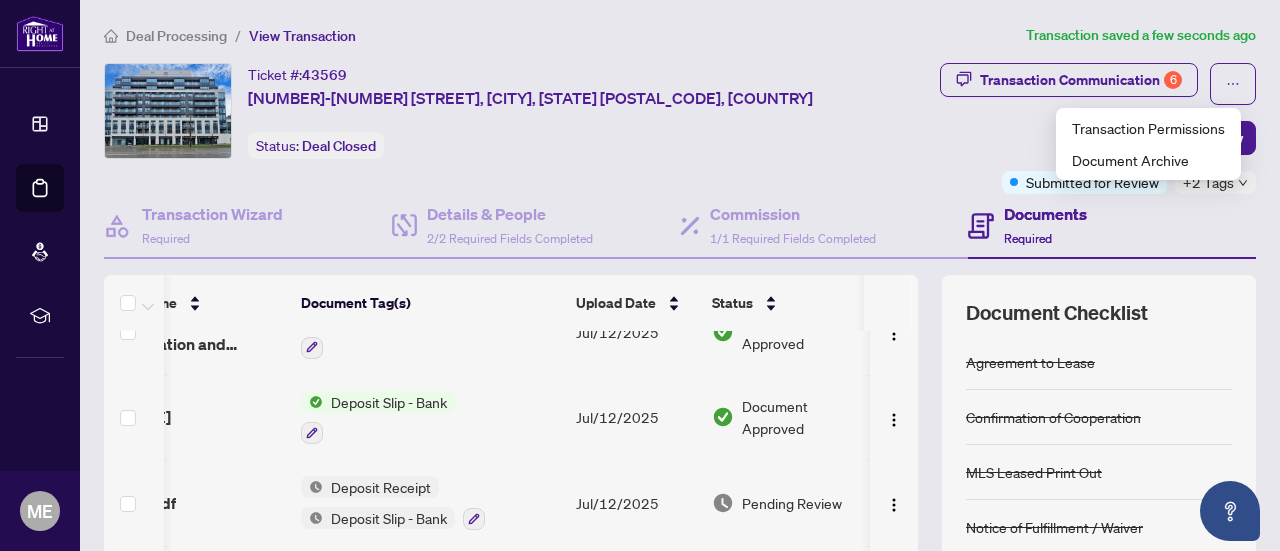 click on "Deal Processing / View Transaction Transaction saved   a few seconds ago Ticket #:  [NUMBER] [NUMBER]-[NUMBER] [STREET], [CITY], [STATE] [POSTAL_CODE], [COUNTRY] Status:   Deal Closed Transaction Communication 6 Update for Admin Review Submitted for Review +2 Tags Transaction Wizard Required Details & People 2/2 Required Fields Completed Commission 1/1 Required Fields Completed Documents Required (15) File Name Document Tag(s) Upload Date Status             [MONTH] first.pdf Notice of Fulfillment / Waiver [MONTH]/[DAY]/[YEAR] Pending Review RECO GUID  TENANT  S A.pdf Tenant Designated Representation Agreement [MONTH]/[DAY]/[YEAR] Pending Review IMG_0366.jpeg Other [MONTH]/[DAY]/[YEAR] Document Approved IMG_0366.jpeg Other [MONTH]/[DAY]/[YEAR] Document Approved RECO GUID  TENANT  S A.pdf Schedule(s) [MONTH]/[DAY]/[YEAR] Document Approved IMG_0100.jpg Deposit Slip - Bank [MONTH]/[DAY]/[YEAR] Document Approved IMG_0101.jpg Deposit Slip - Bank [MONTH]/[DAY]/[YEAR] Document Approved SIGNED 741 SHEPPARD 610.pdf Agreement to Lease Confirmation of Cooperation [MONTH]/[DAY]/[YEAR] Document Needs Work" at bounding box center [680, 275] 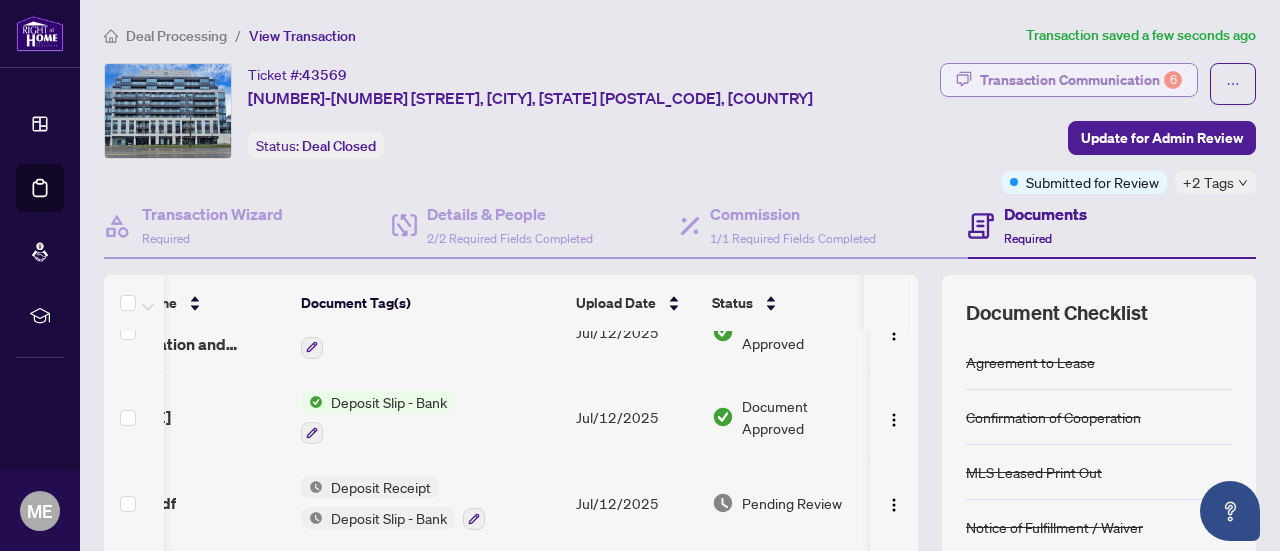 click on "Transaction Communication 6" at bounding box center [1081, 80] 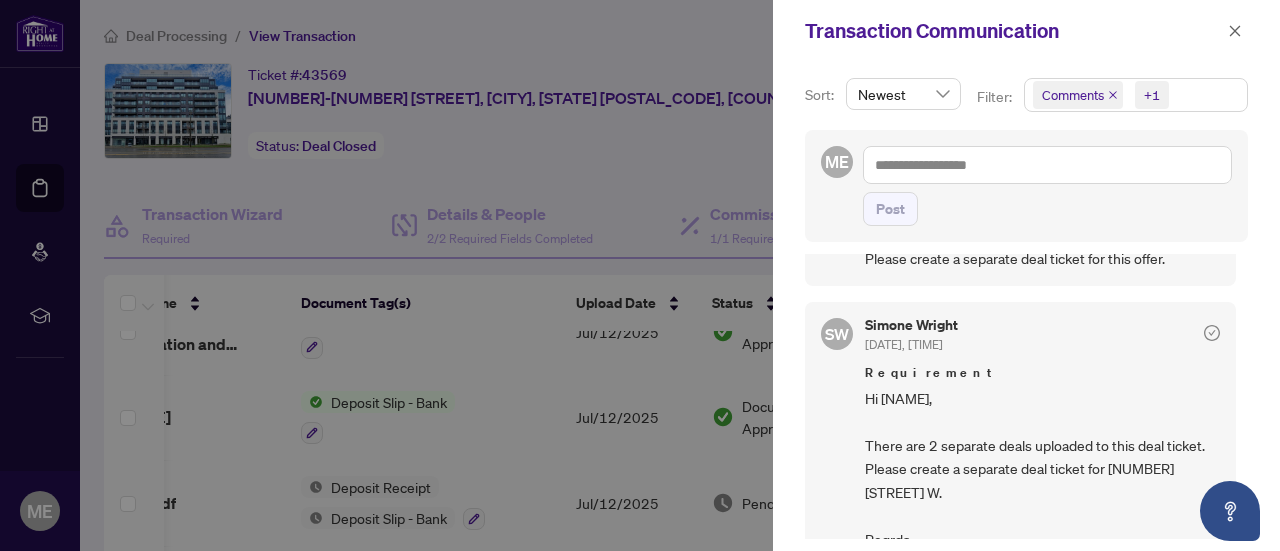 scroll, scrollTop: 2774, scrollLeft: 0, axis: vertical 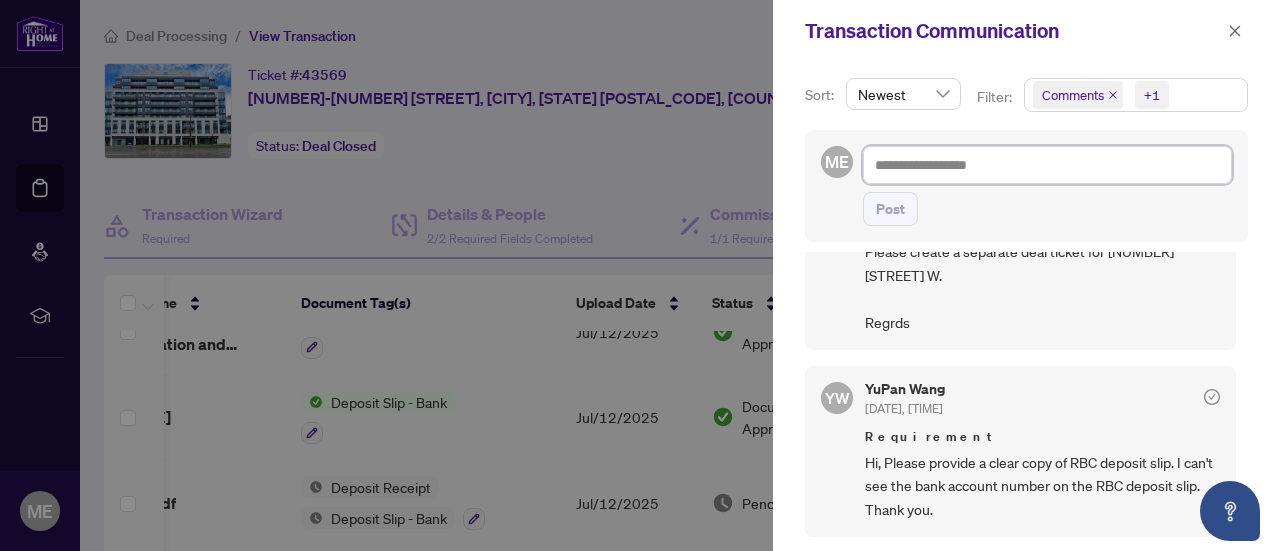 click at bounding box center (1047, 164) 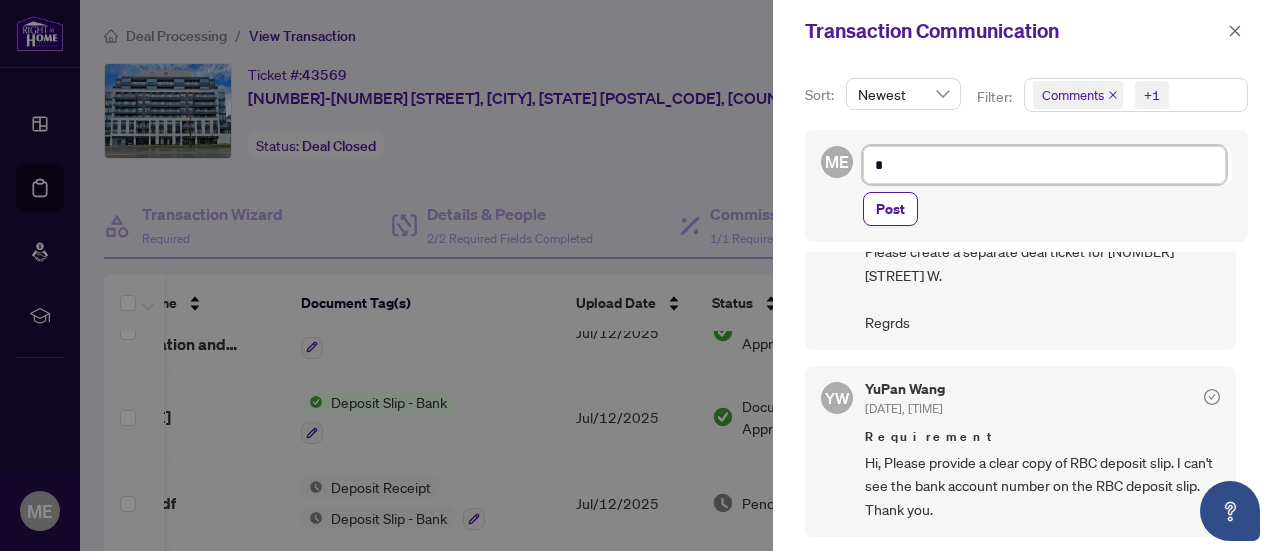 type on "**" 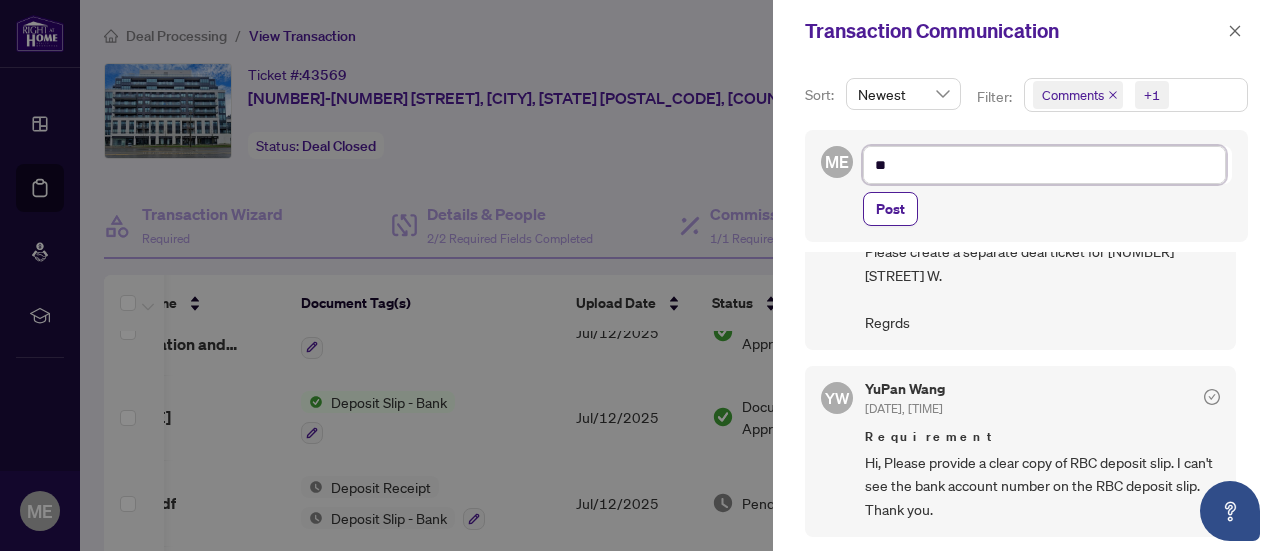 type on "***" 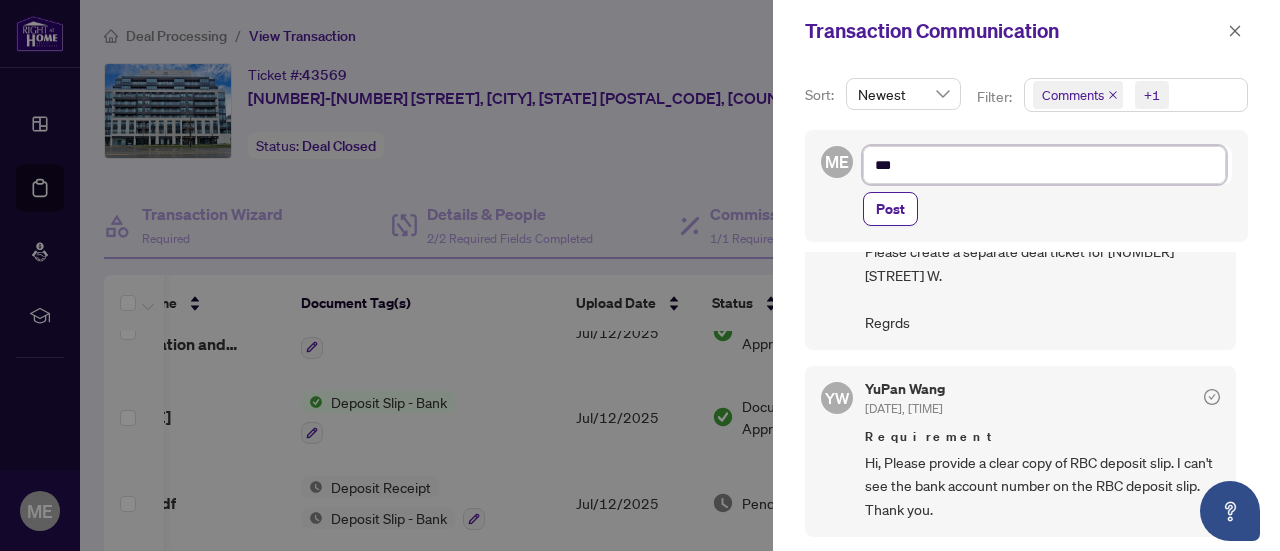 type on "****" 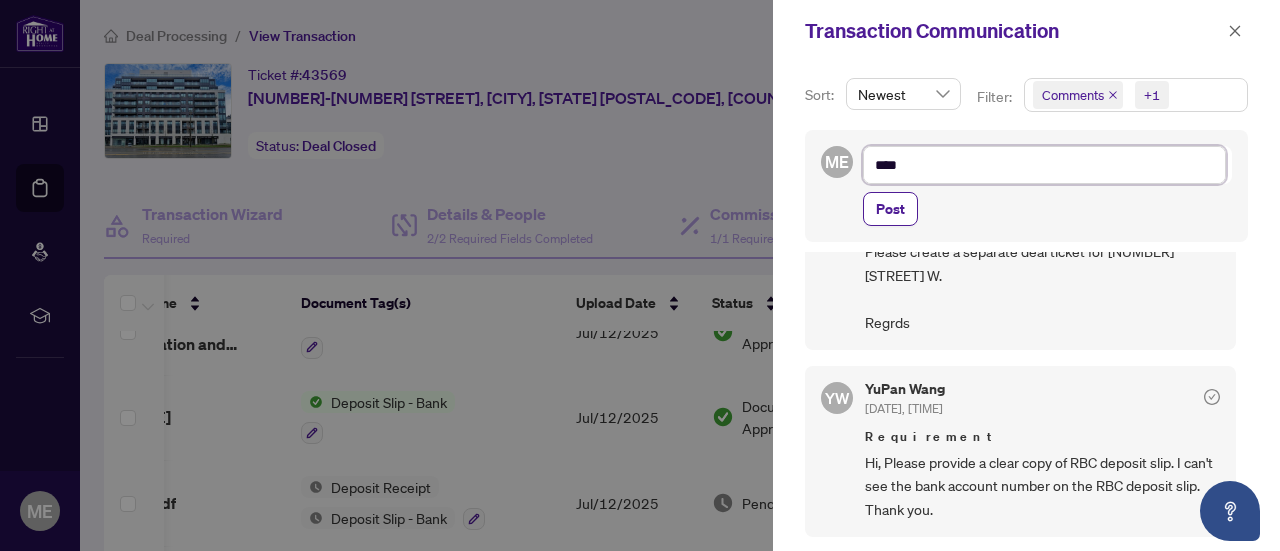 type on "****" 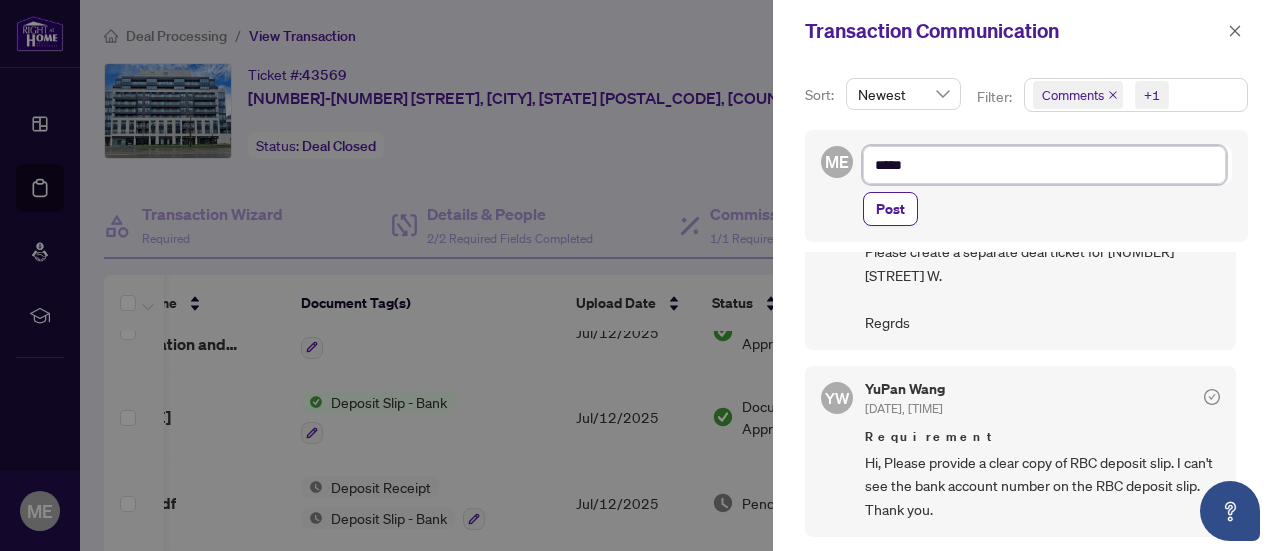 type on "*****" 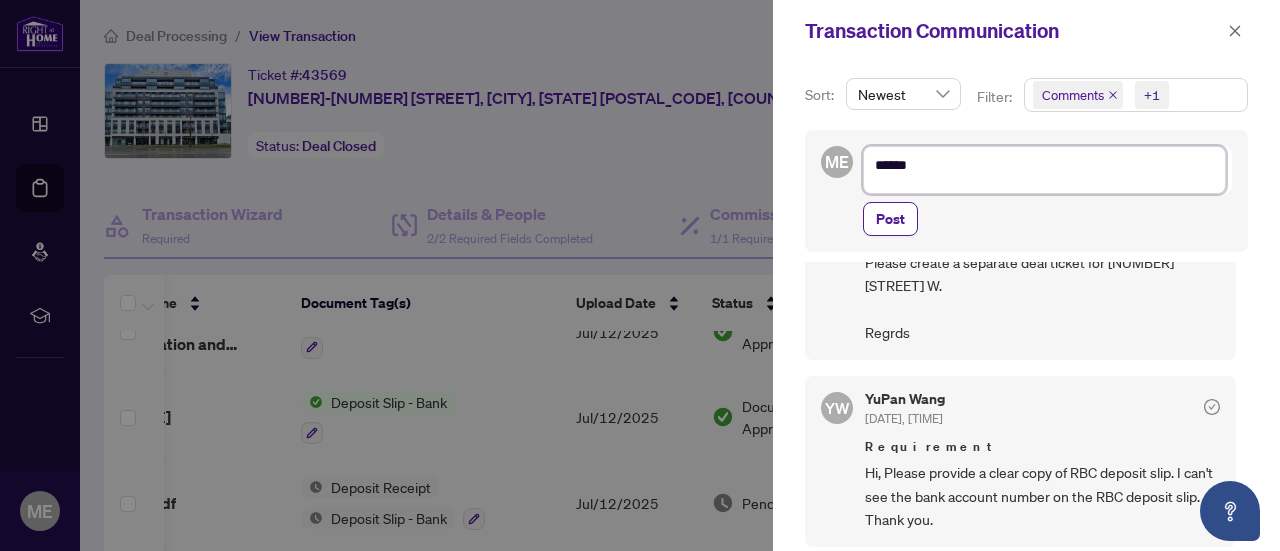 scroll, scrollTop: 0, scrollLeft: 0, axis: both 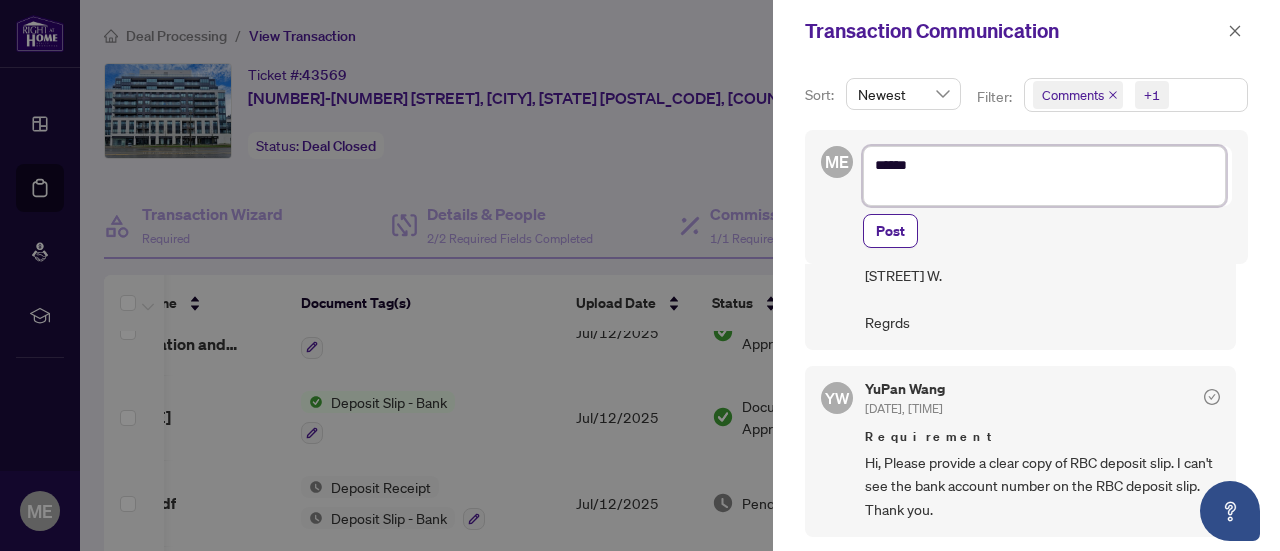type on "*****
*" 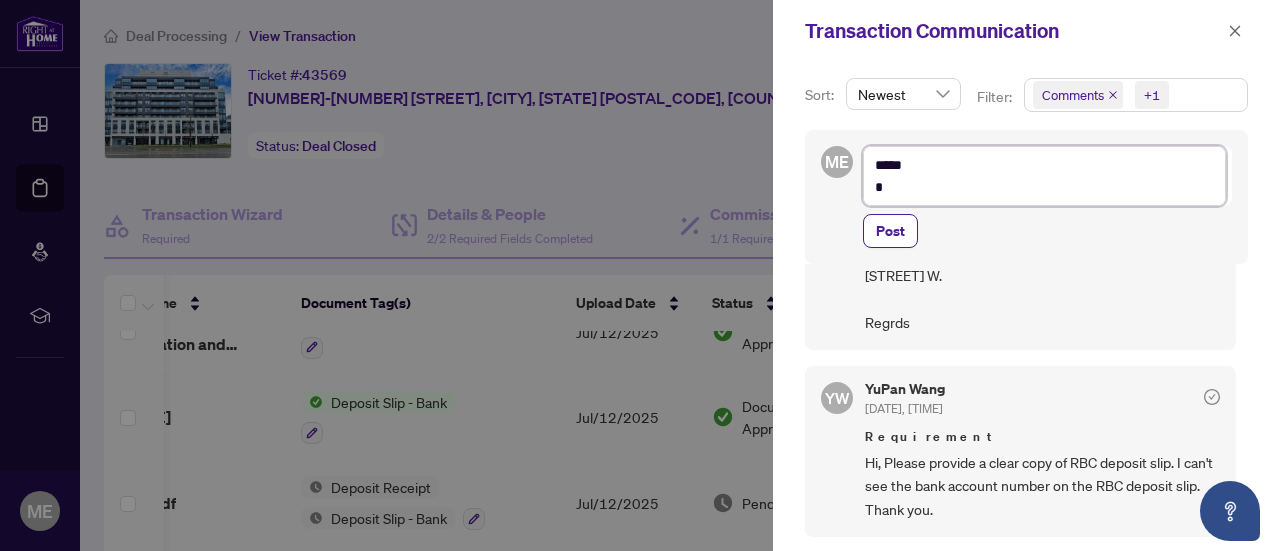 type on "*****
*" 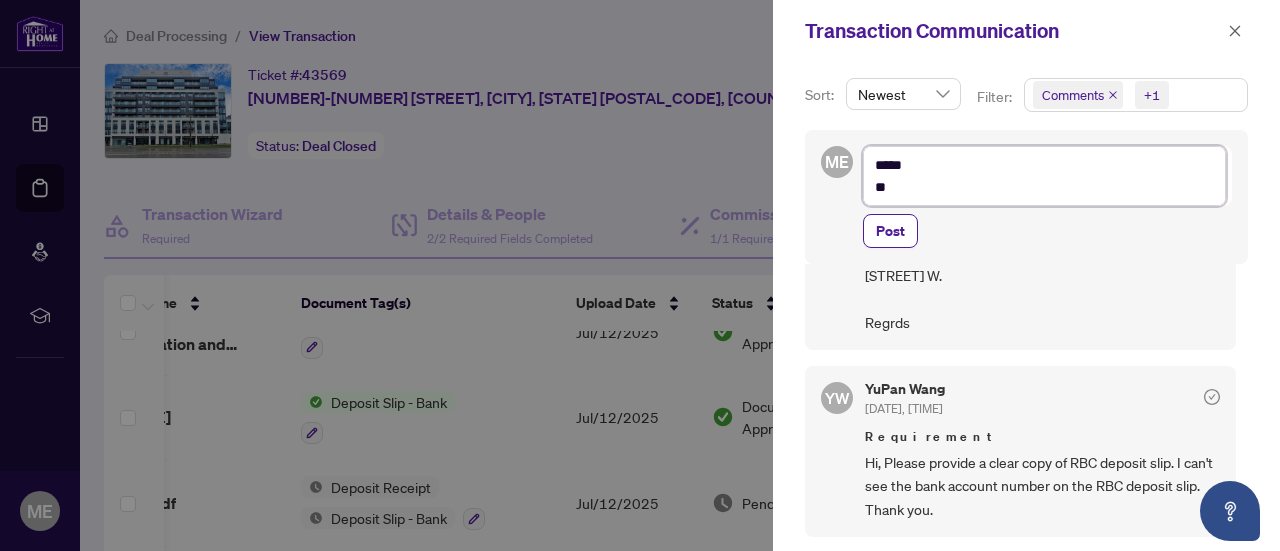 type on "*****
***" 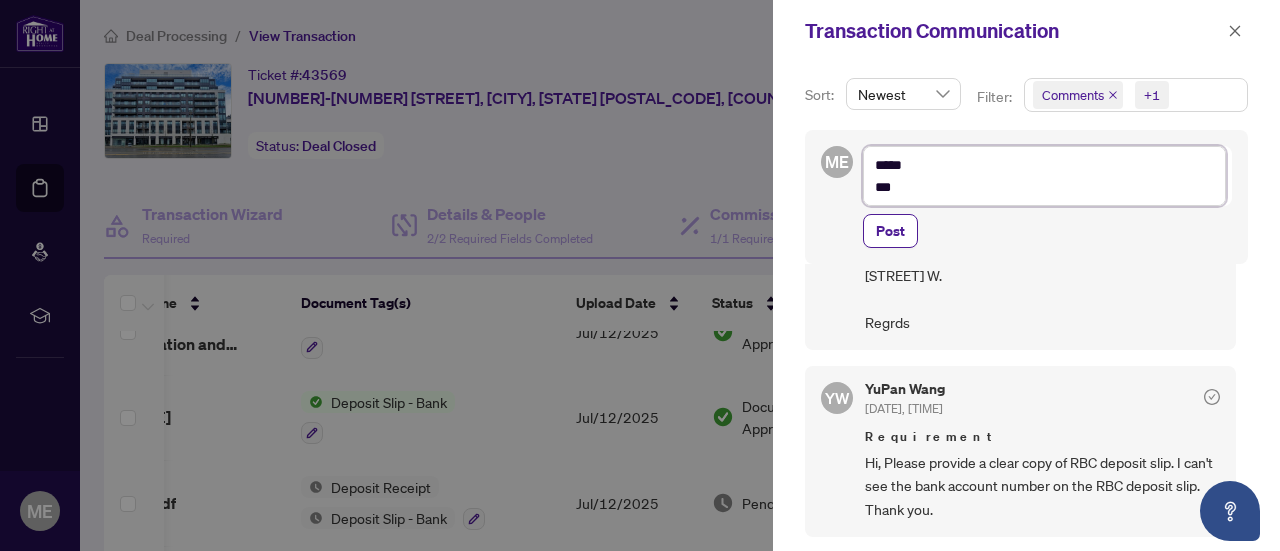 type on "*****
****" 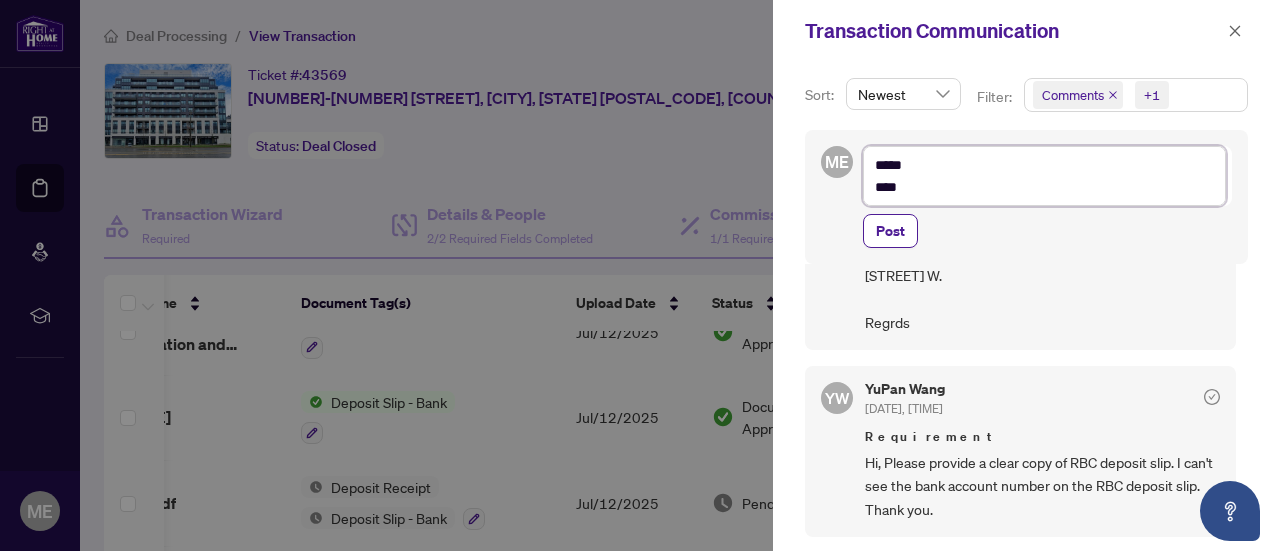 type on "*****
*****" 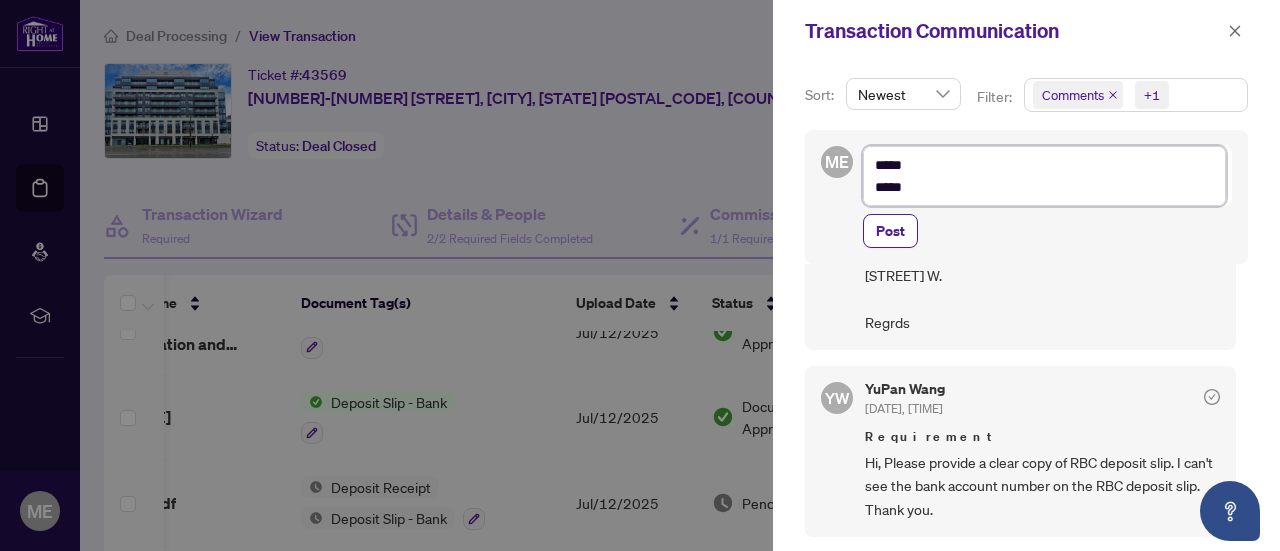 type on "*****
******" 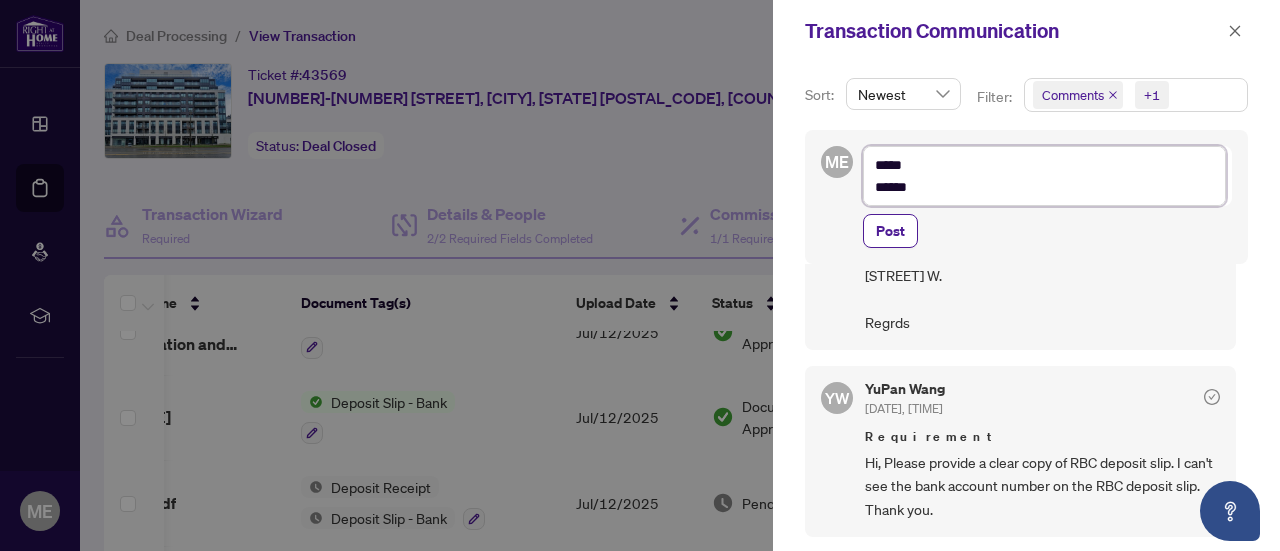 type on "*****
*******" 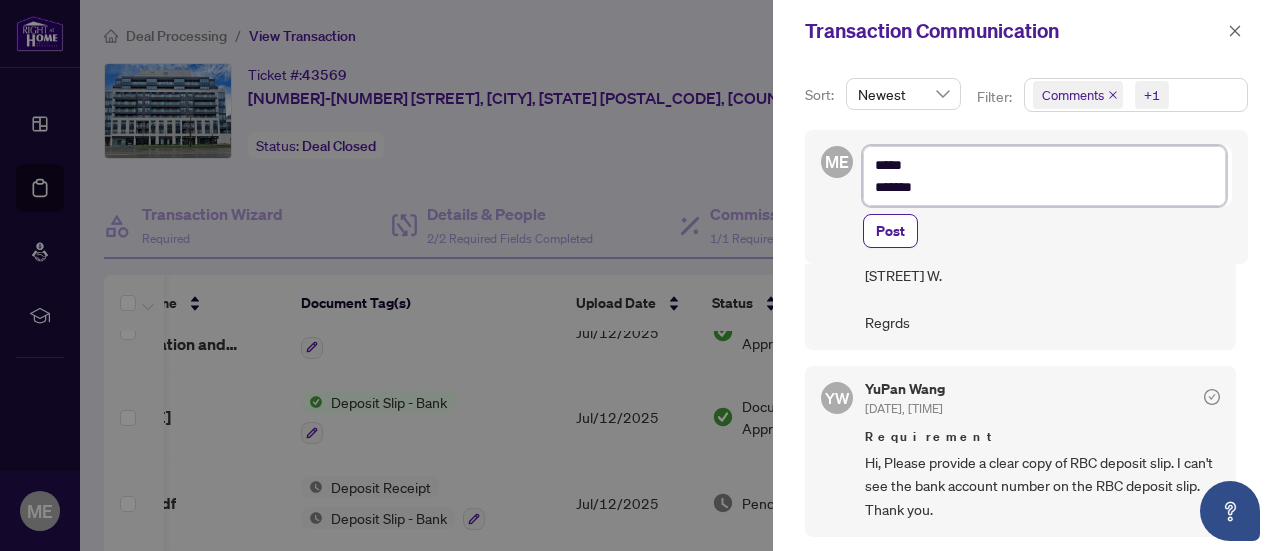 type on "*****
*******" 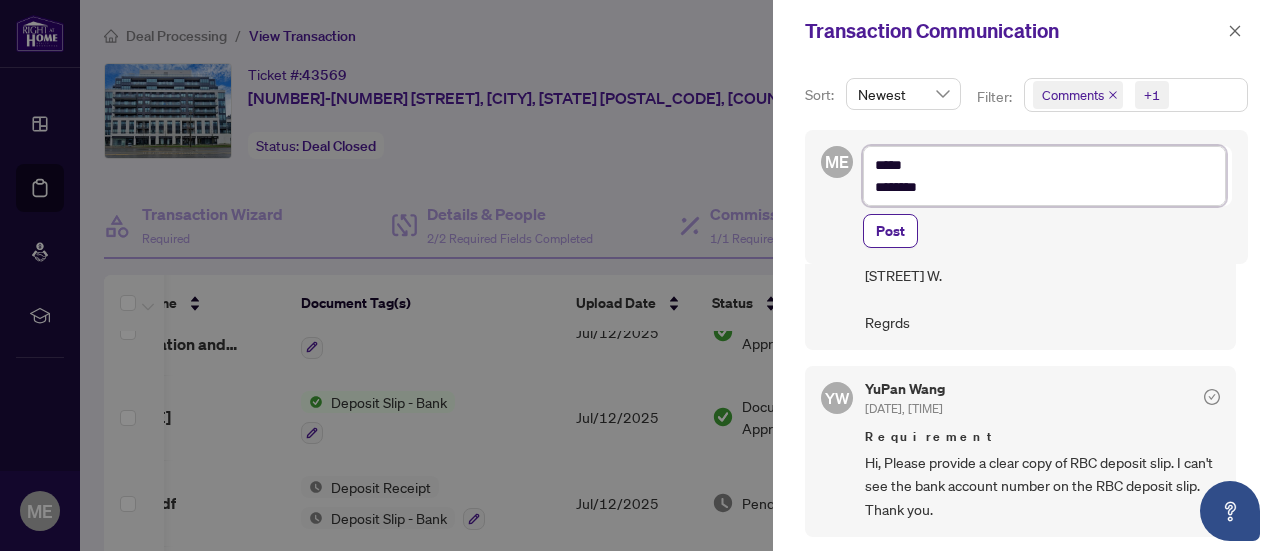 type on "*****
*********" 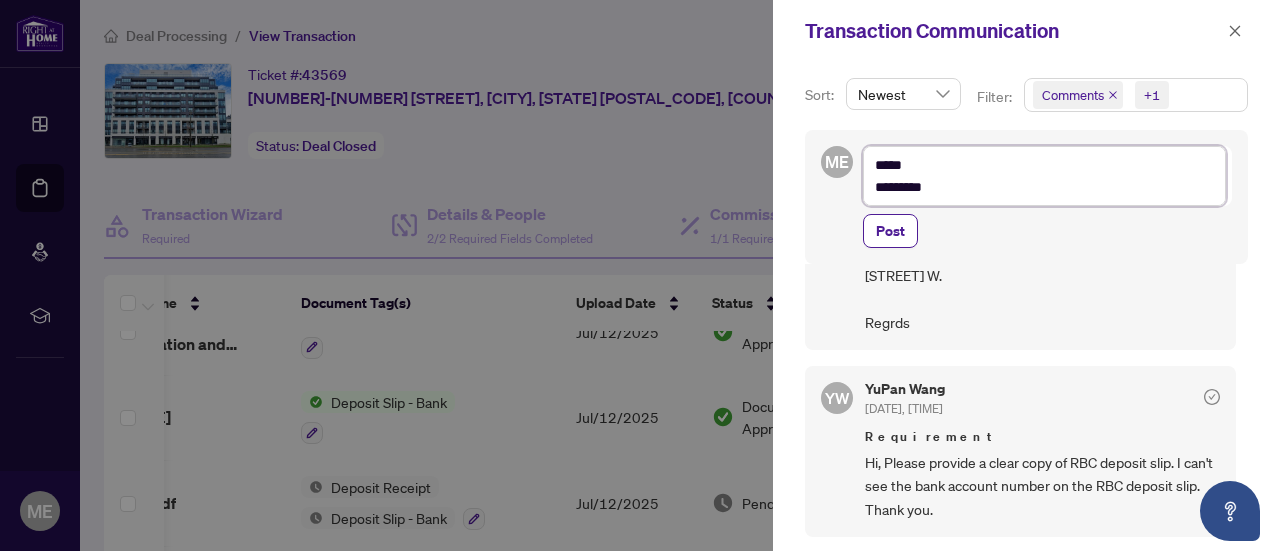 type on "**********" 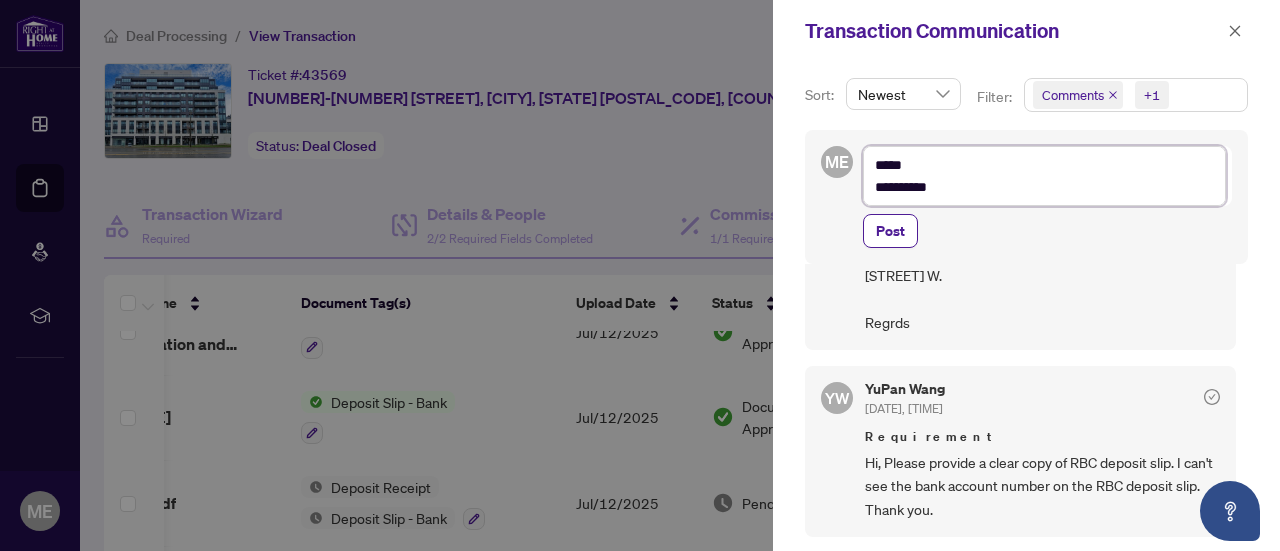 type on "**********" 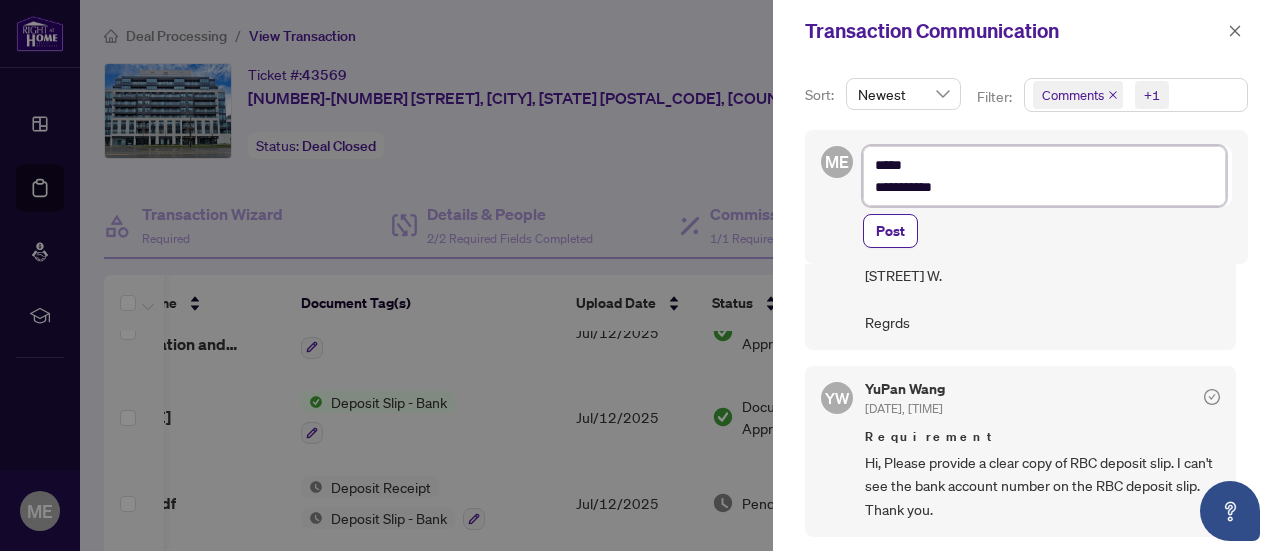 type on "**********" 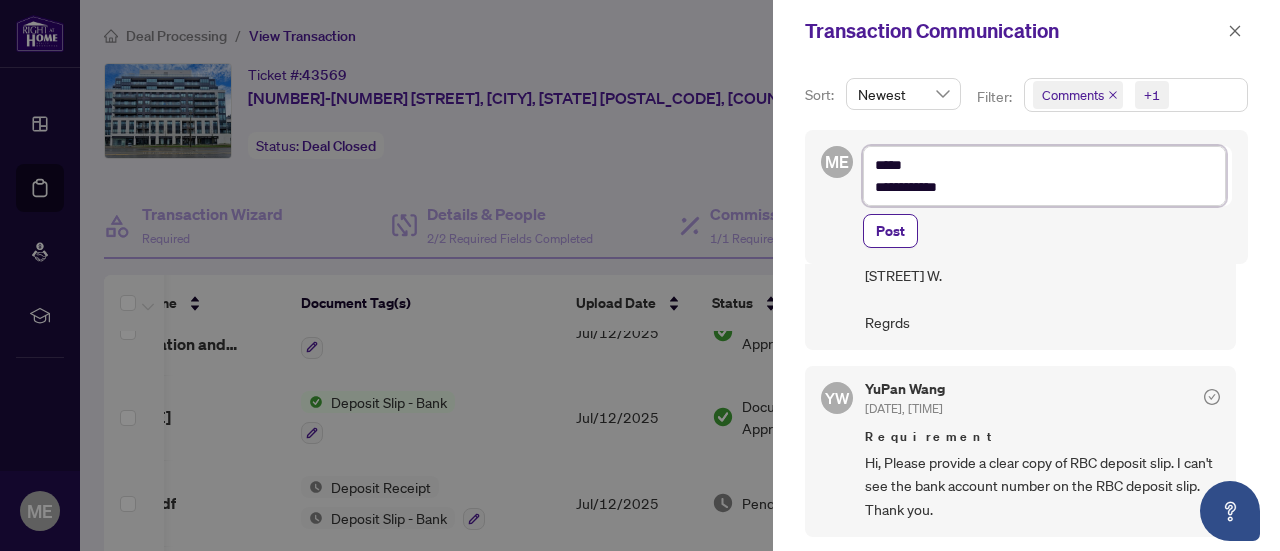 type on "**********" 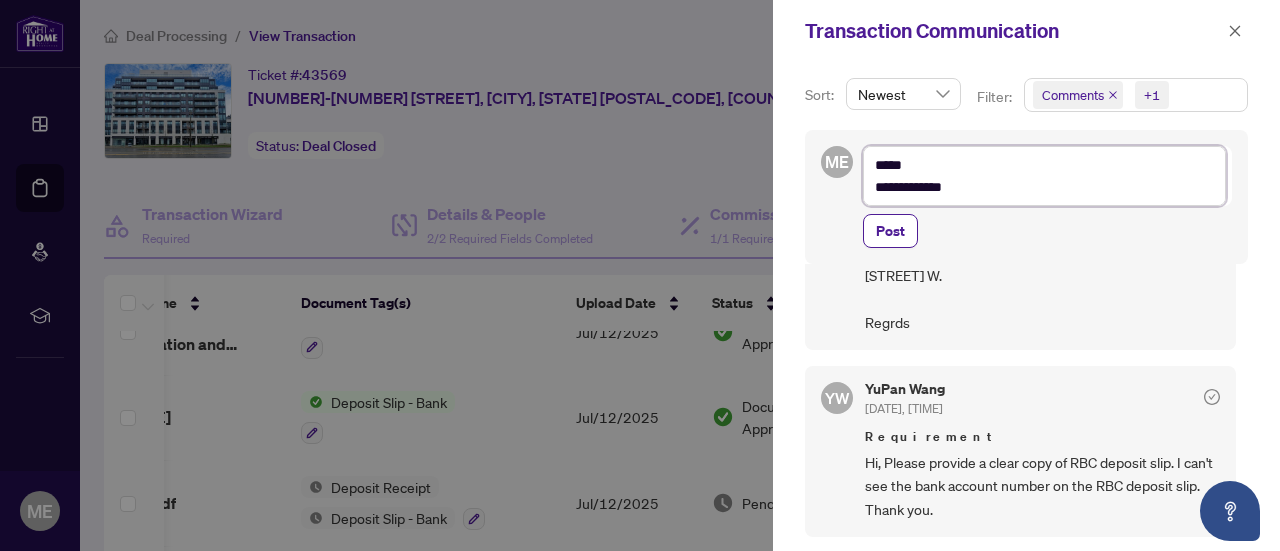 type on "**********" 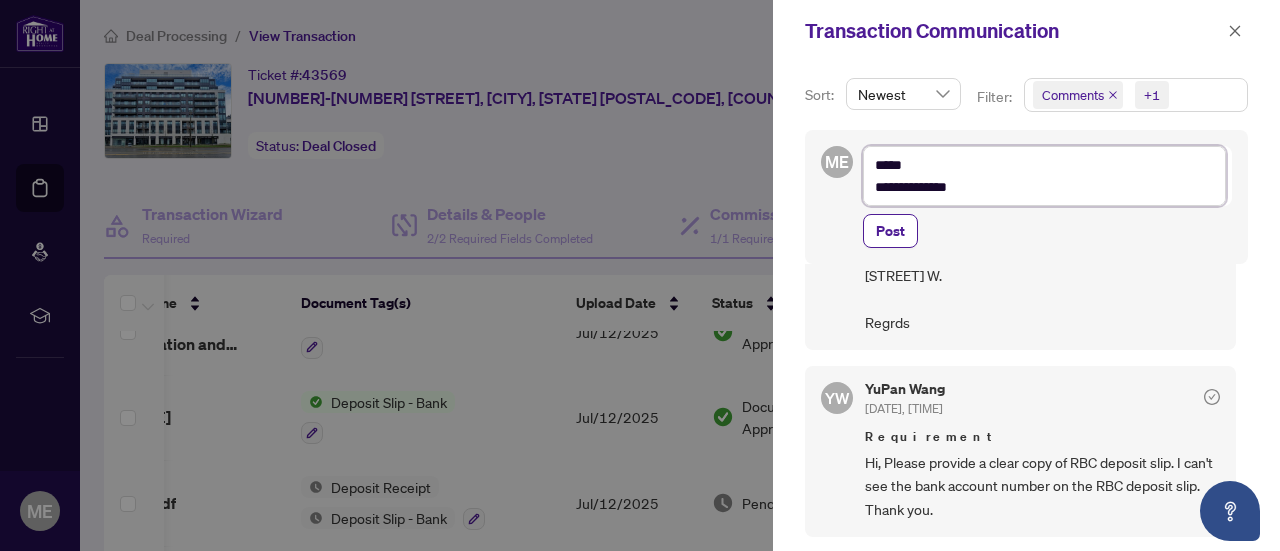 type on "**********" 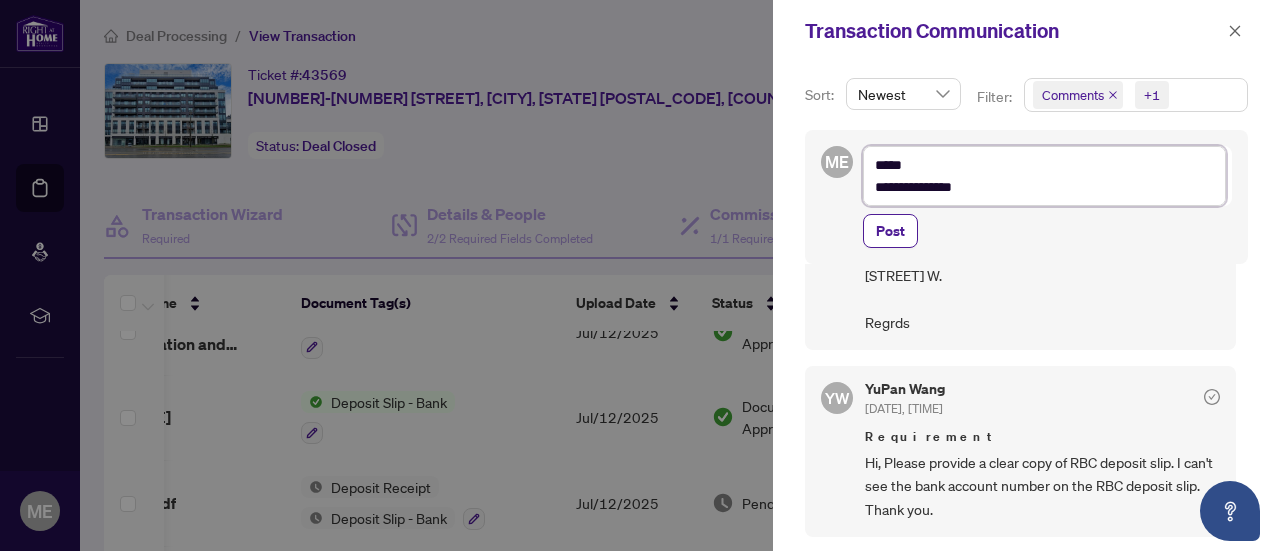 type on "**********" 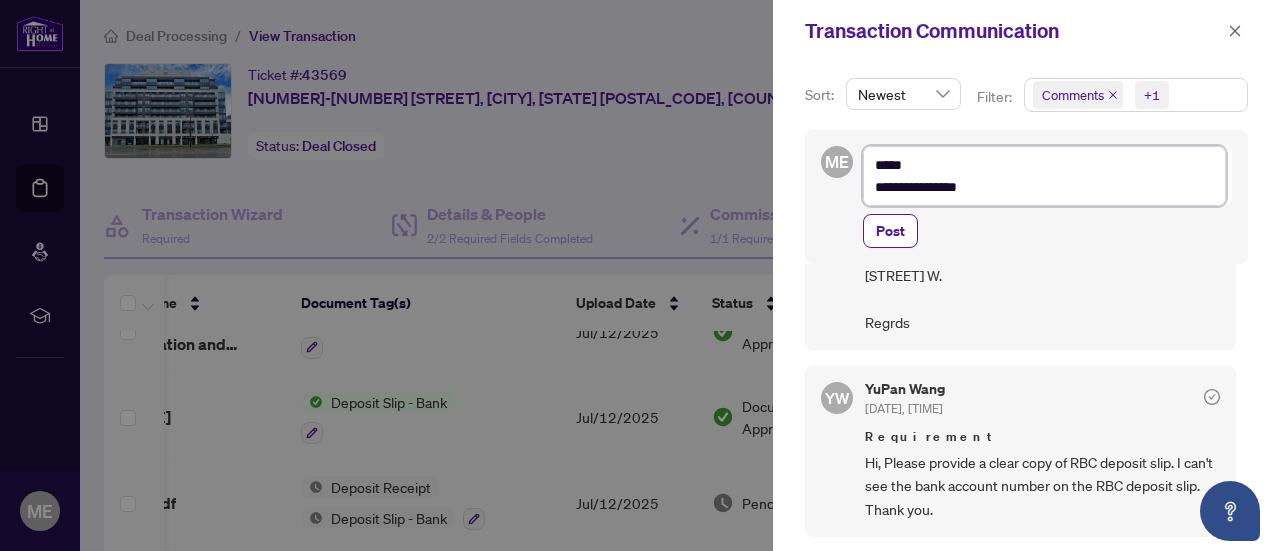 type on "**********" 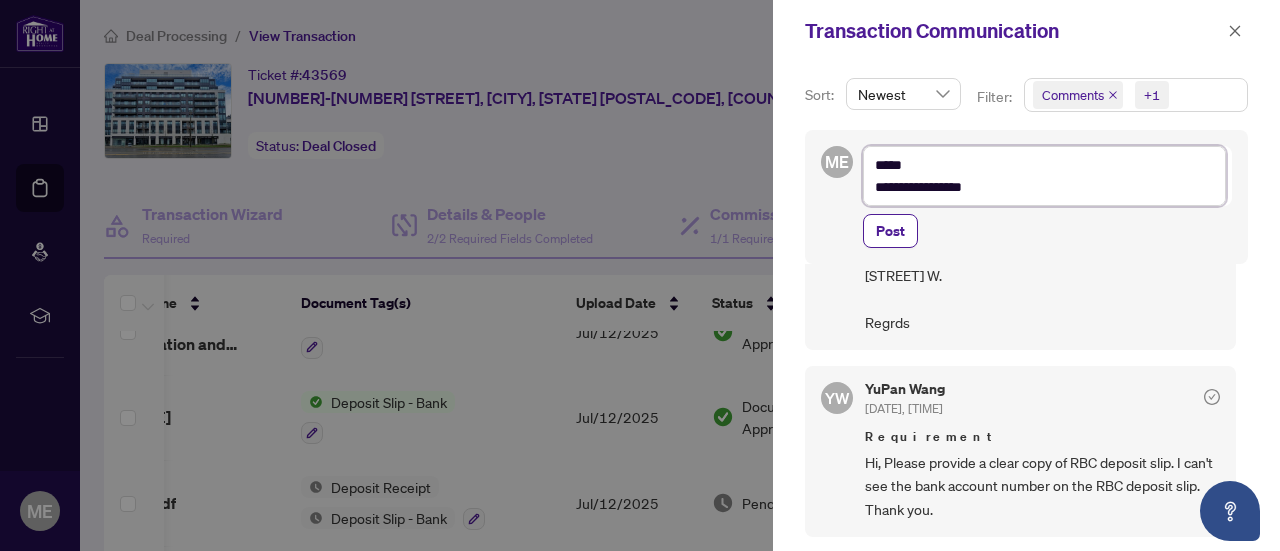 type on "**********" 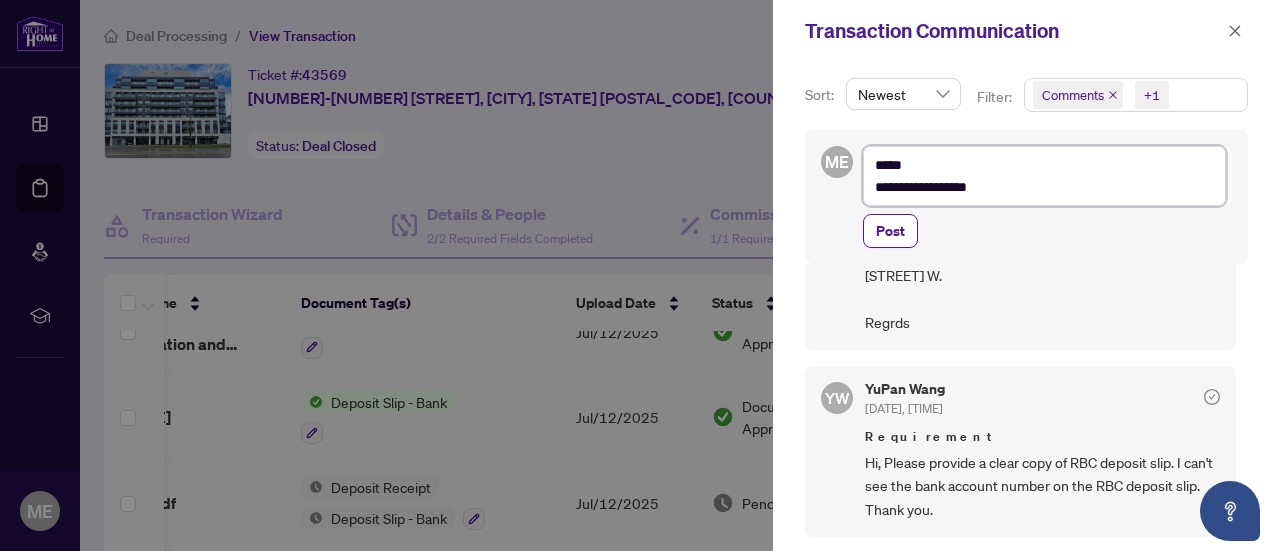 type on "**********" 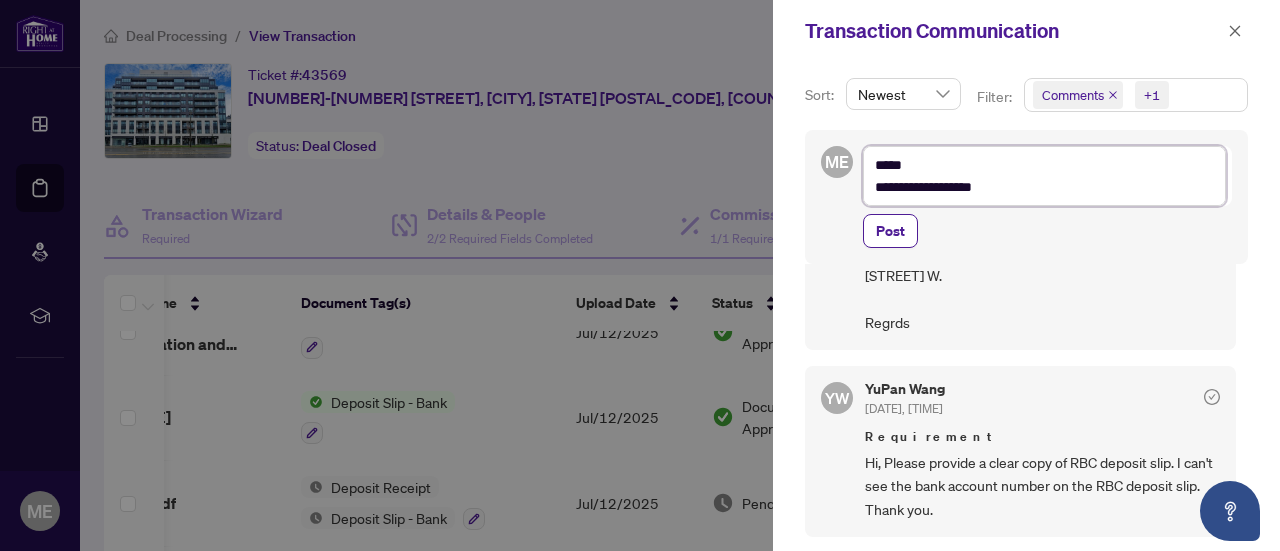 type on "**********" 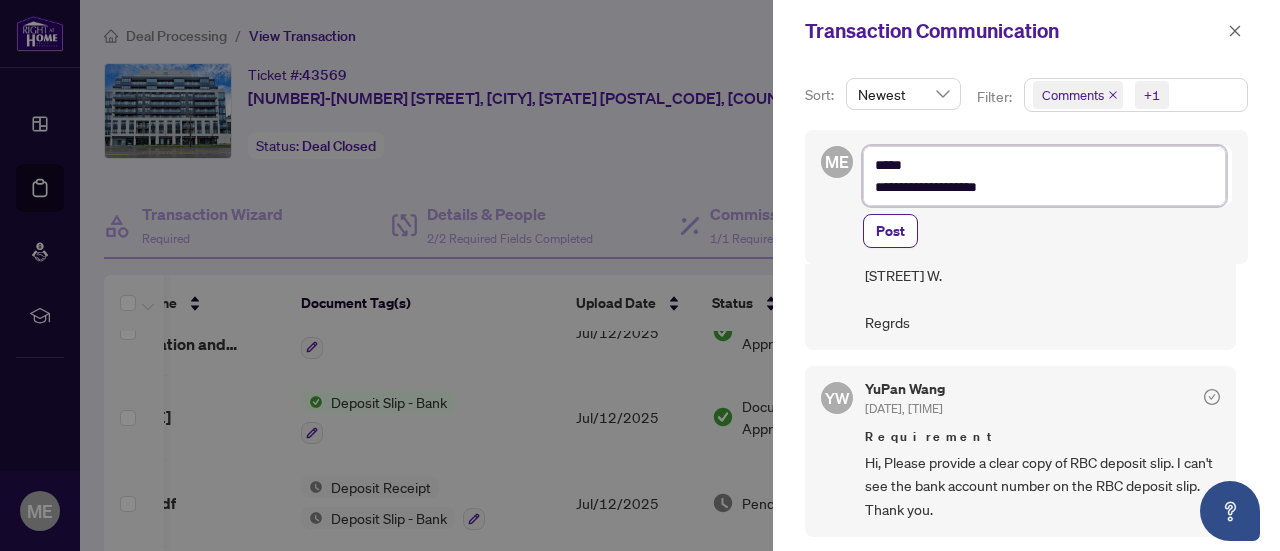 type on "**********" 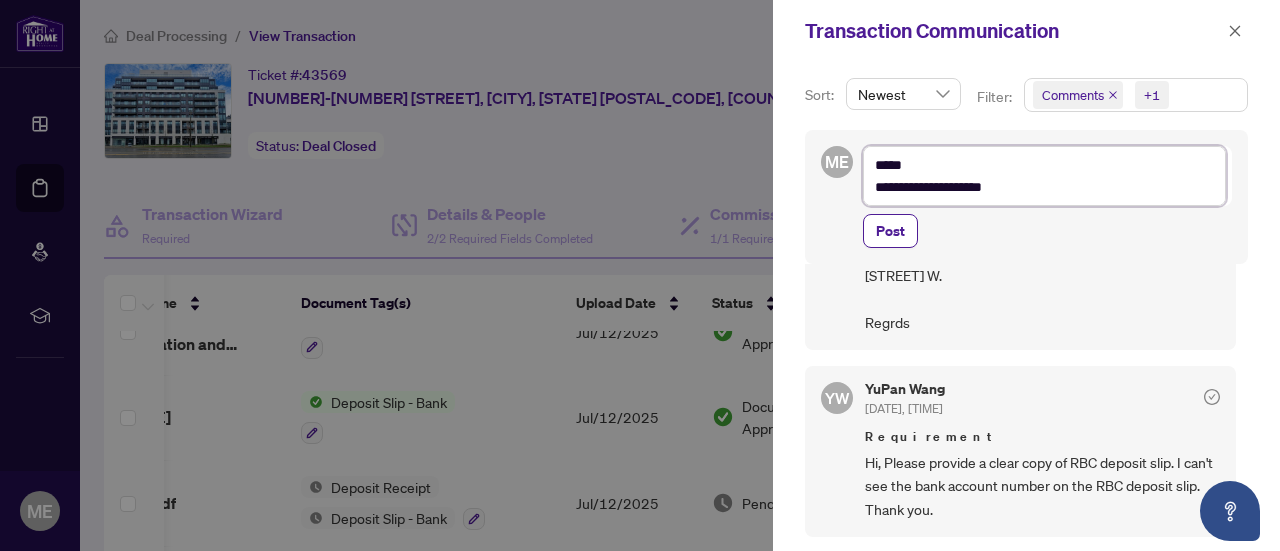 type on "**********" 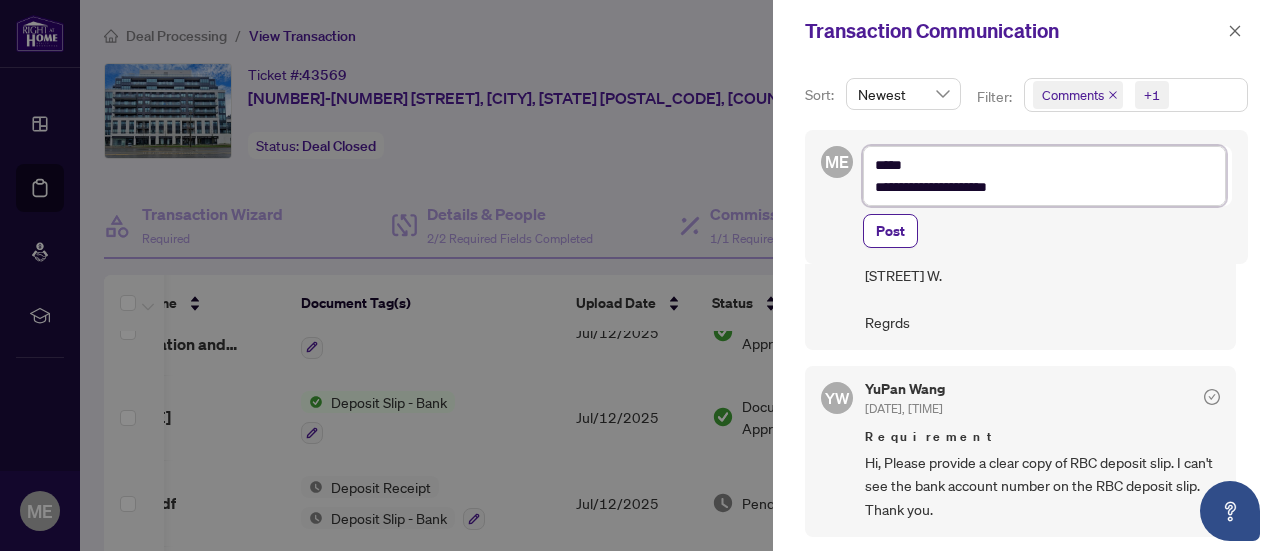 type on "**********" 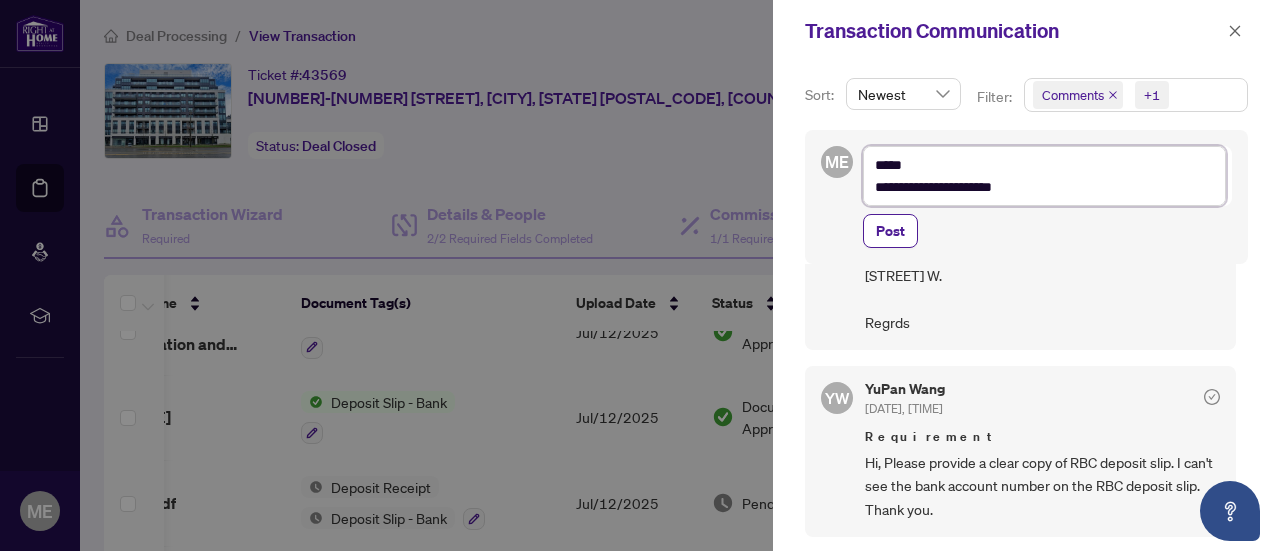 type on "**********" 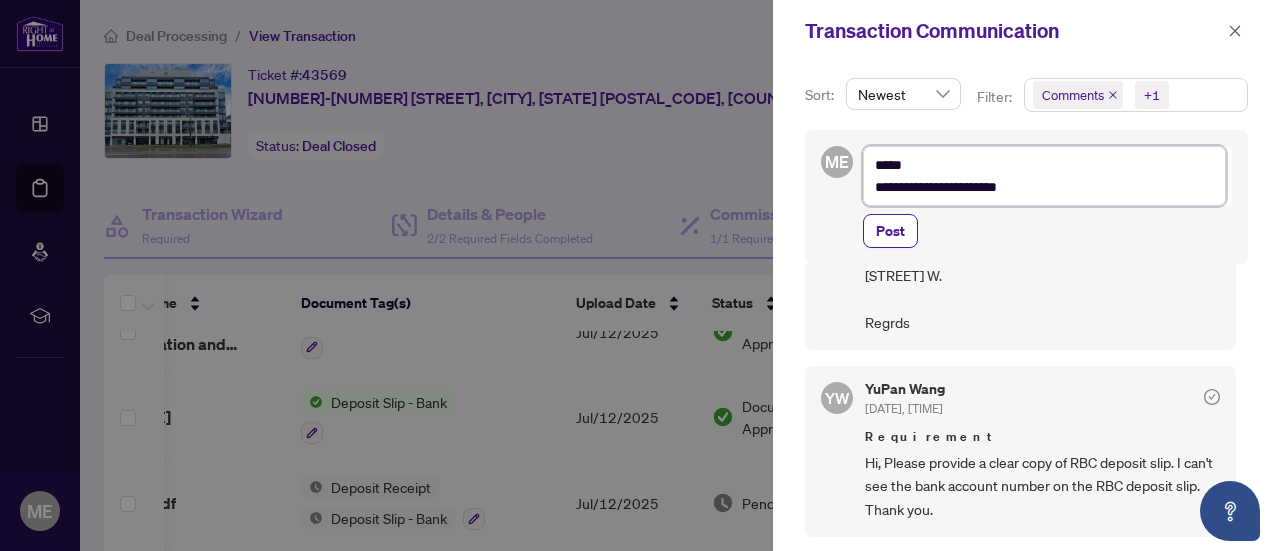 type on "**********" 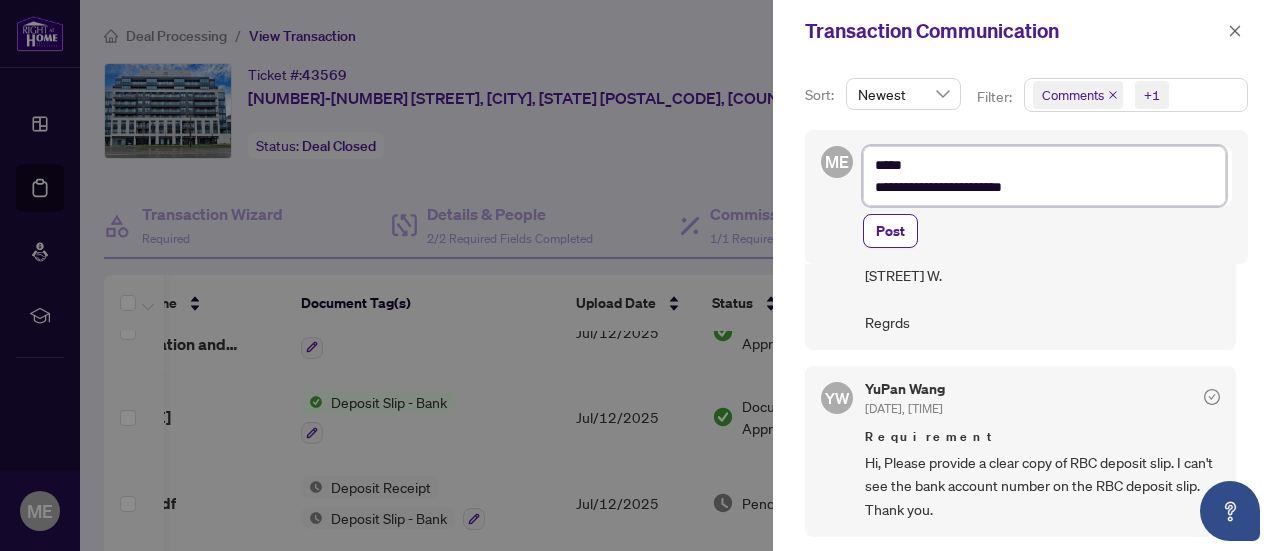 type on "**********" 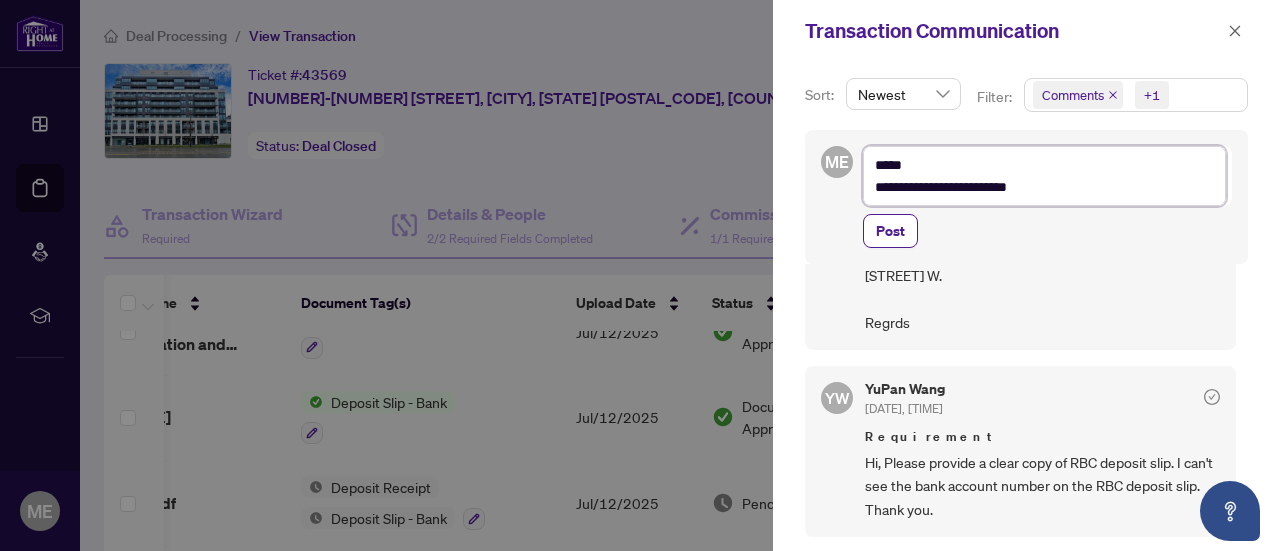 type on "**********" 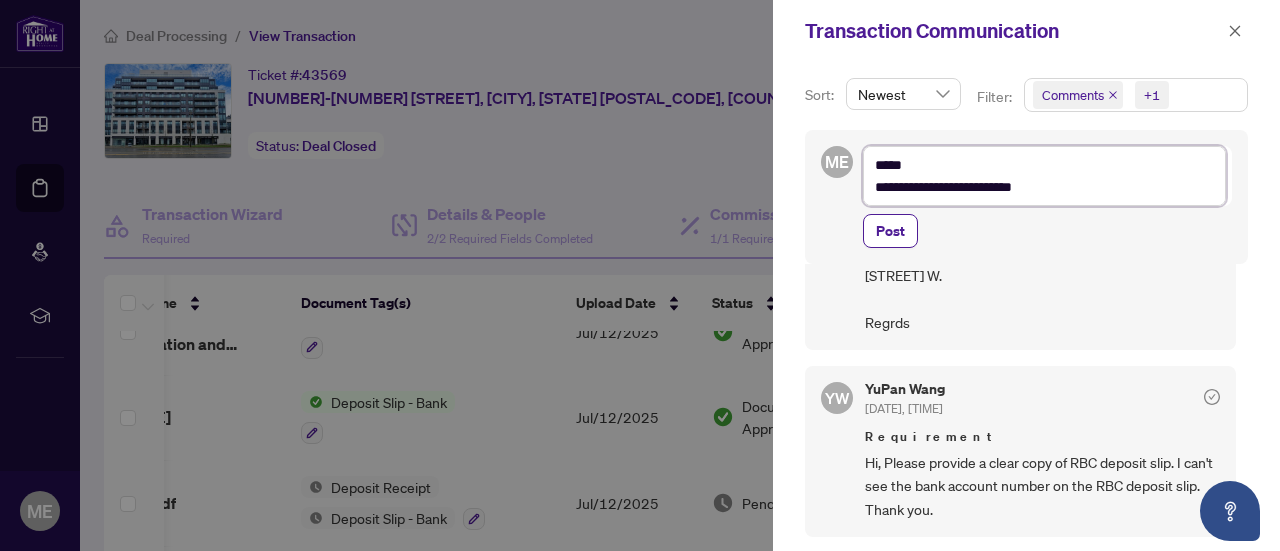 type on "**********" 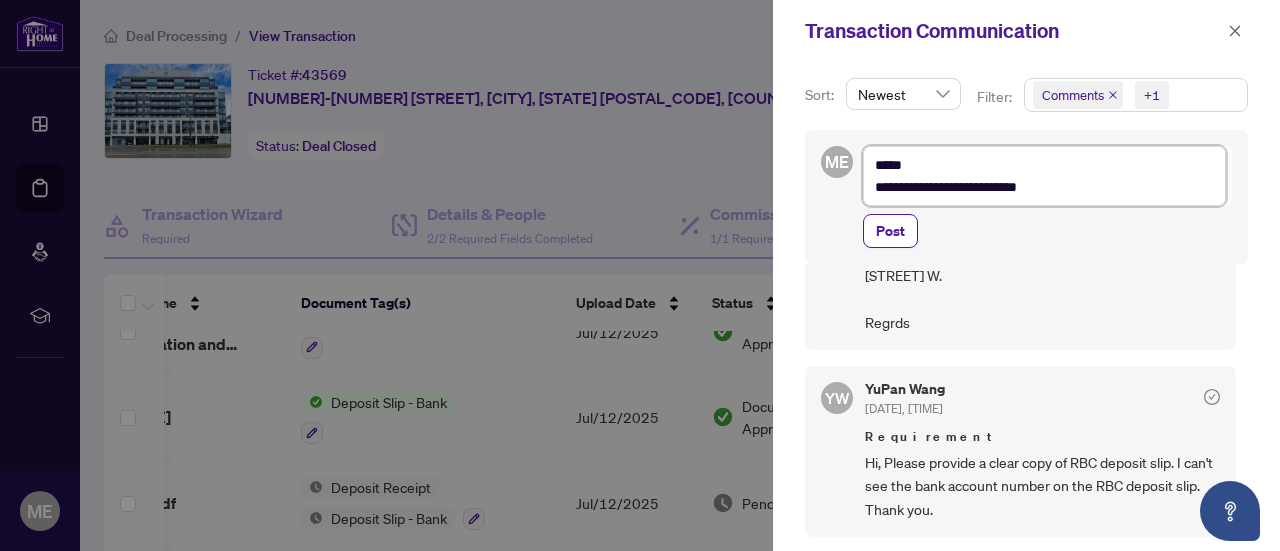 type on "**********" 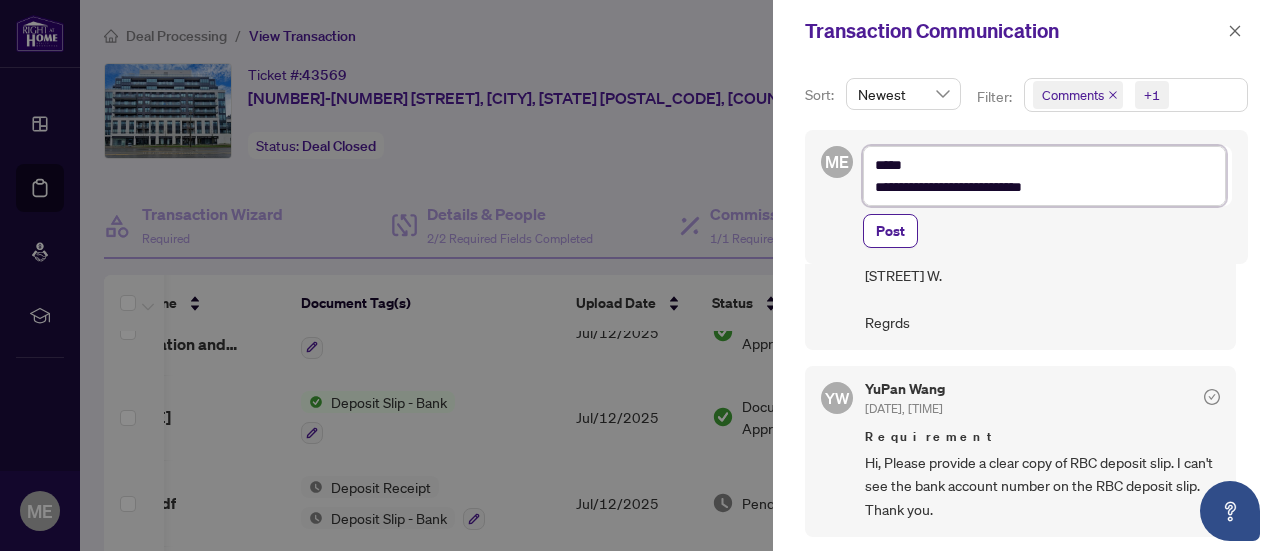 type on "**********" 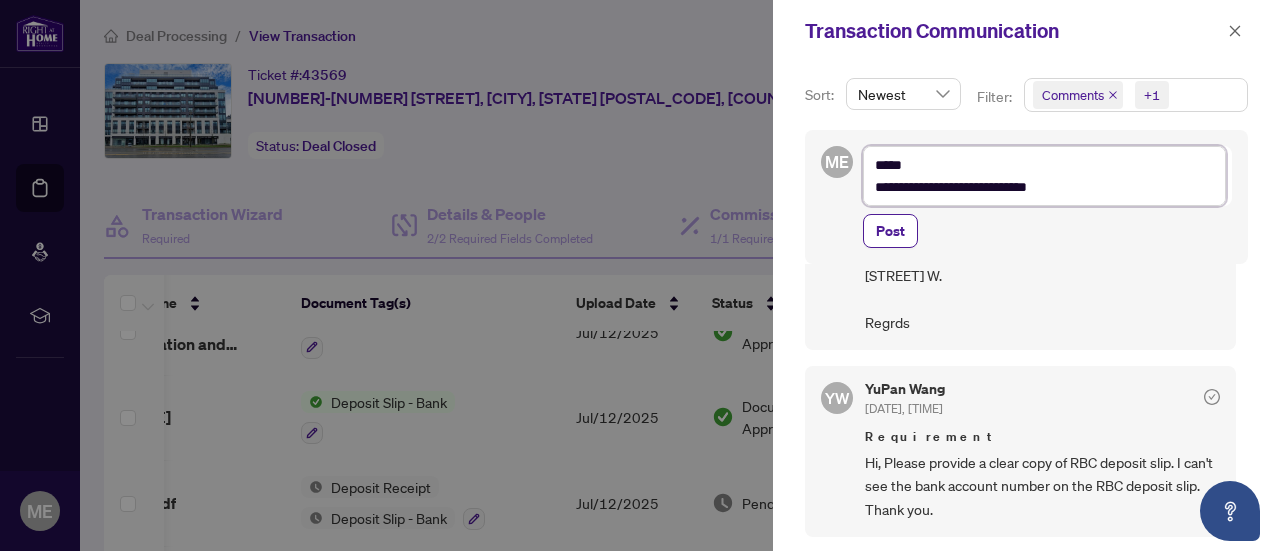 type on "**********" 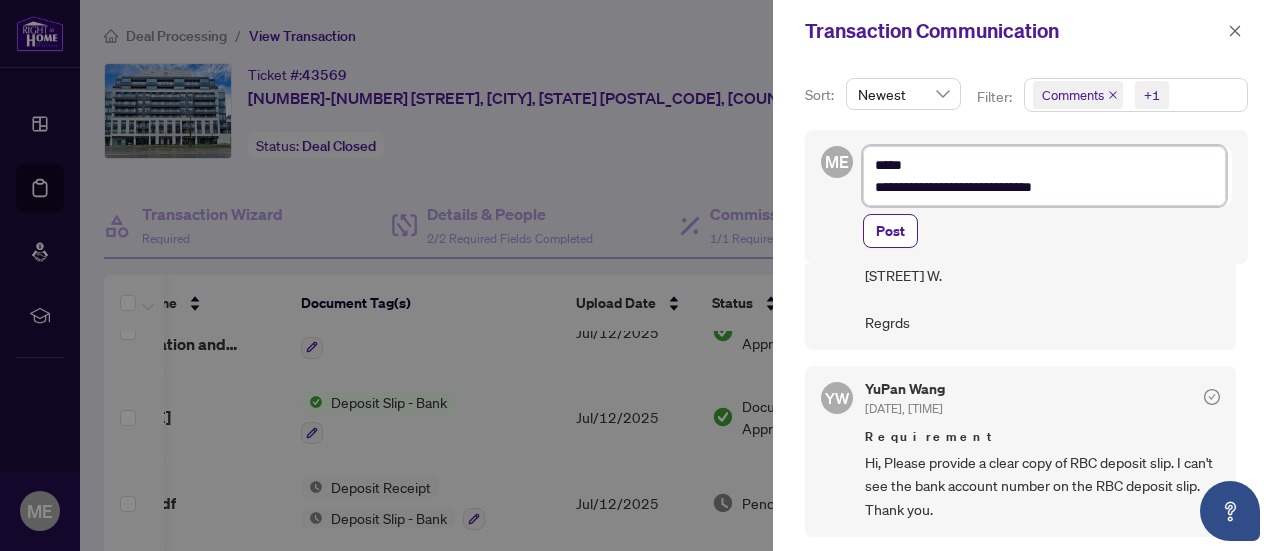 type on "**********" 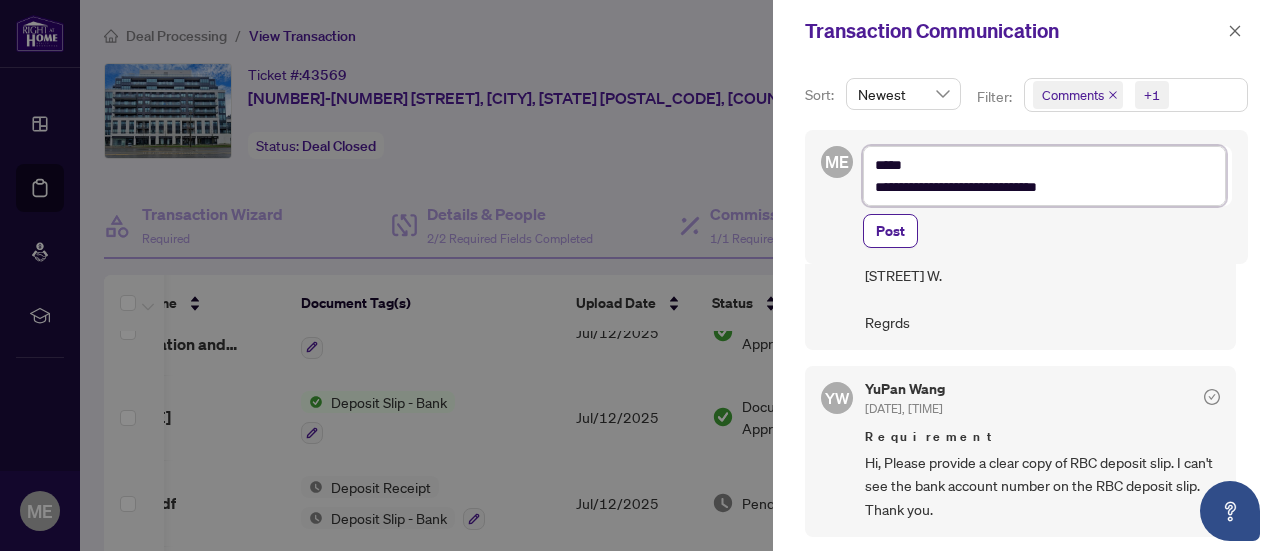 type on "**********" 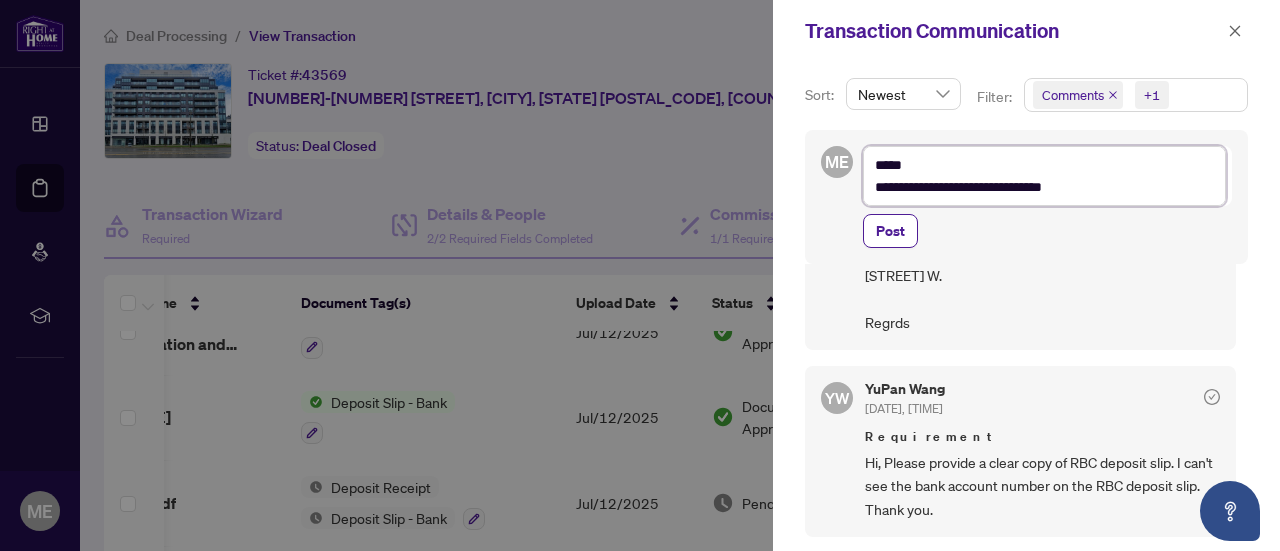 type on "**********" 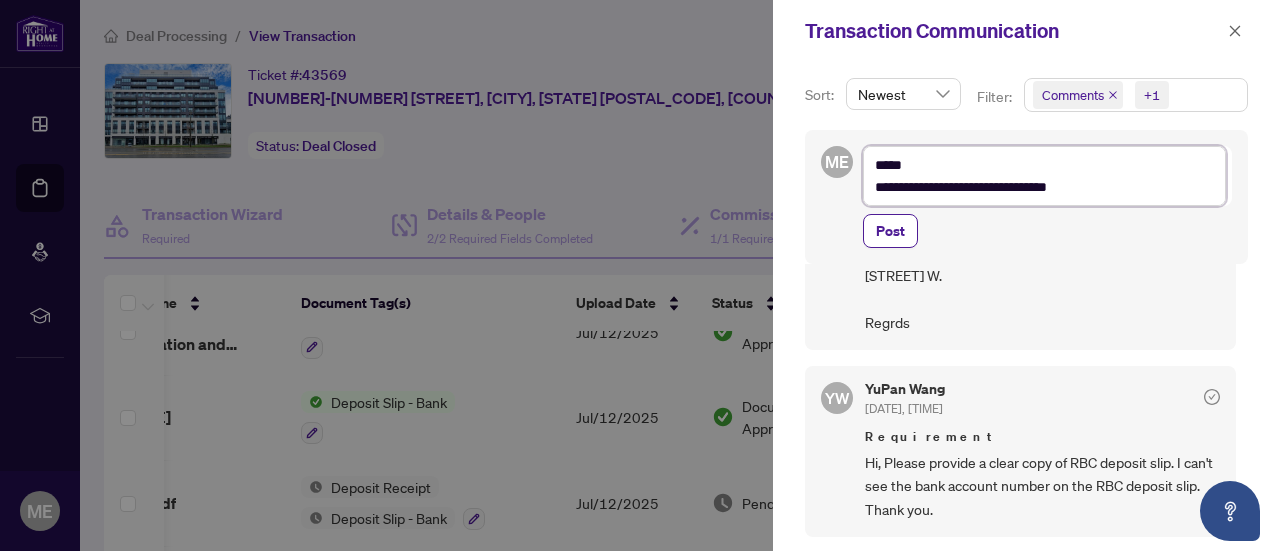 type on "**********" 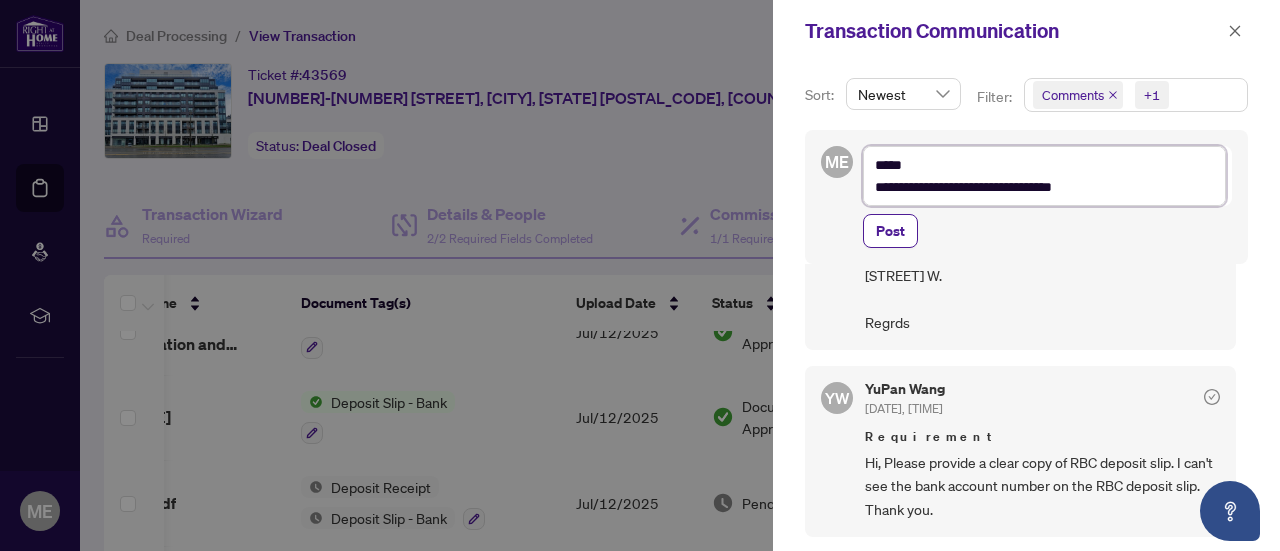 type on "**********" 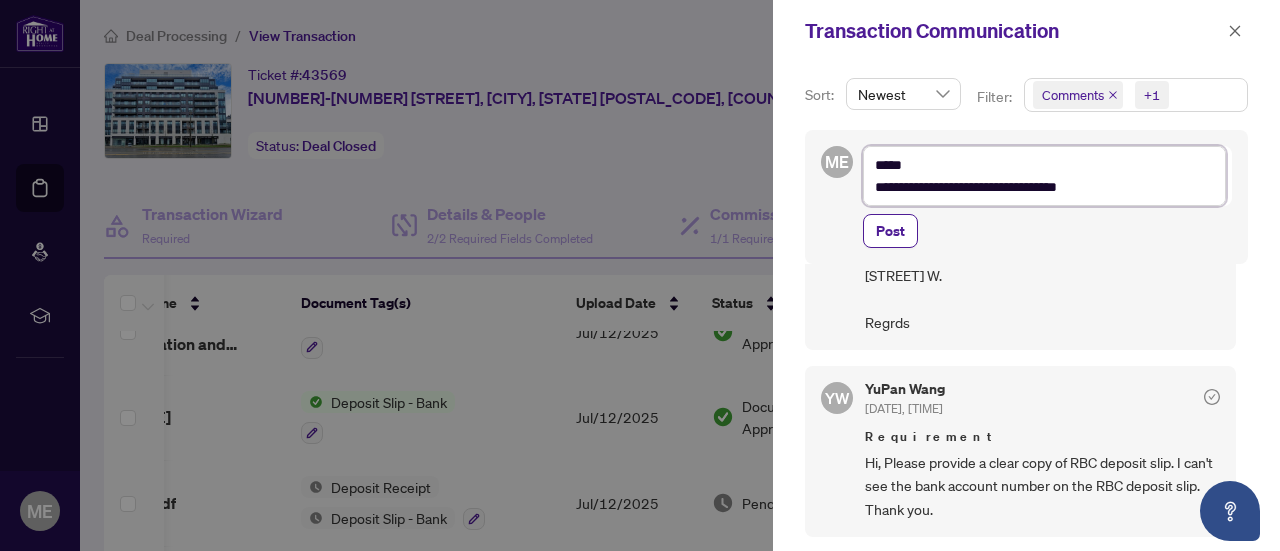 type on "**********" 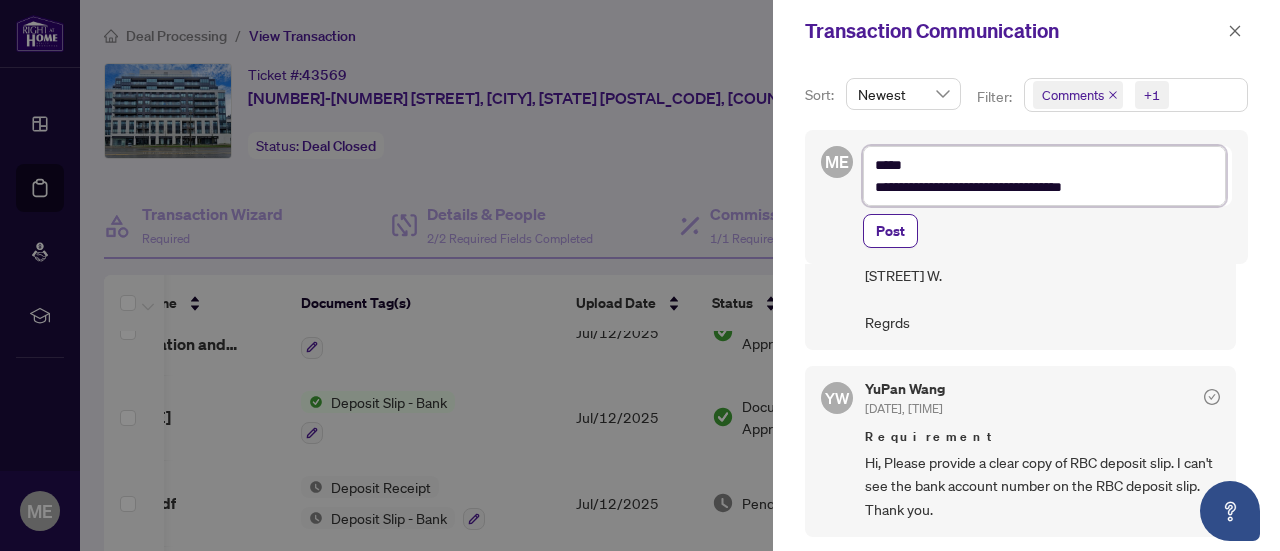 type on "**********" 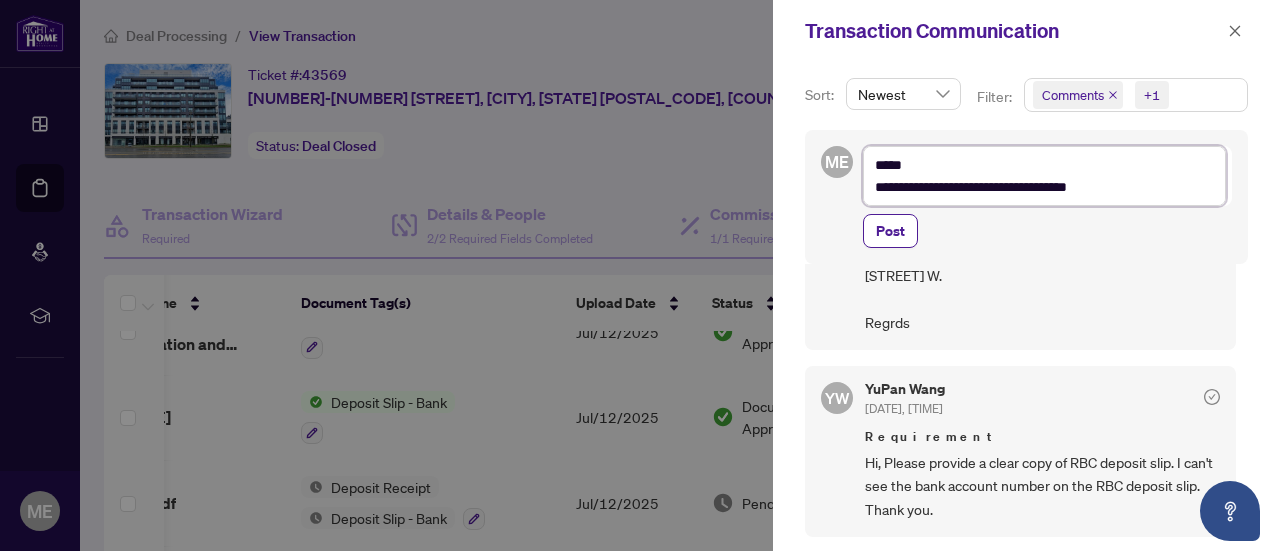 type on "**********" 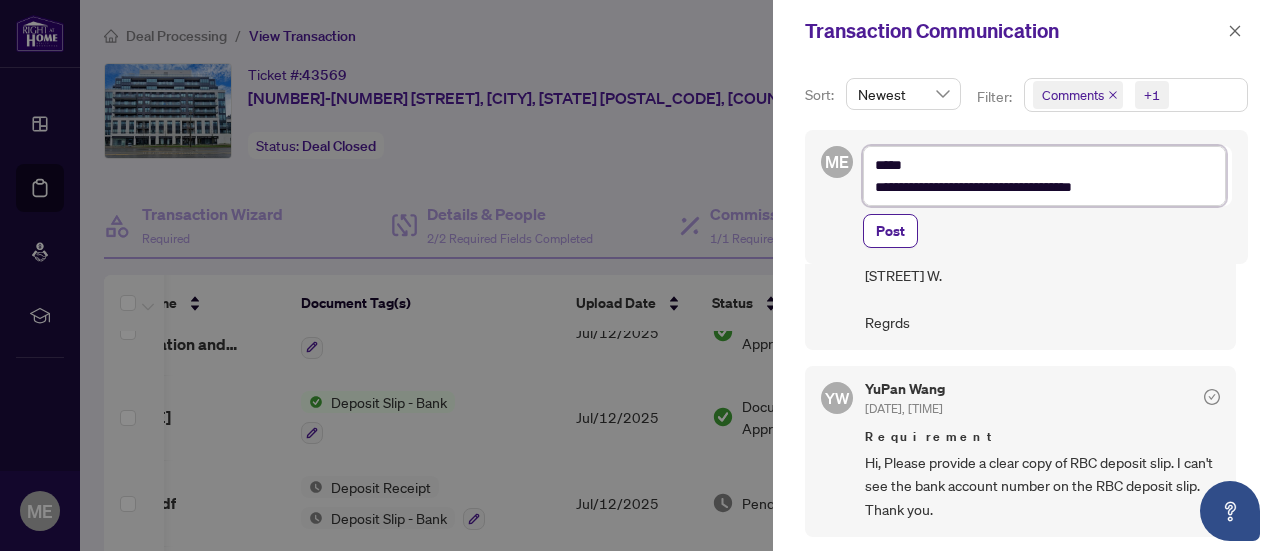 type on "**********" 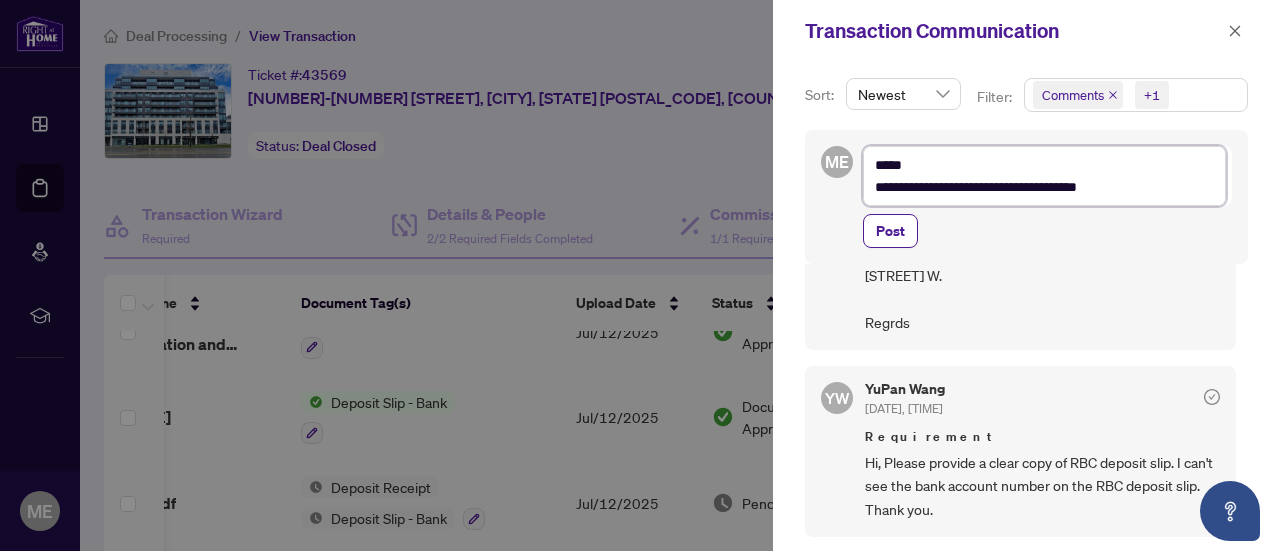 type on "**********" 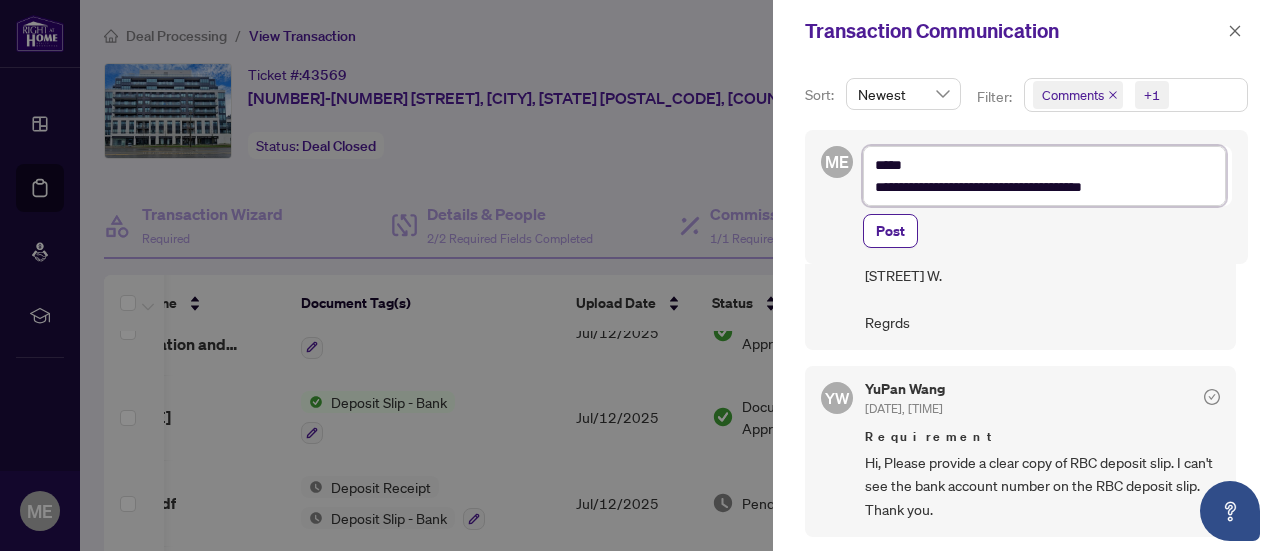 type on "**********" 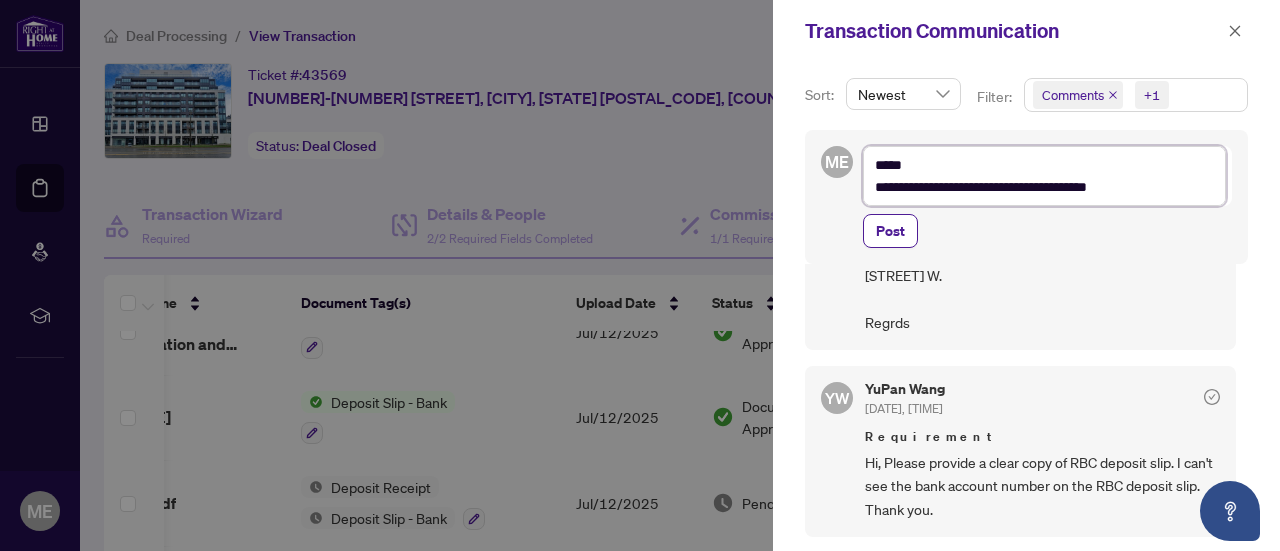 type on "**********" 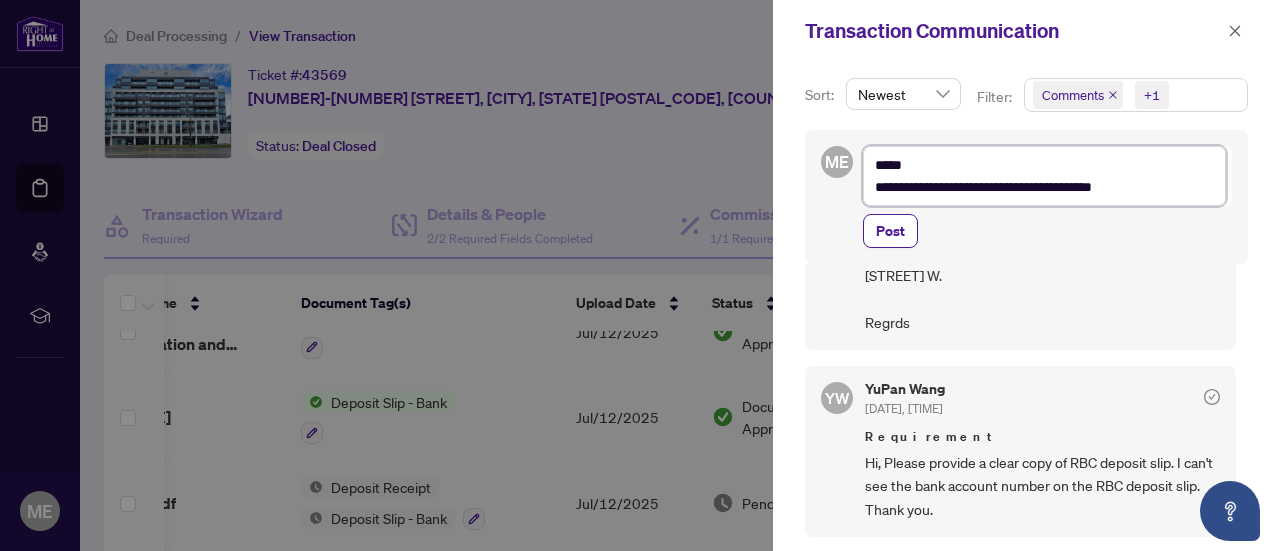 type on "**********" 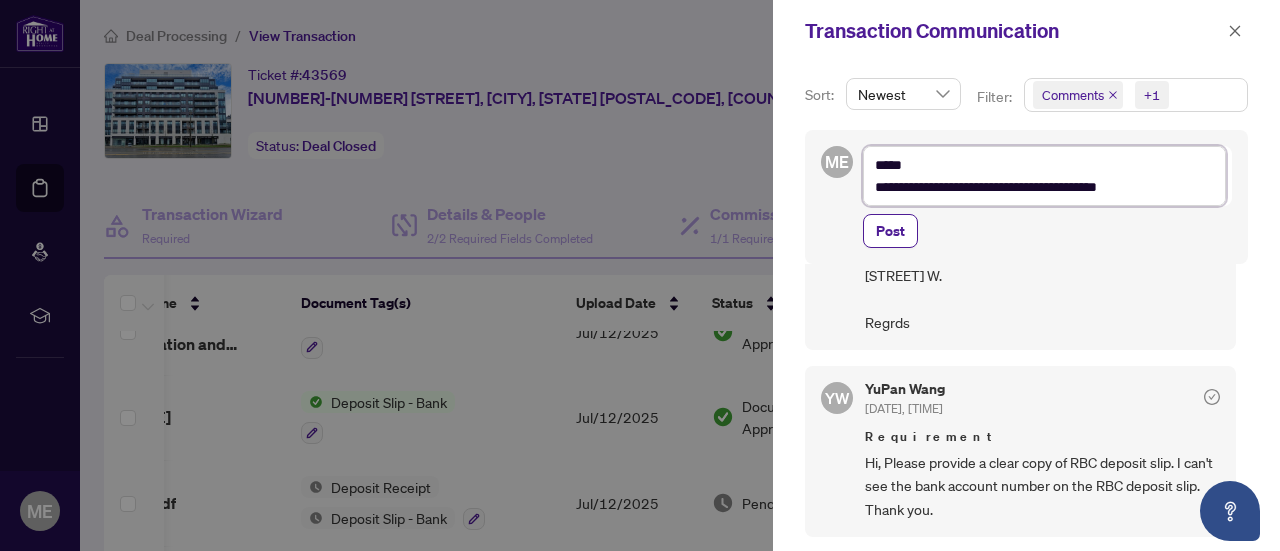 type on "**********" 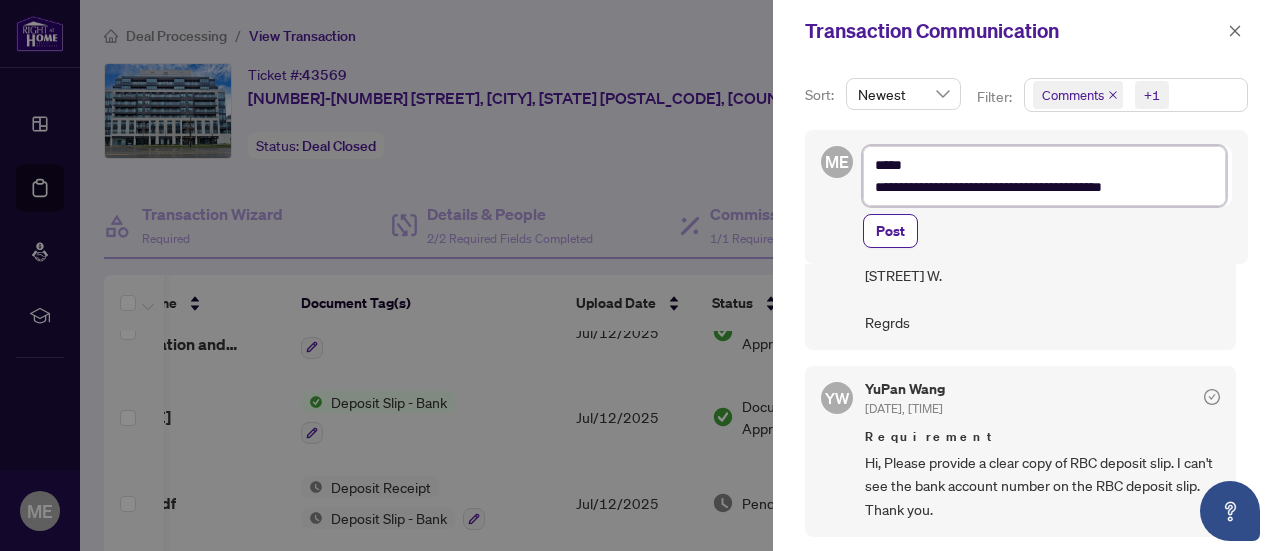 type on "**********" 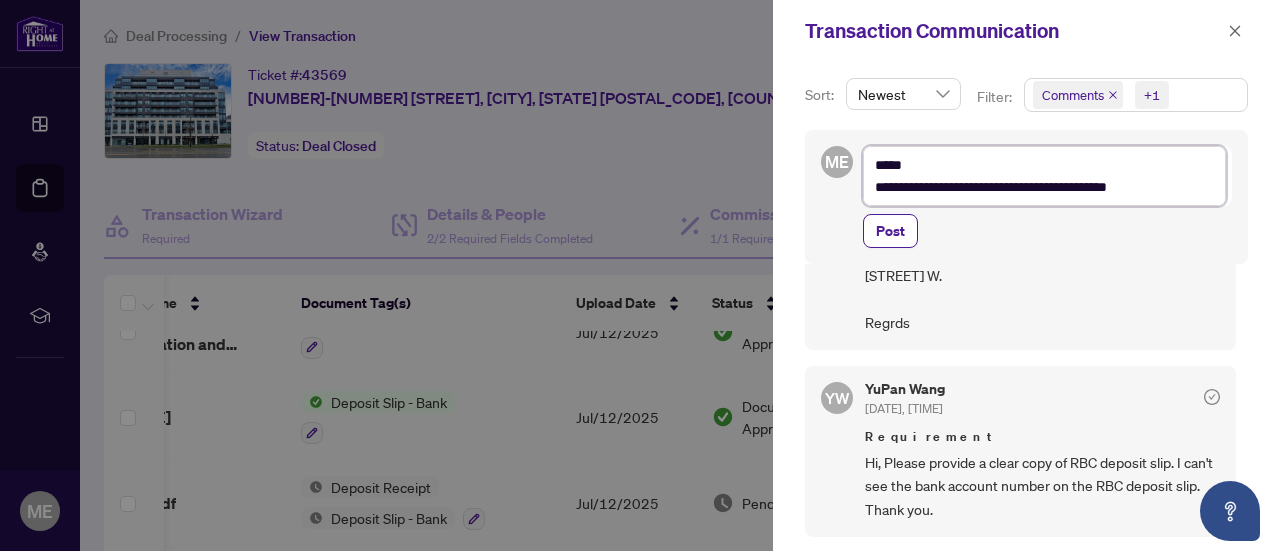 type on "**********" 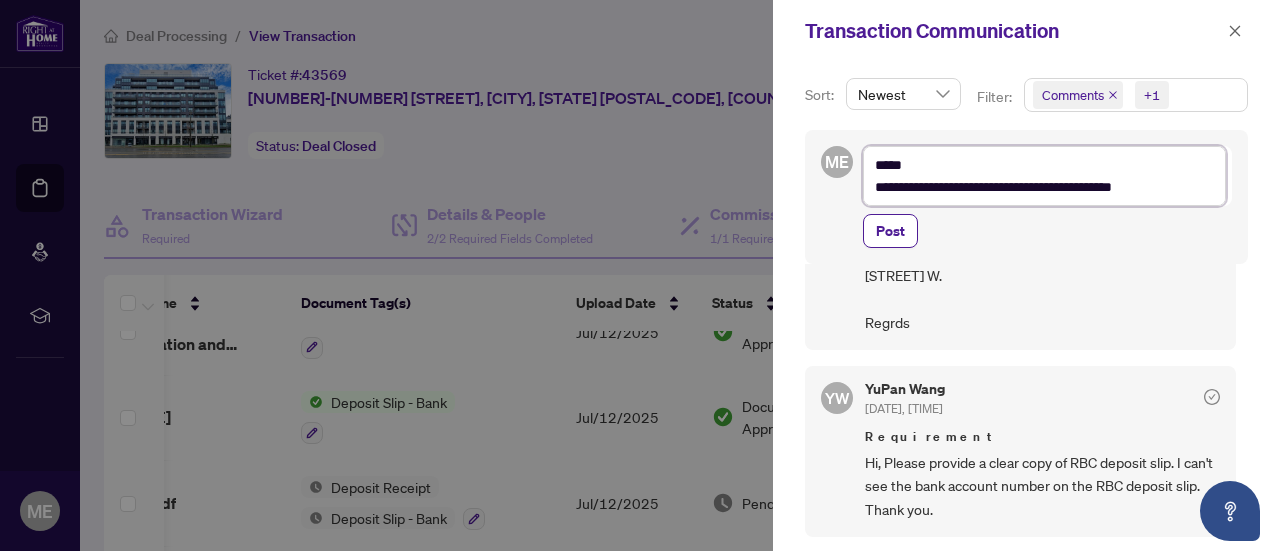 type on "**********" 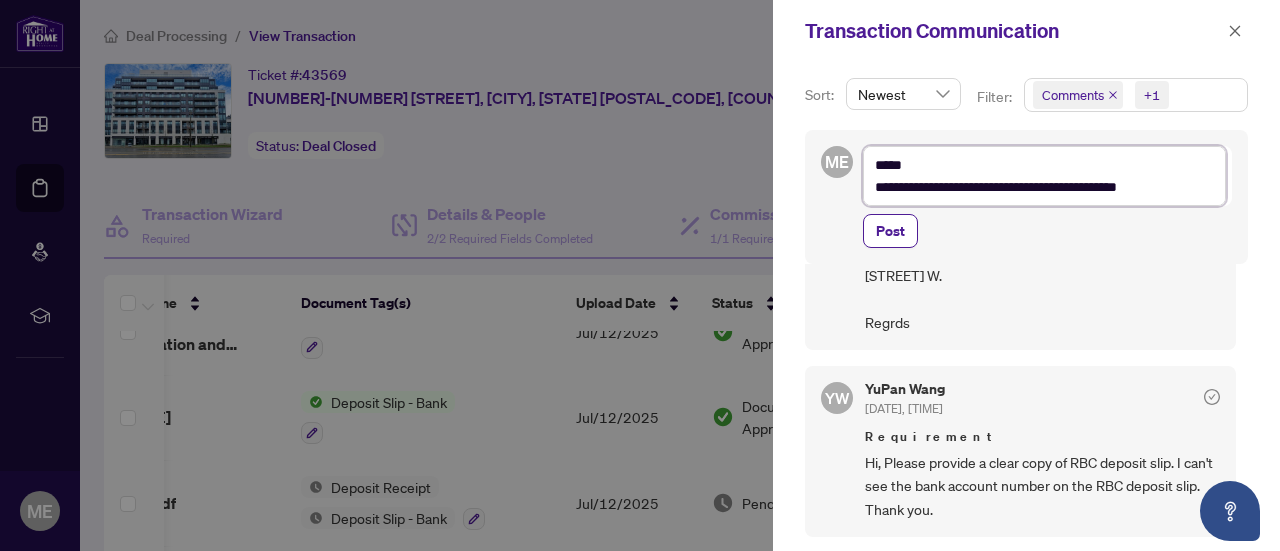 type on "**********" 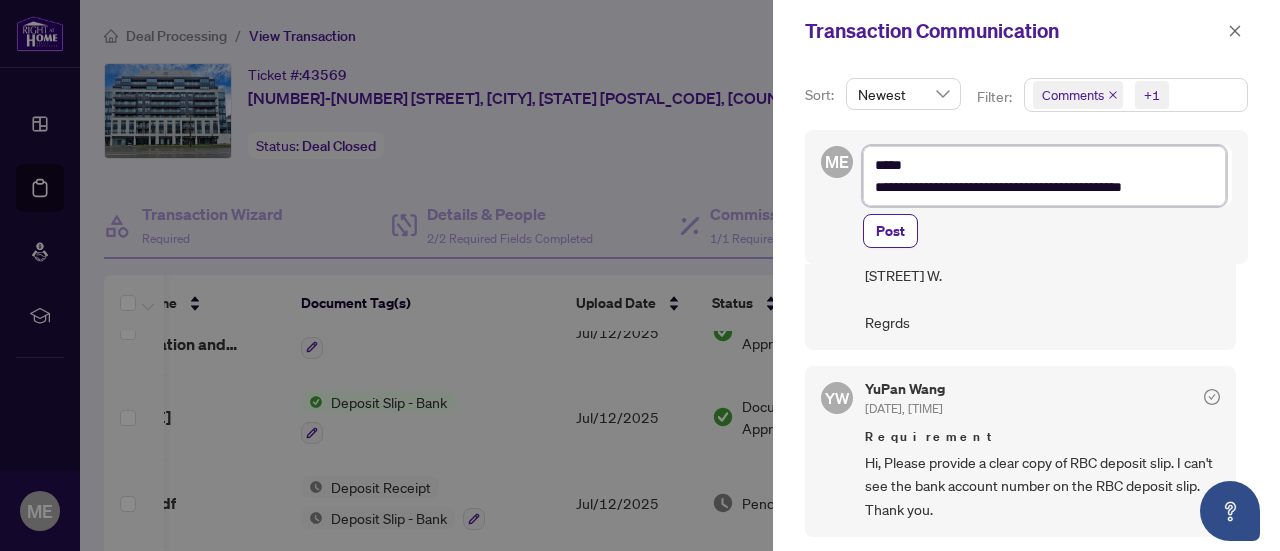 type on "**********" 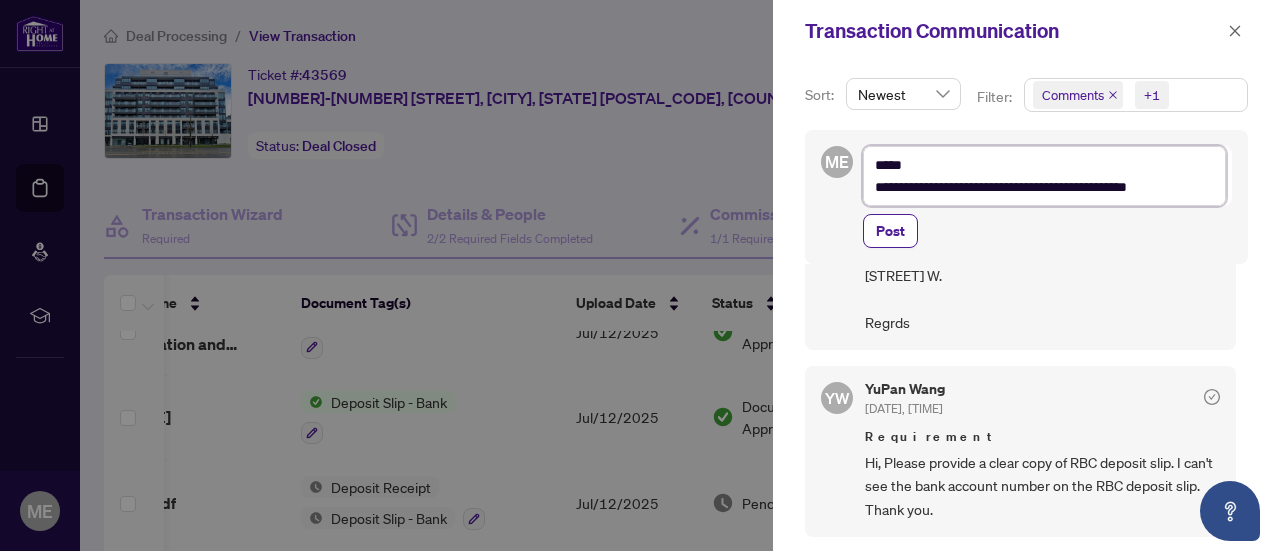 type on "**********" 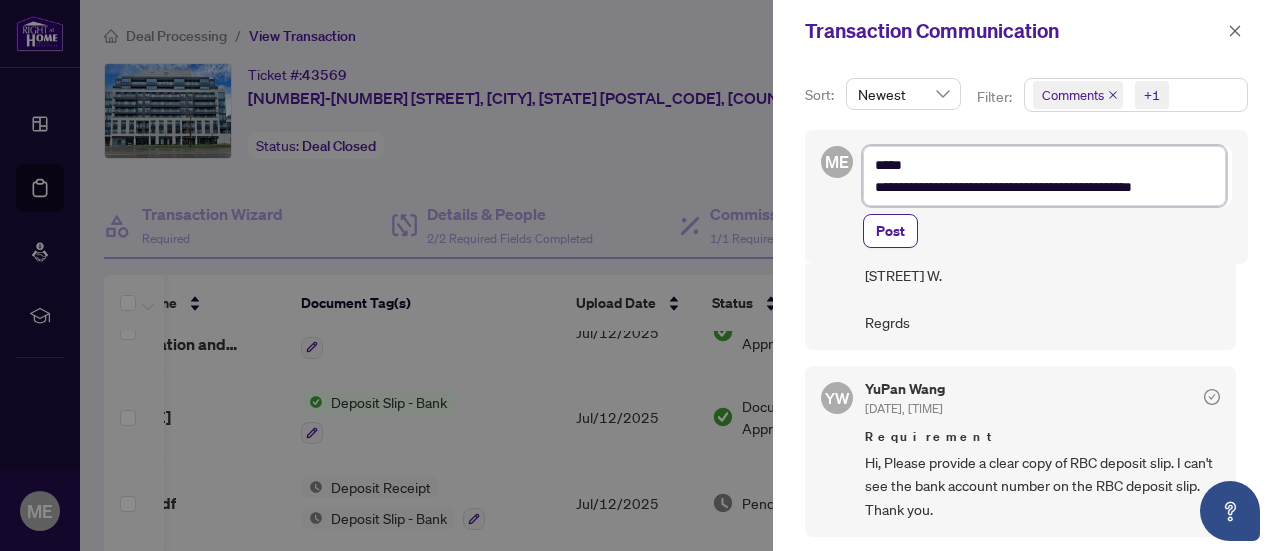 type on "**********" 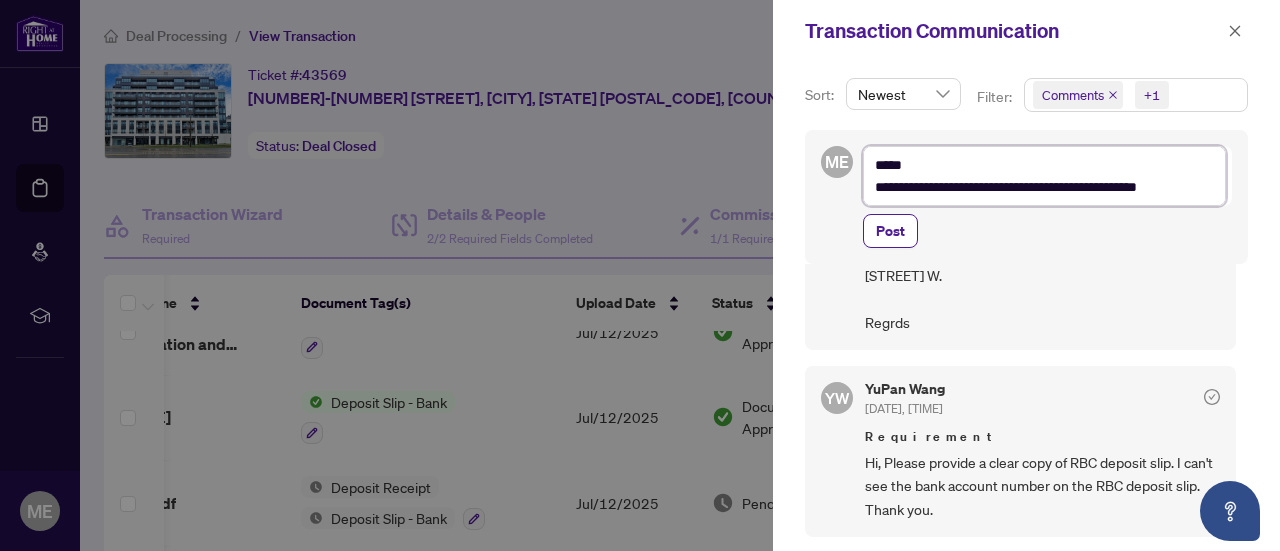 type on "**********" 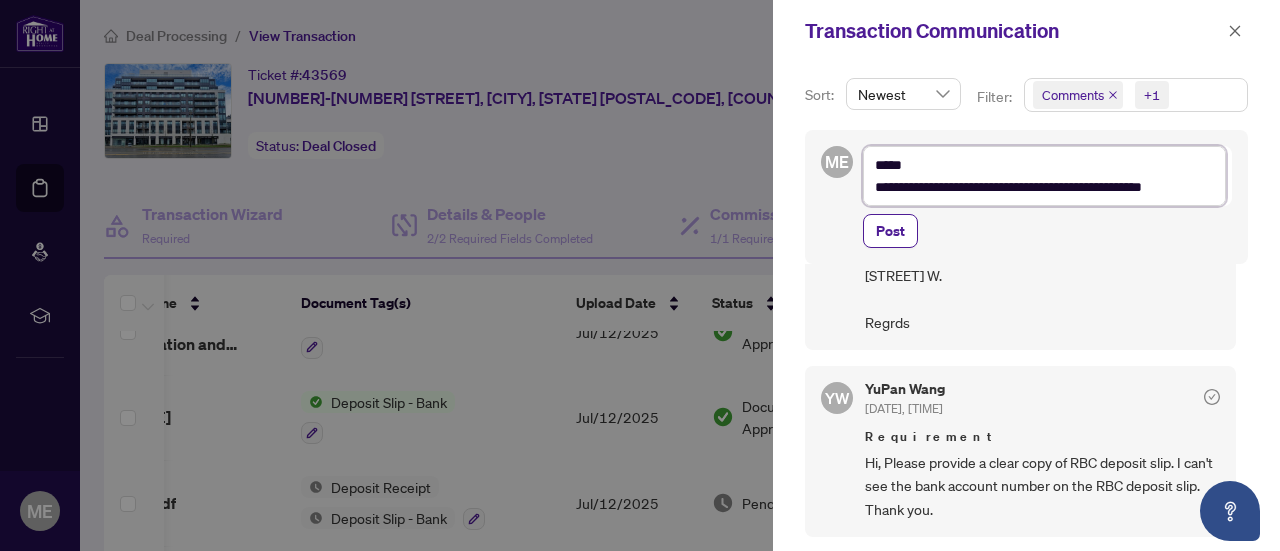 scroll, scrollTop: 7, scrollLeft: 0, axis: vertical 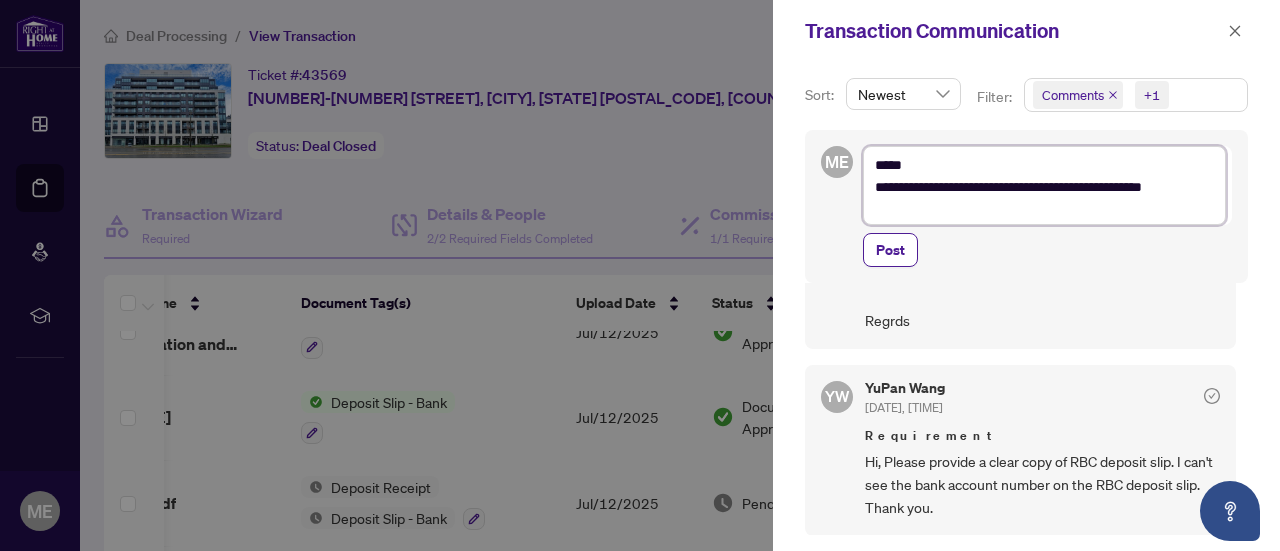 type on "**********" 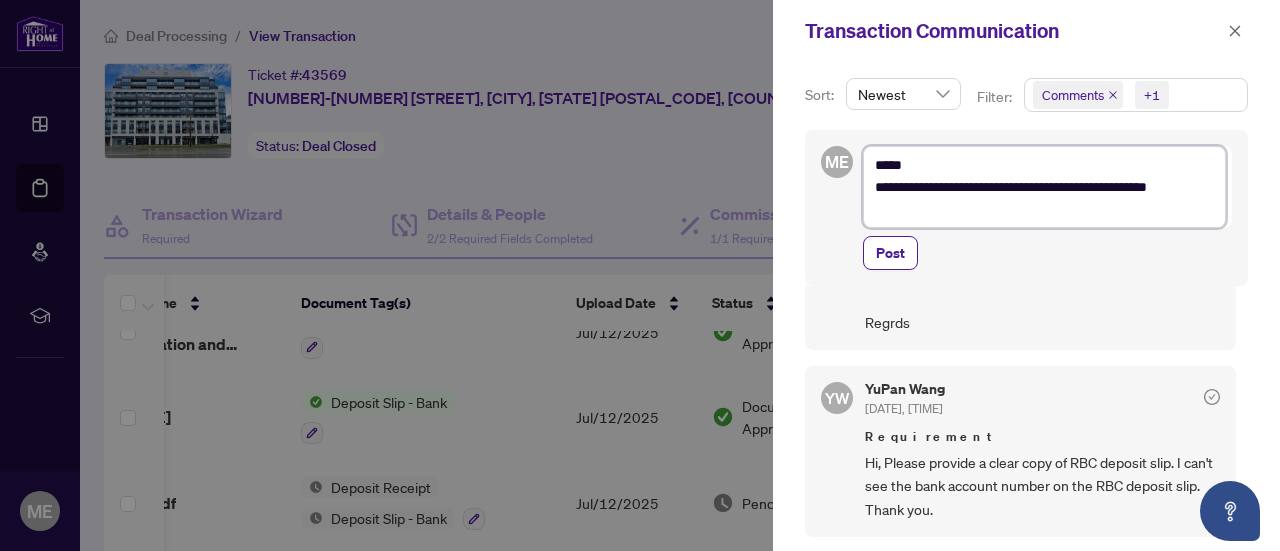 type on "**********" 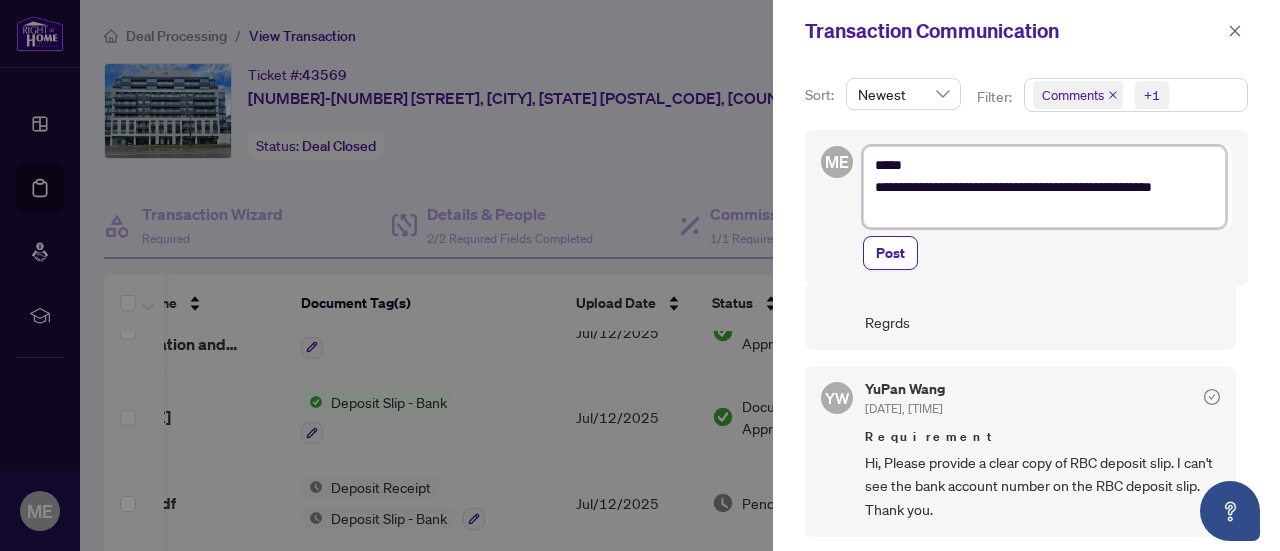 type on "**********" 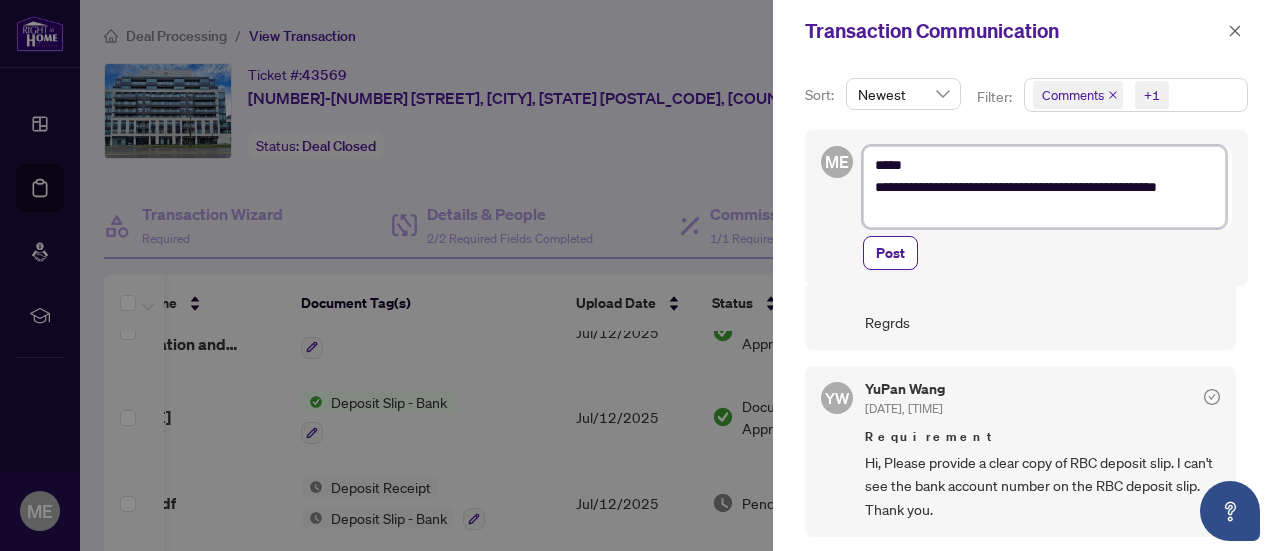 type on "**********" 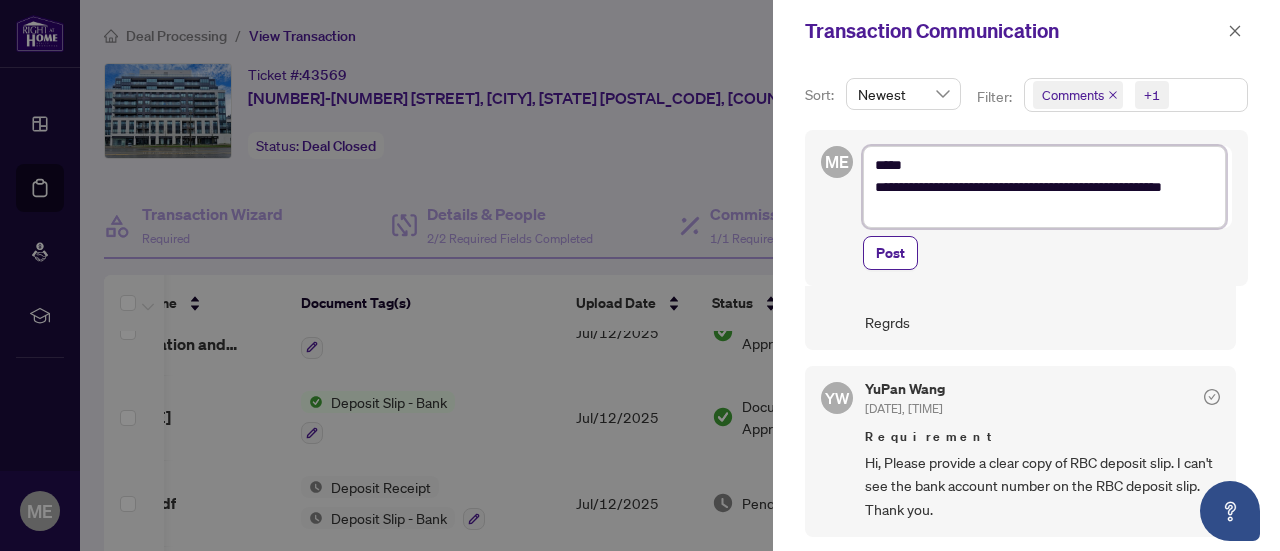 type on "**********" 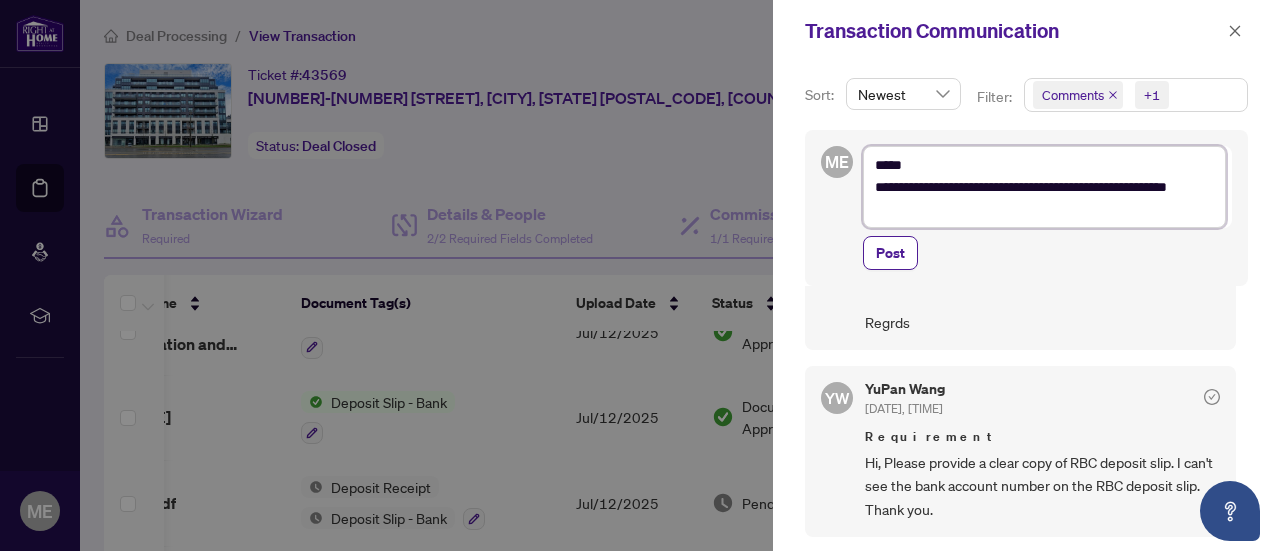 type on "**********" 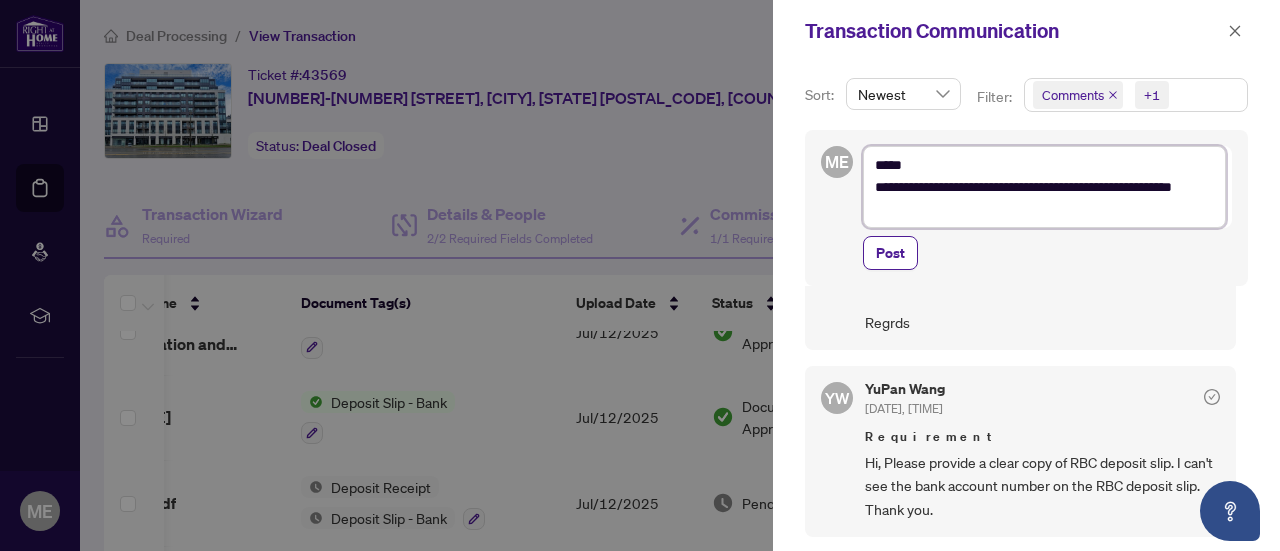 type on "**********" 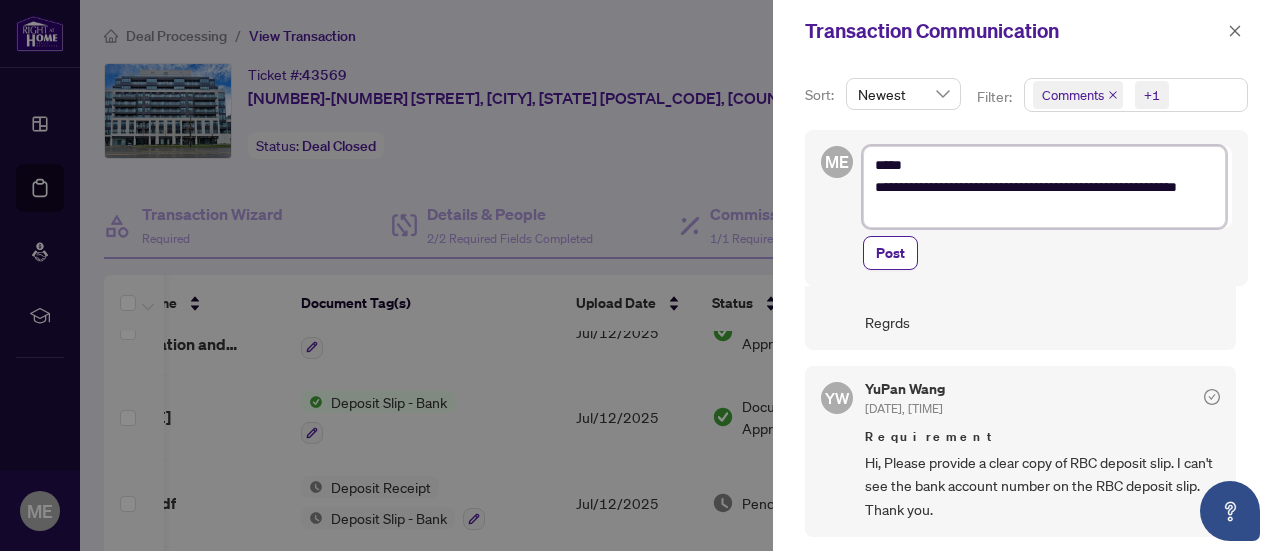 type on "**********" 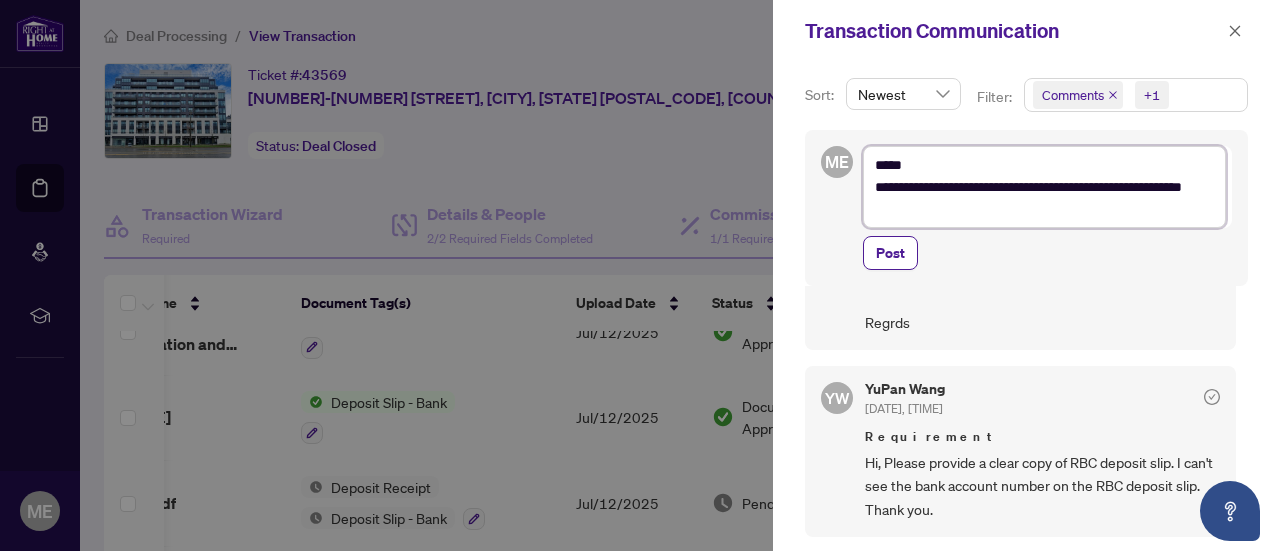 type on "**********" 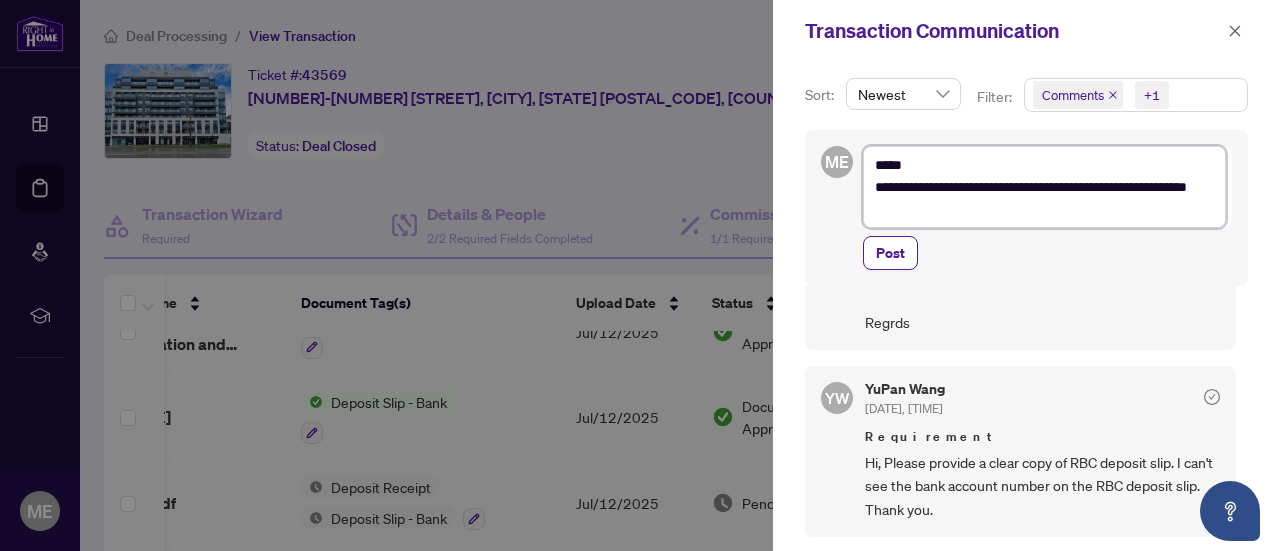 type on "**********" 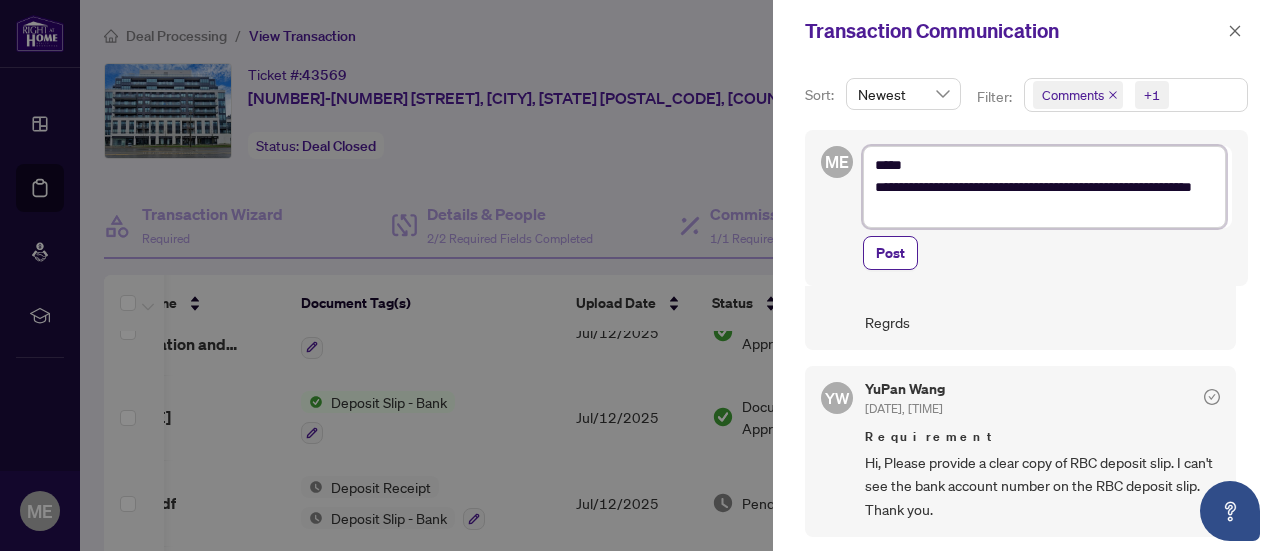 type on "**********" 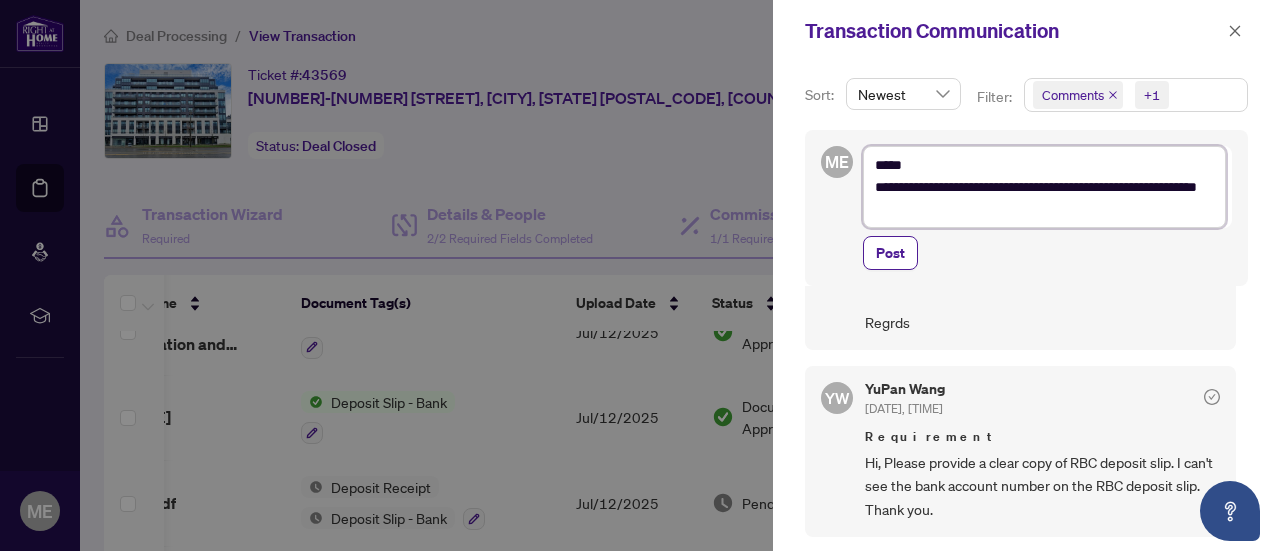 type on "**********" 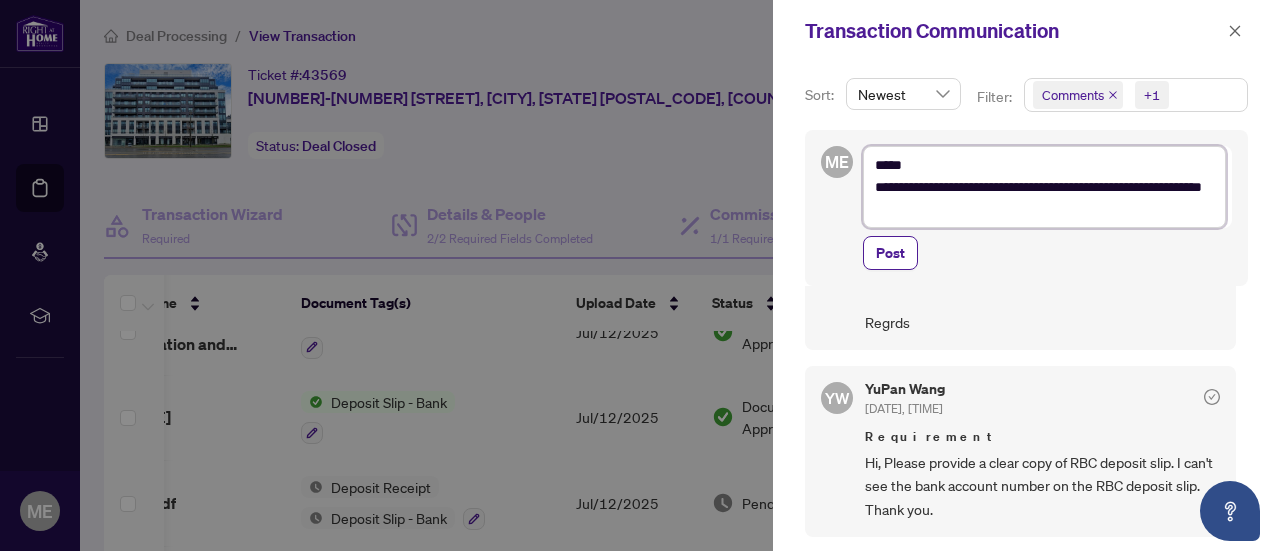 type on "**********" 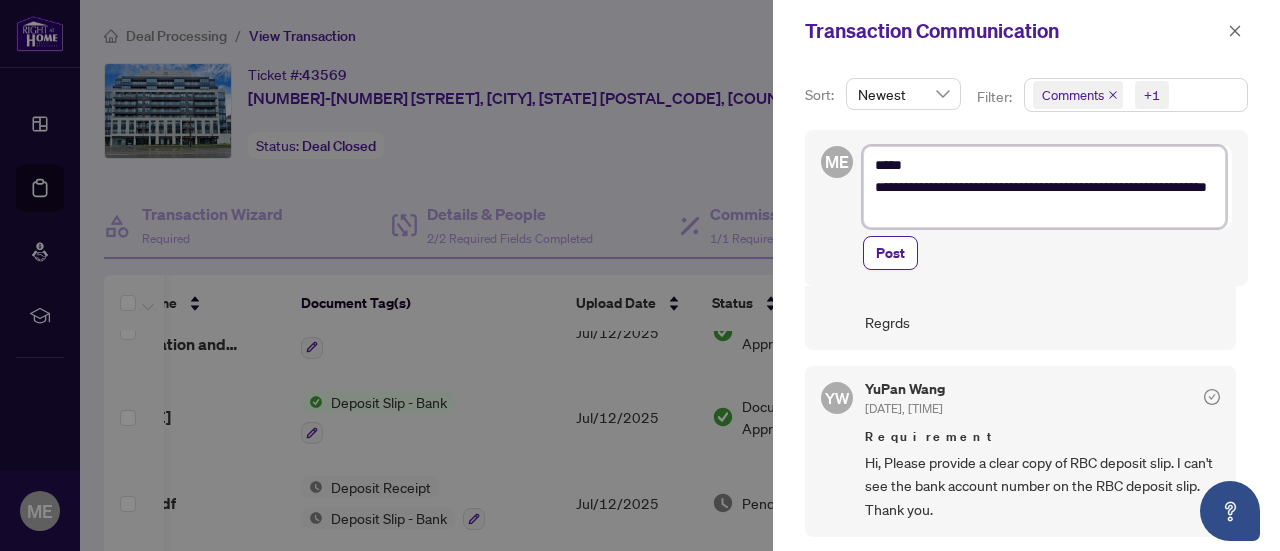 type on "**********" 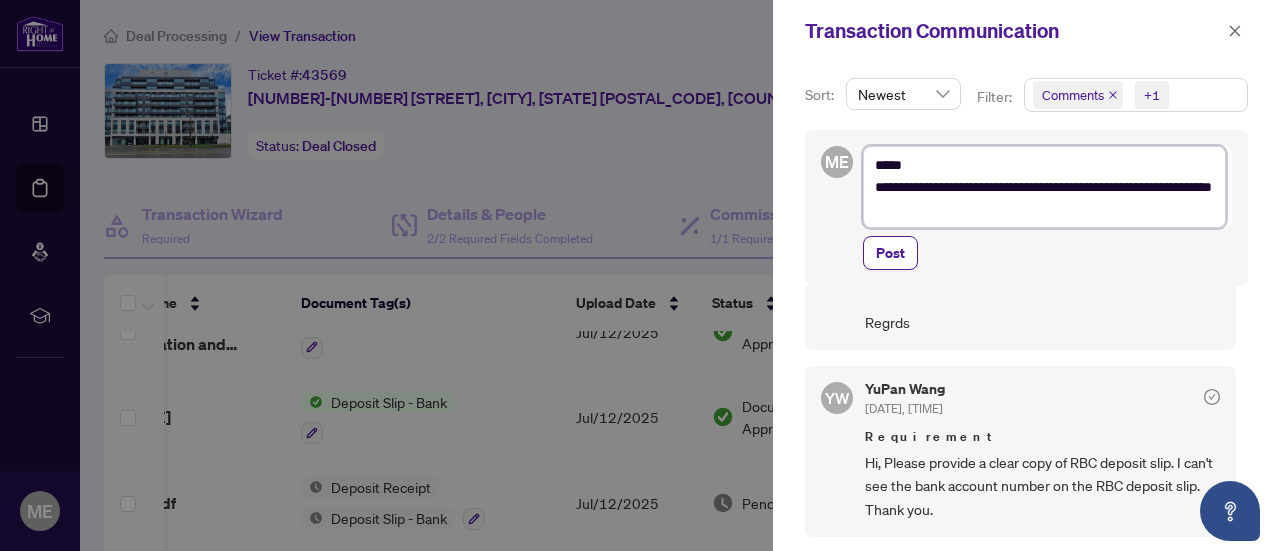 type on "**********" 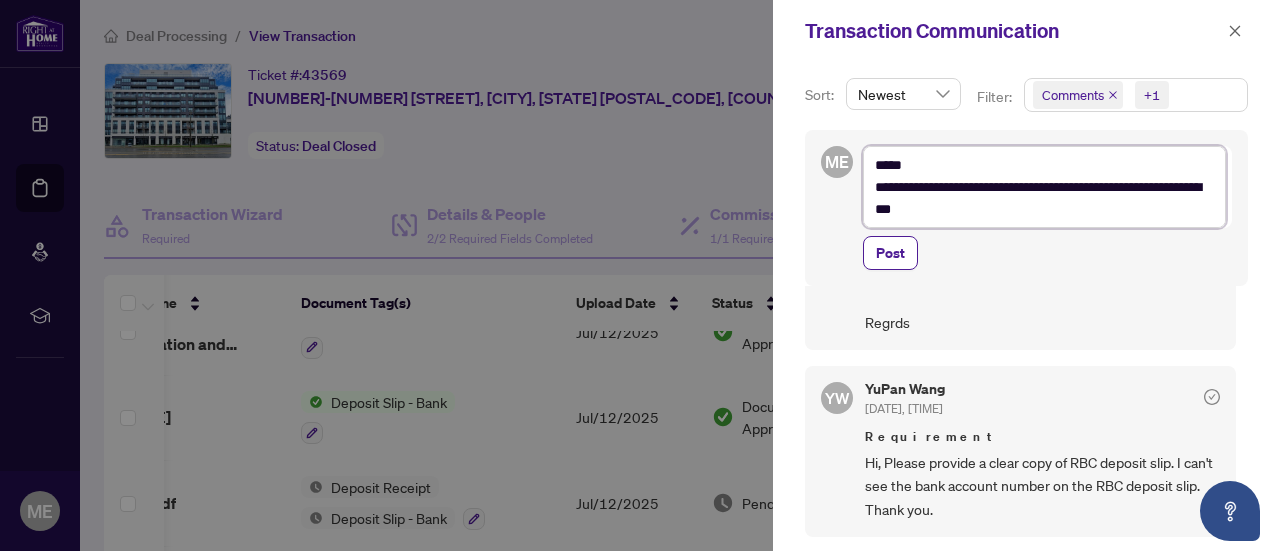 type on "**********" 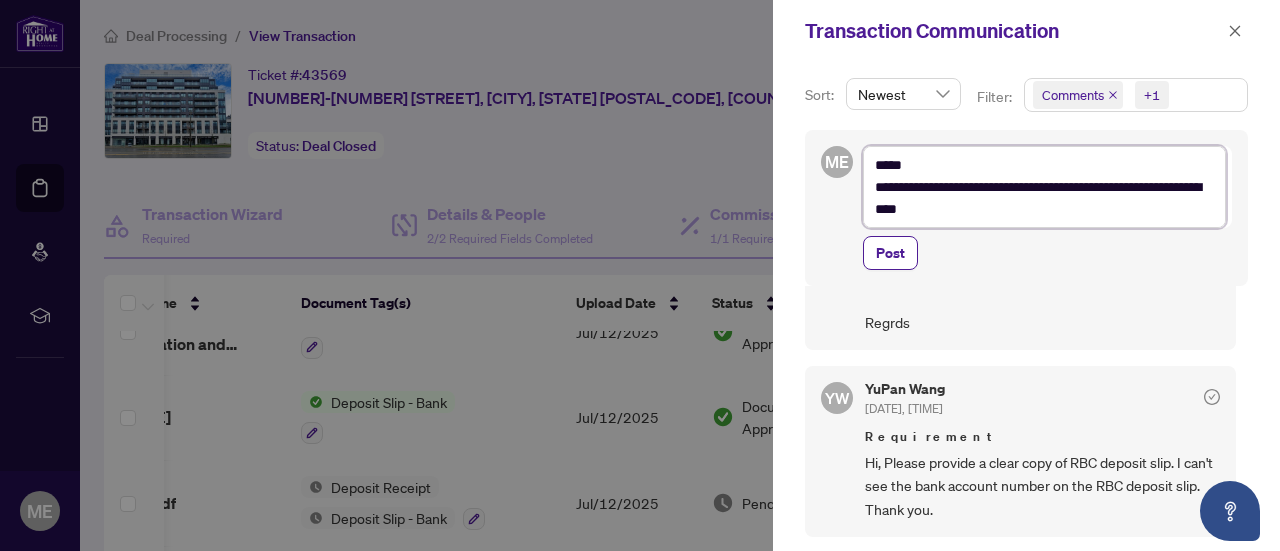type on "**********" 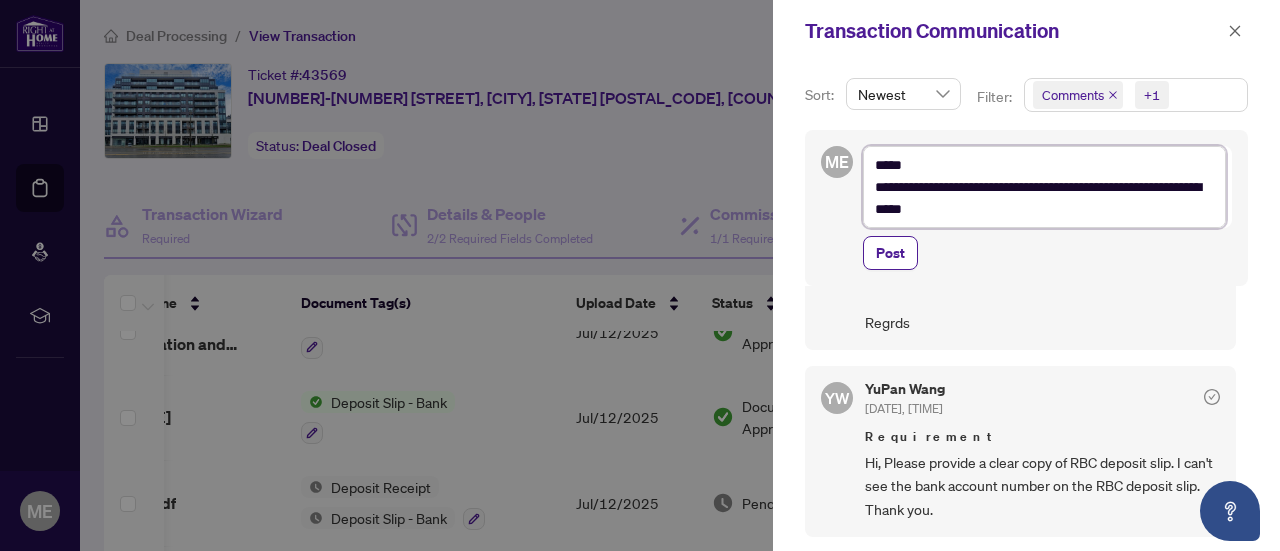 type on "**********" 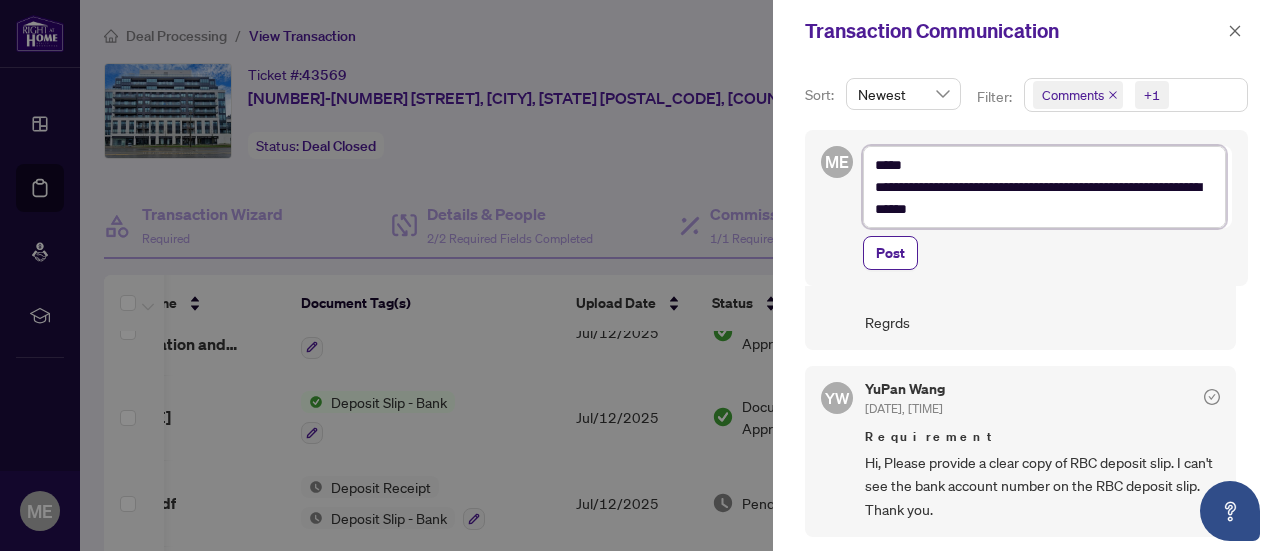 type on "**********" 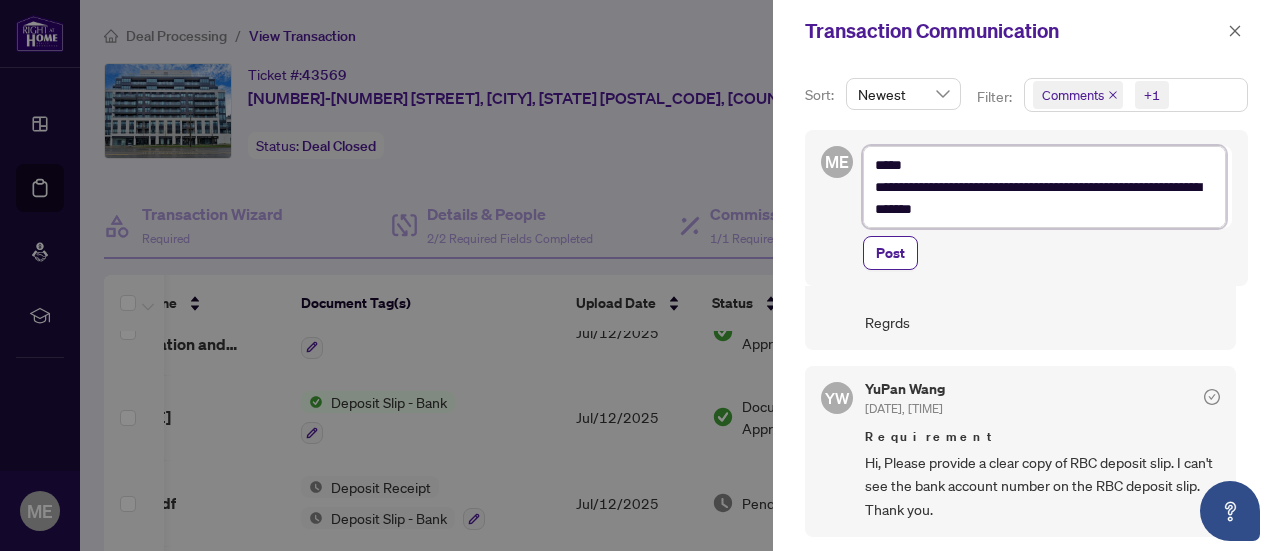 type on "**********" 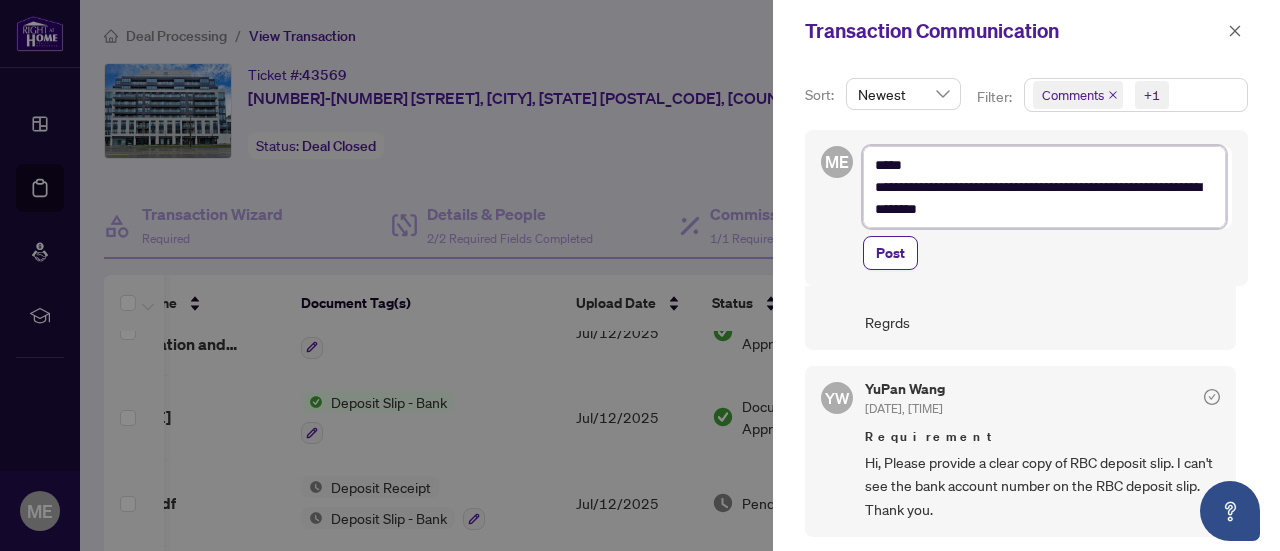 type on "**********" 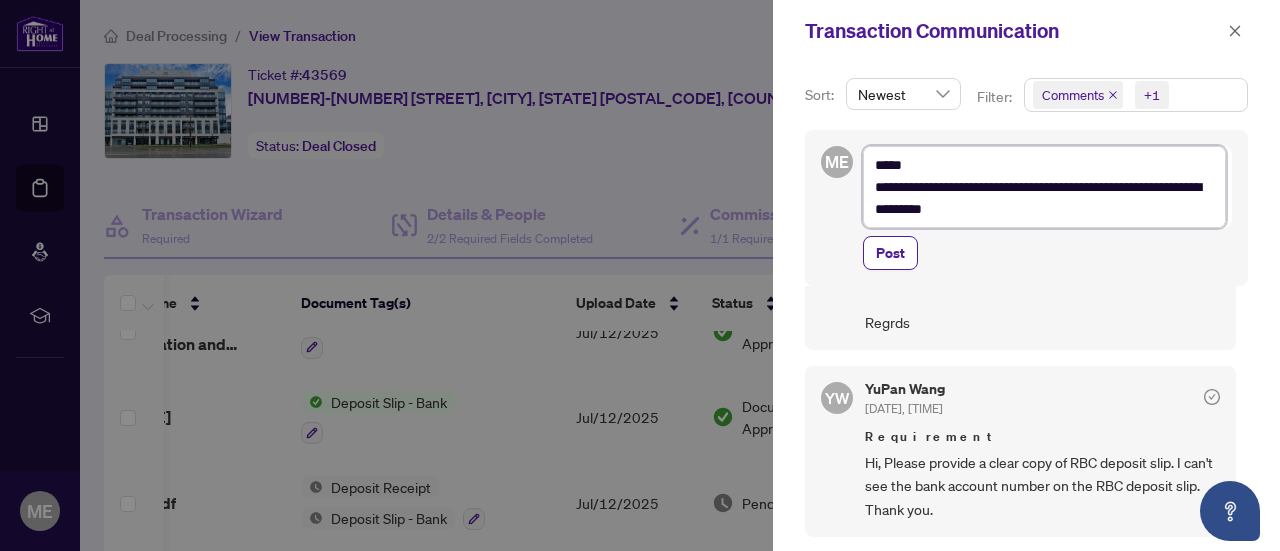 type on "**********" 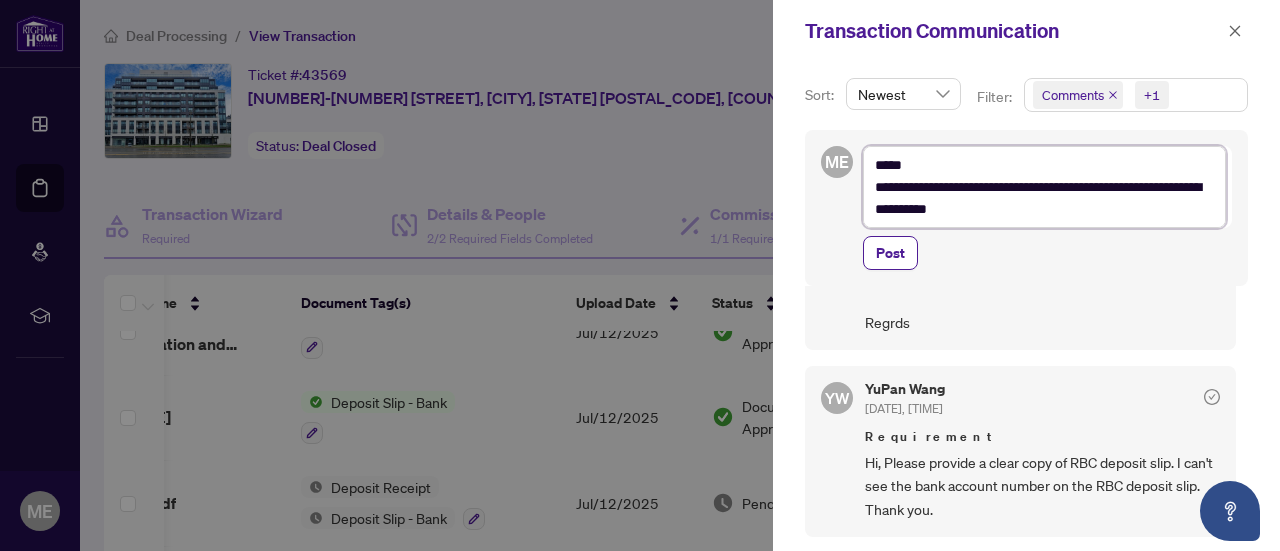 type on "**********" 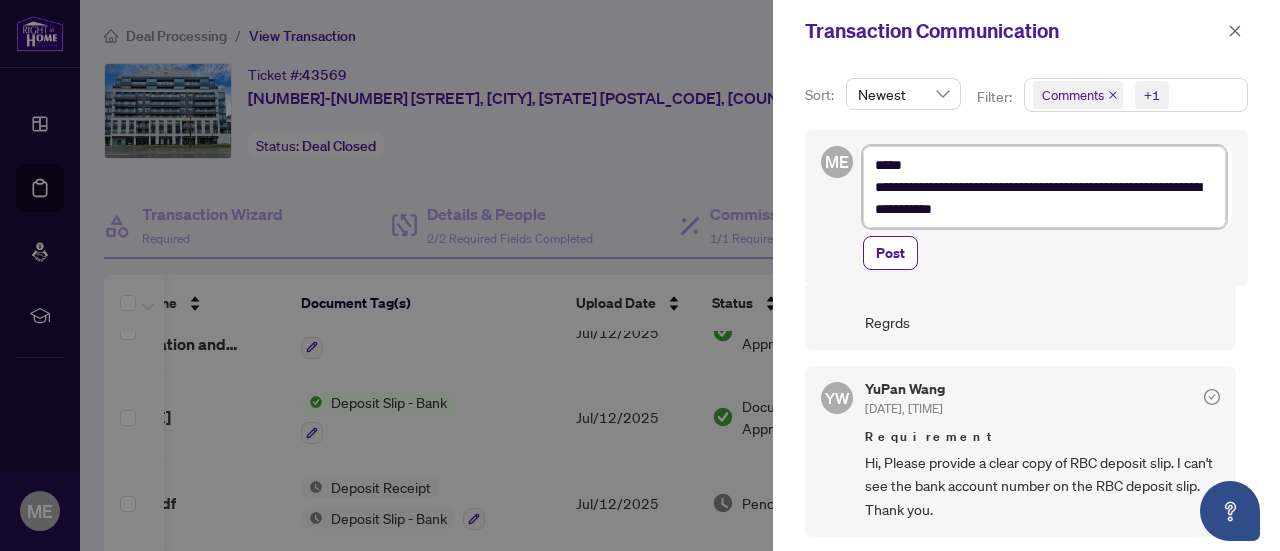 type on "**********" 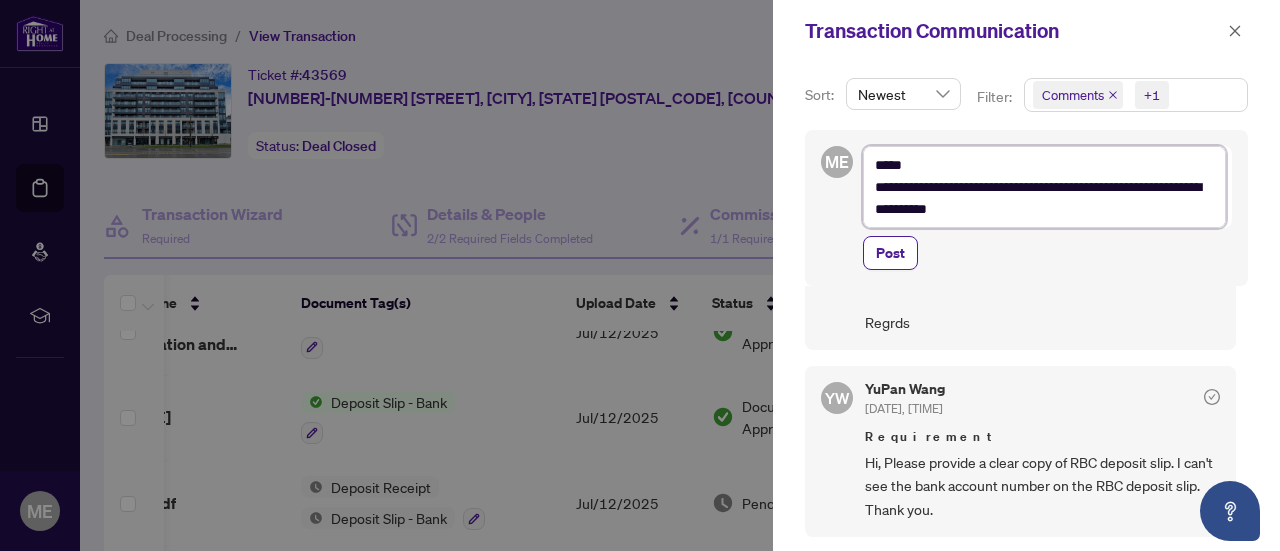 type on "**********" 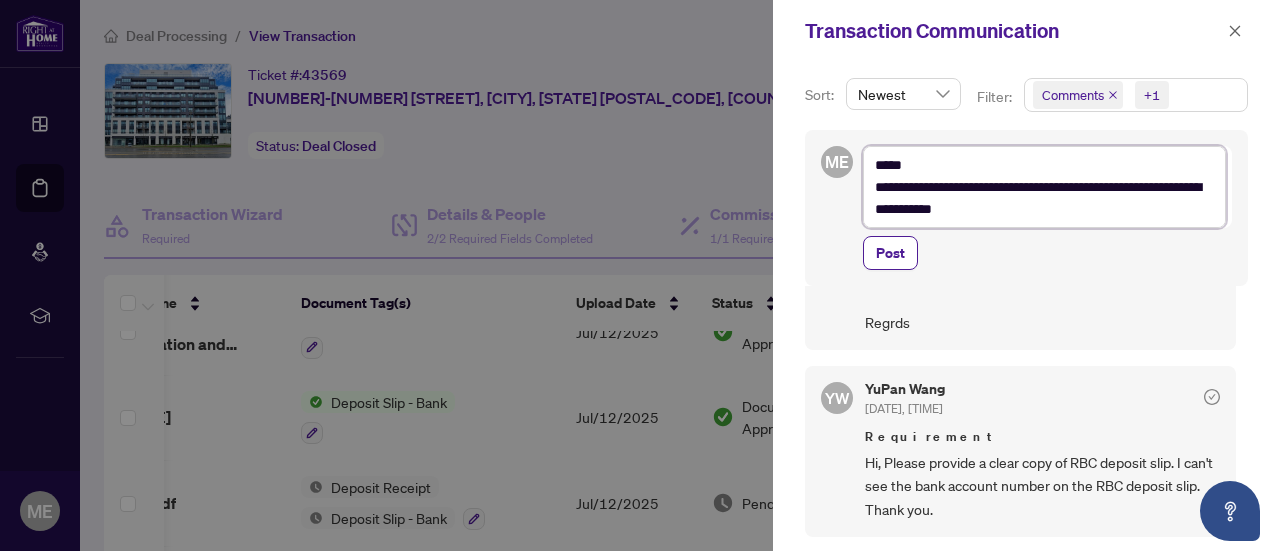 type on "**********" 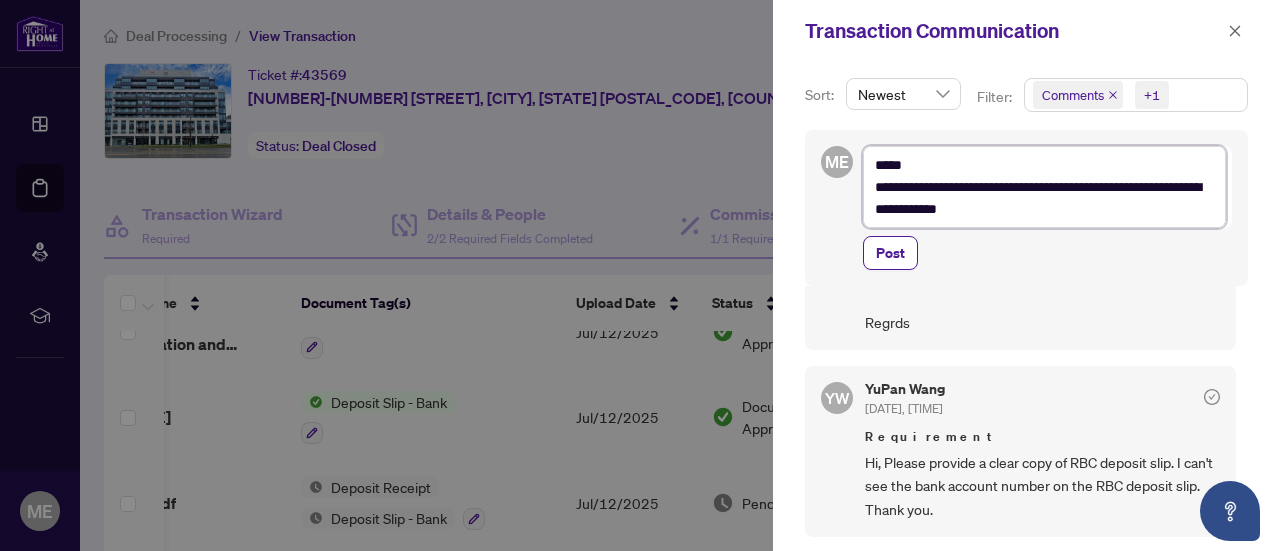 type on "**********" 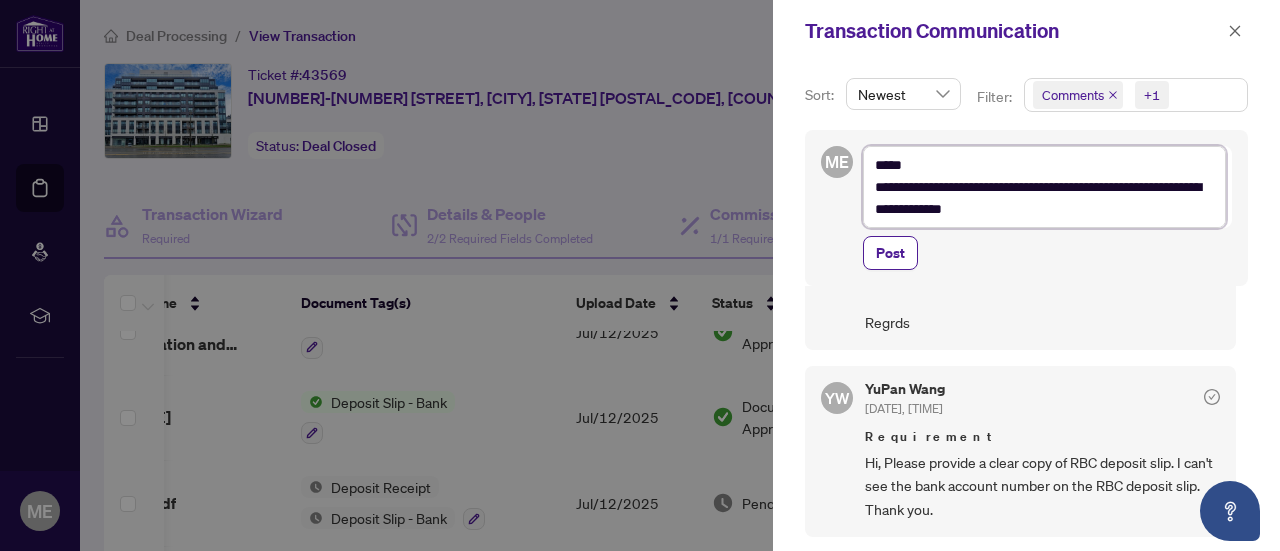 type on "**********" 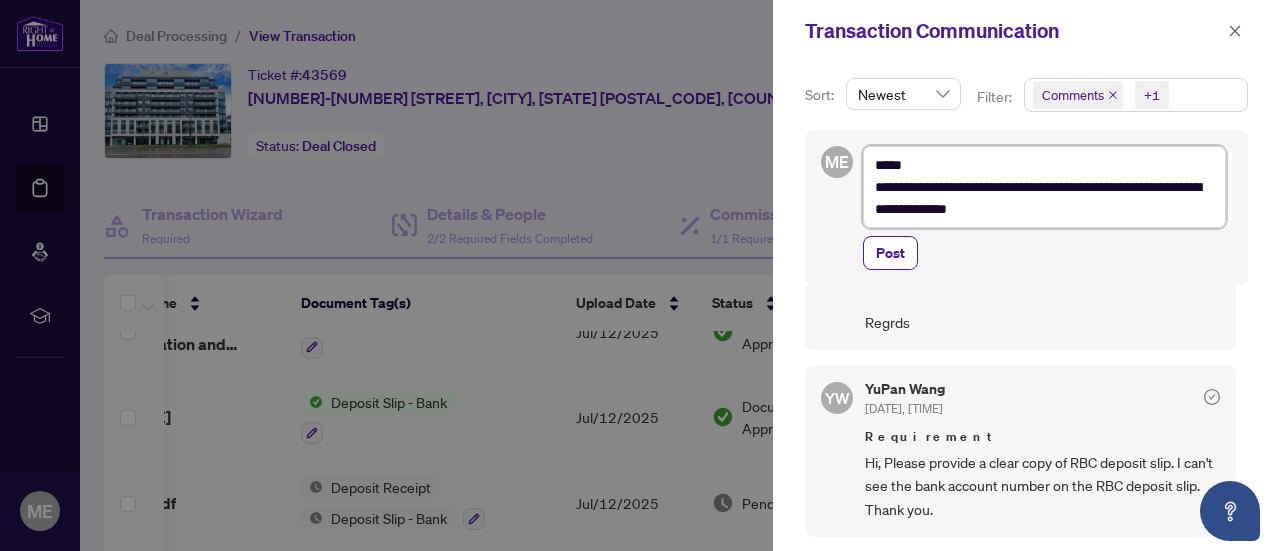 type on "**********" 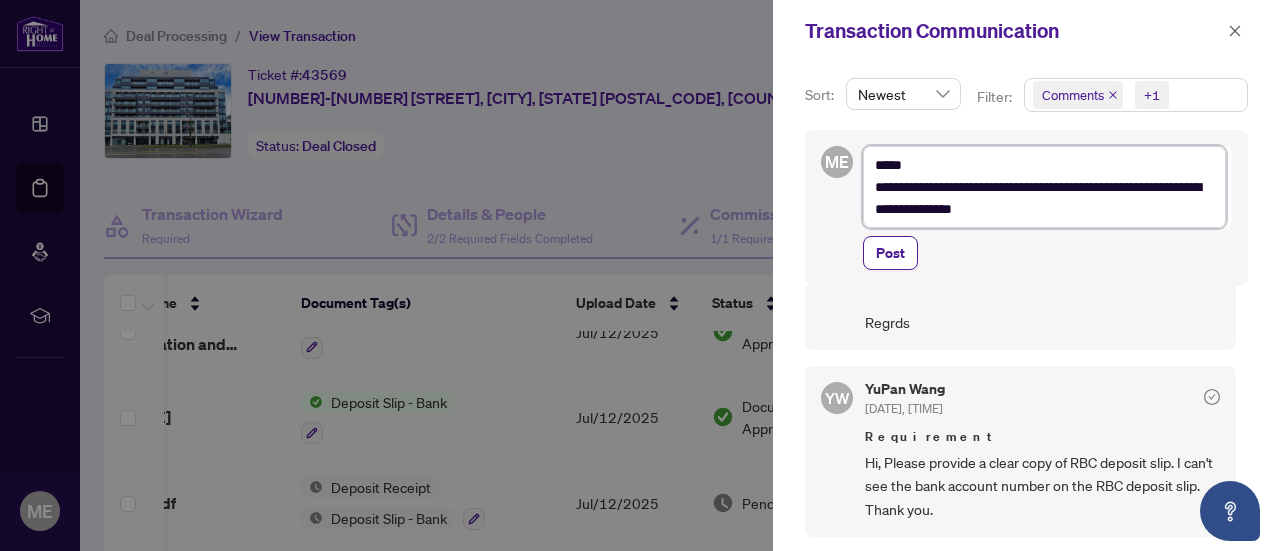 type on "**********" 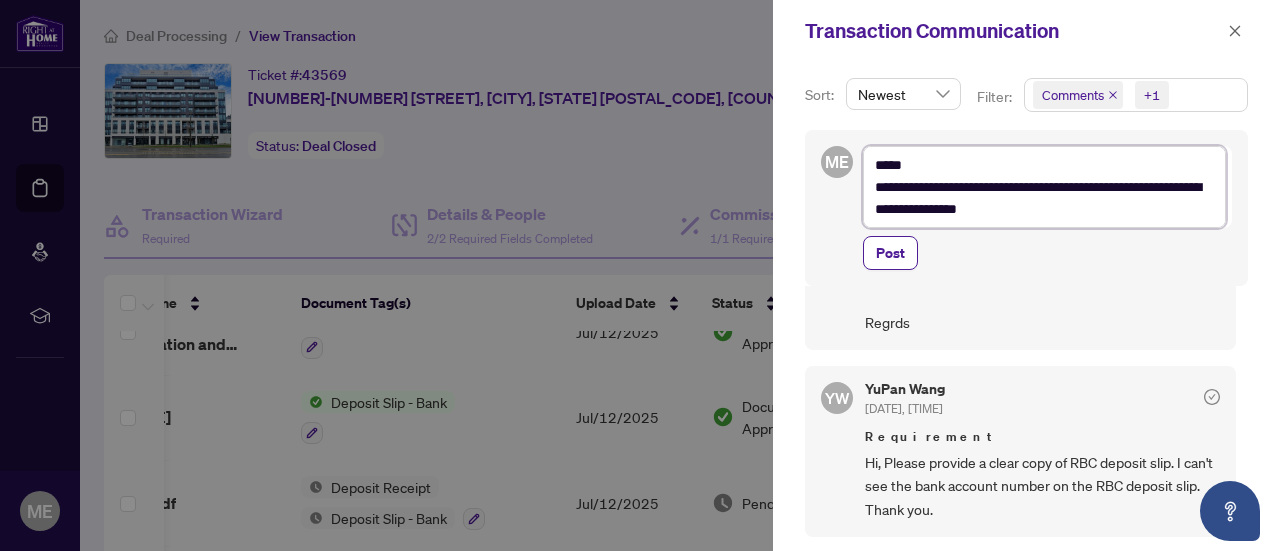 type on "**********" 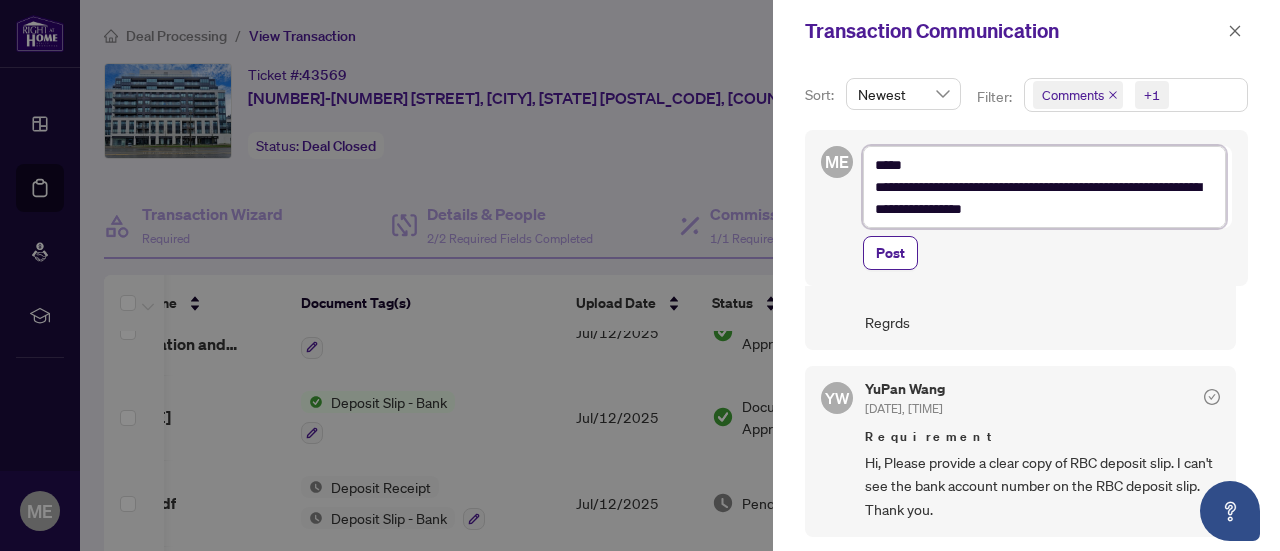 type on "**********" 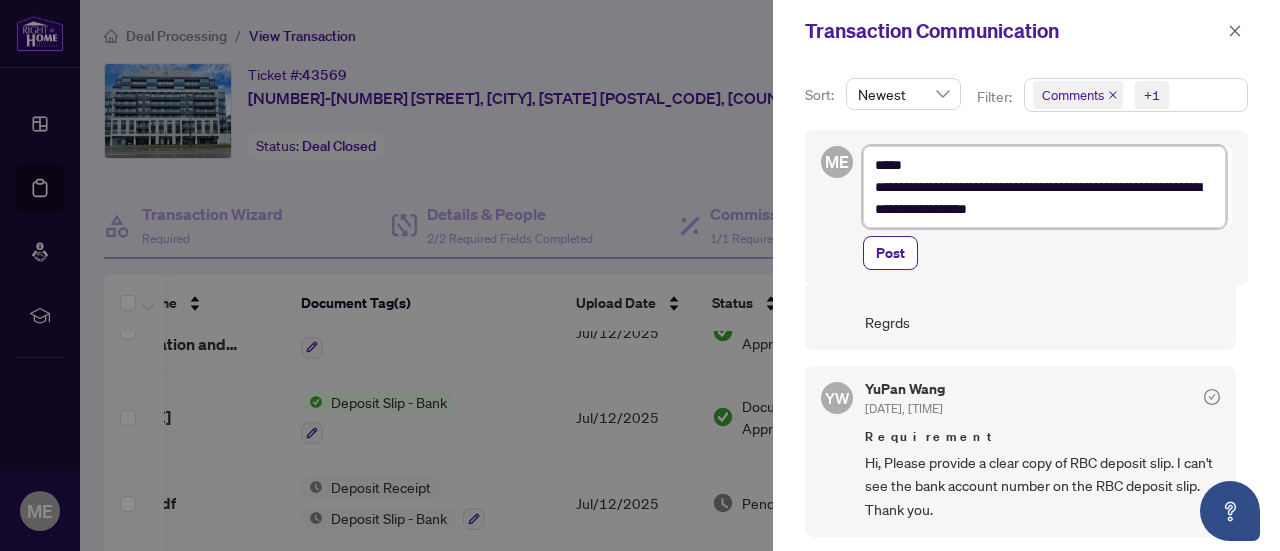 type on "**********" 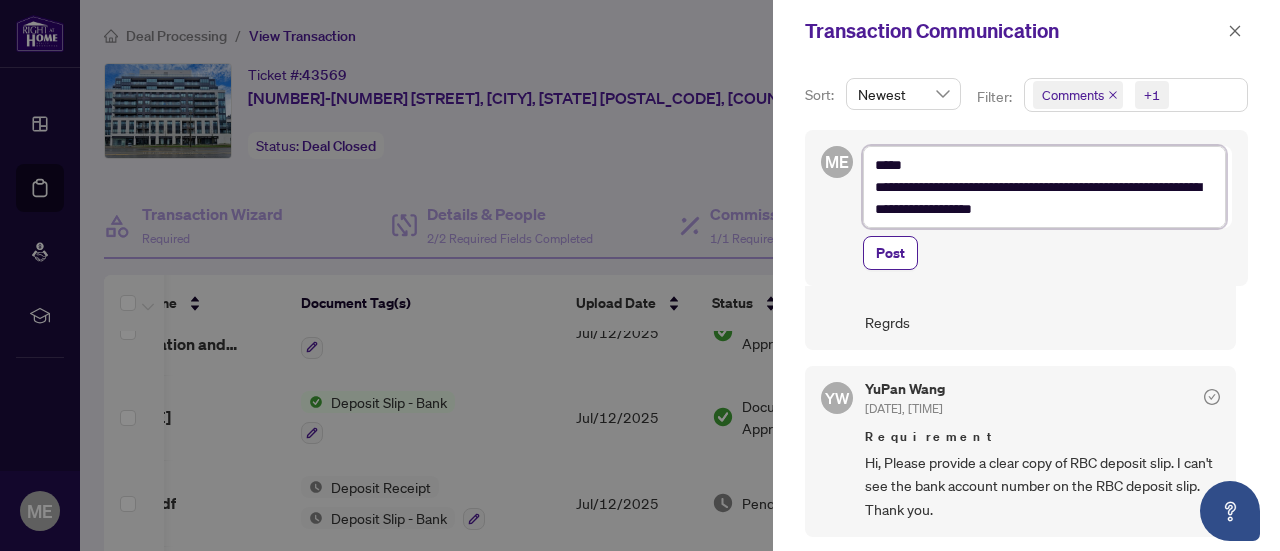 type on "**********" 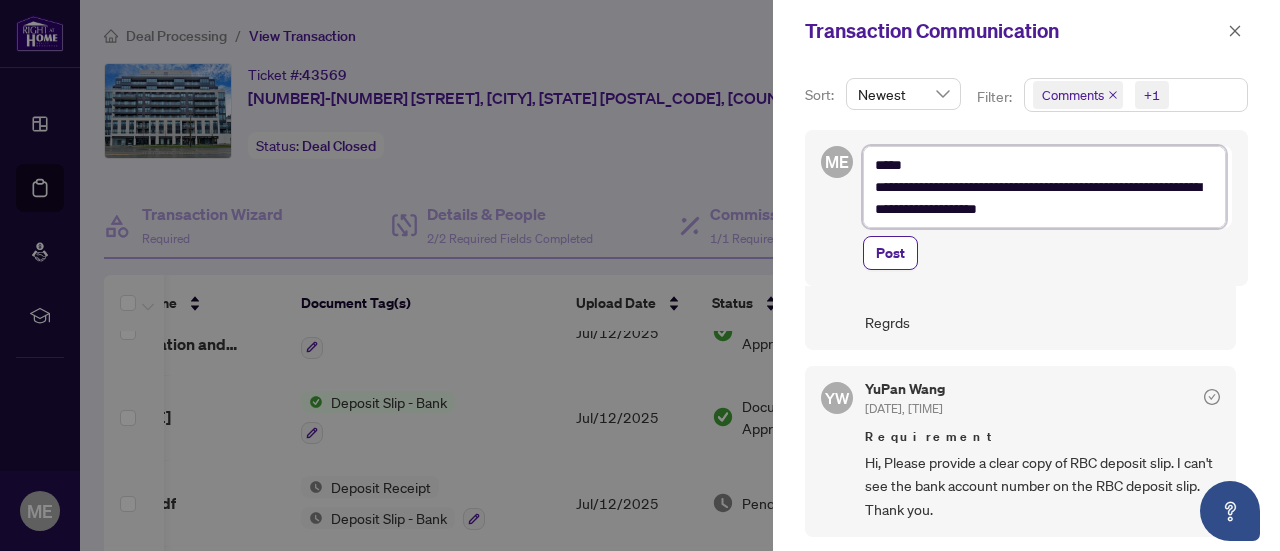 type on "**********" 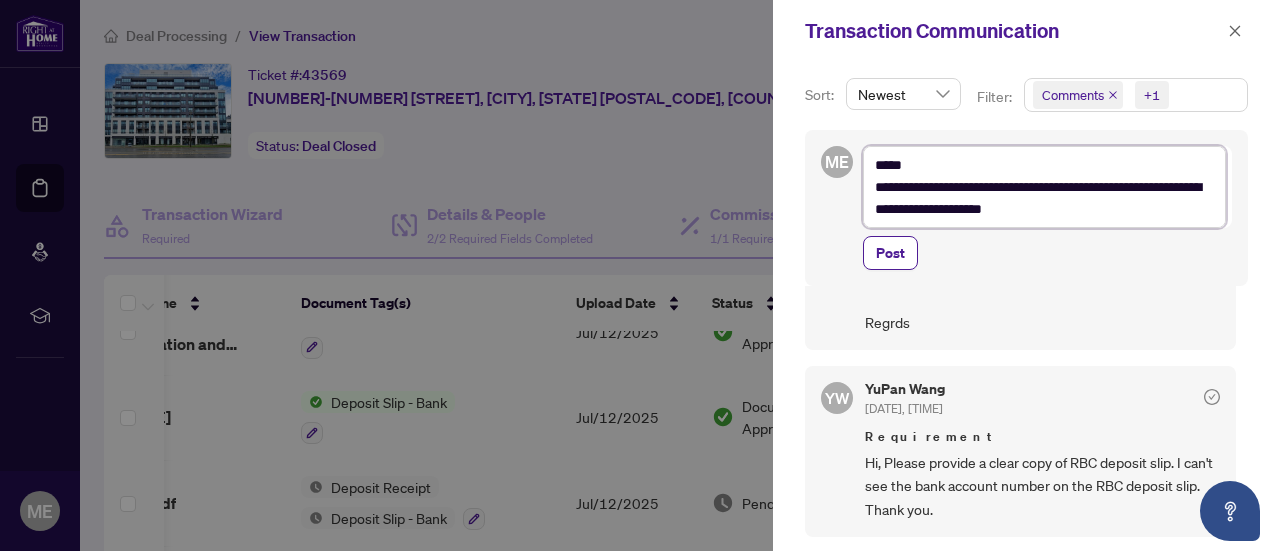type on "**********" 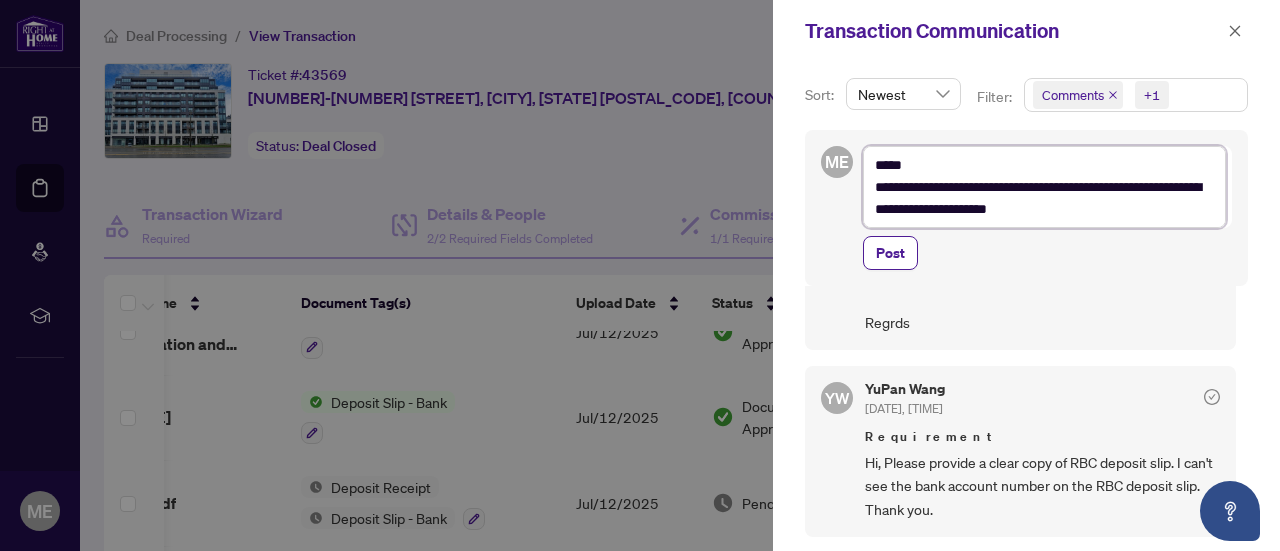 type on "**********" 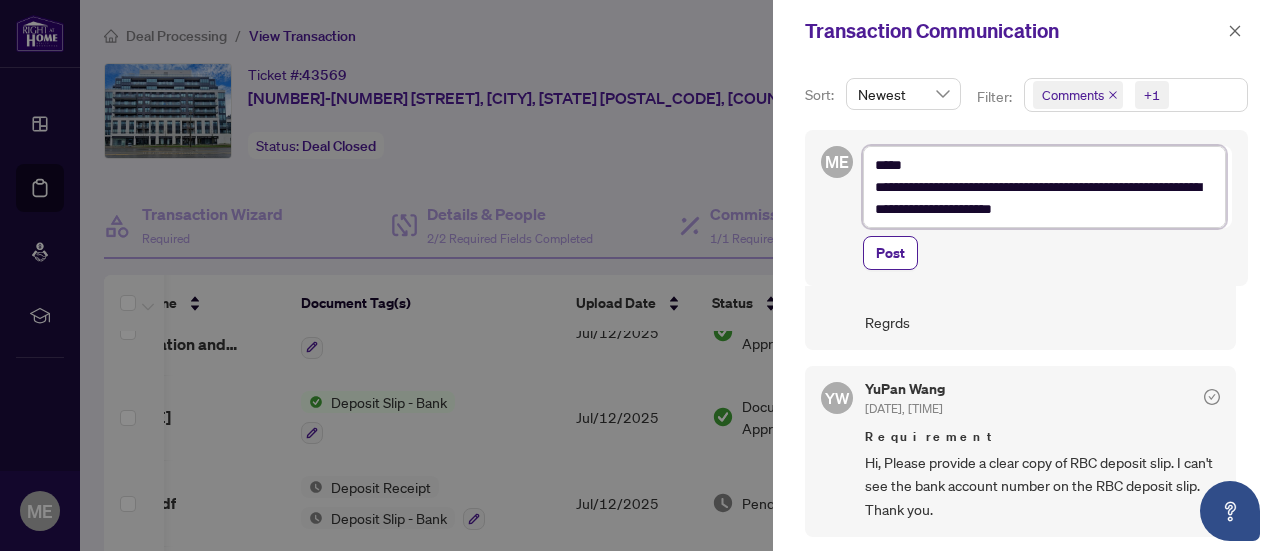 type on "**********" 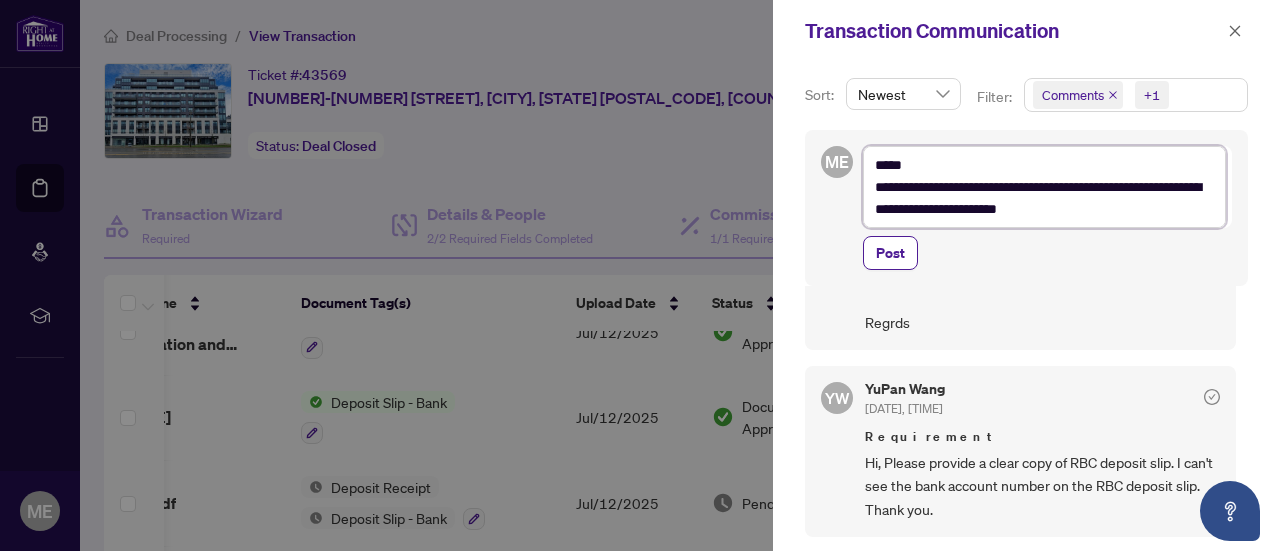 type on "**********" 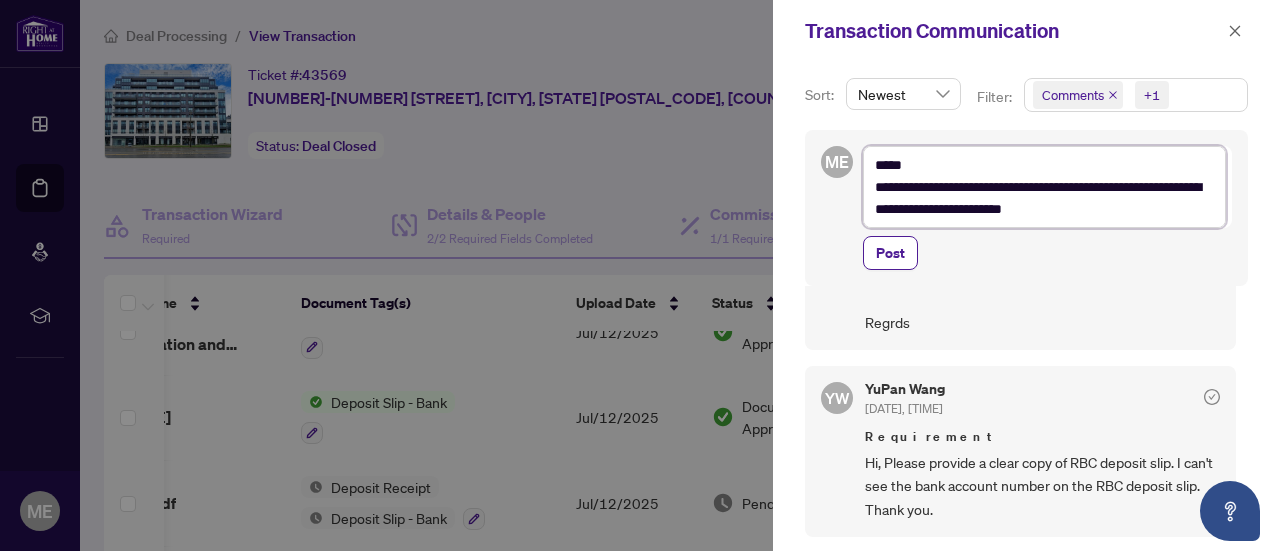 type on "**********" 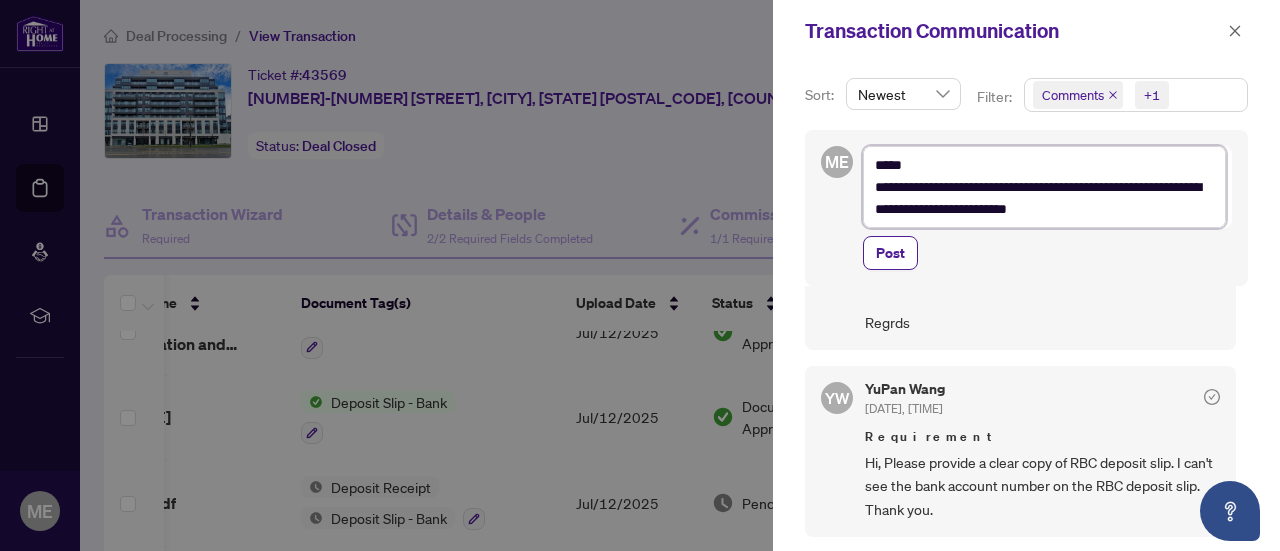 type on "**********" 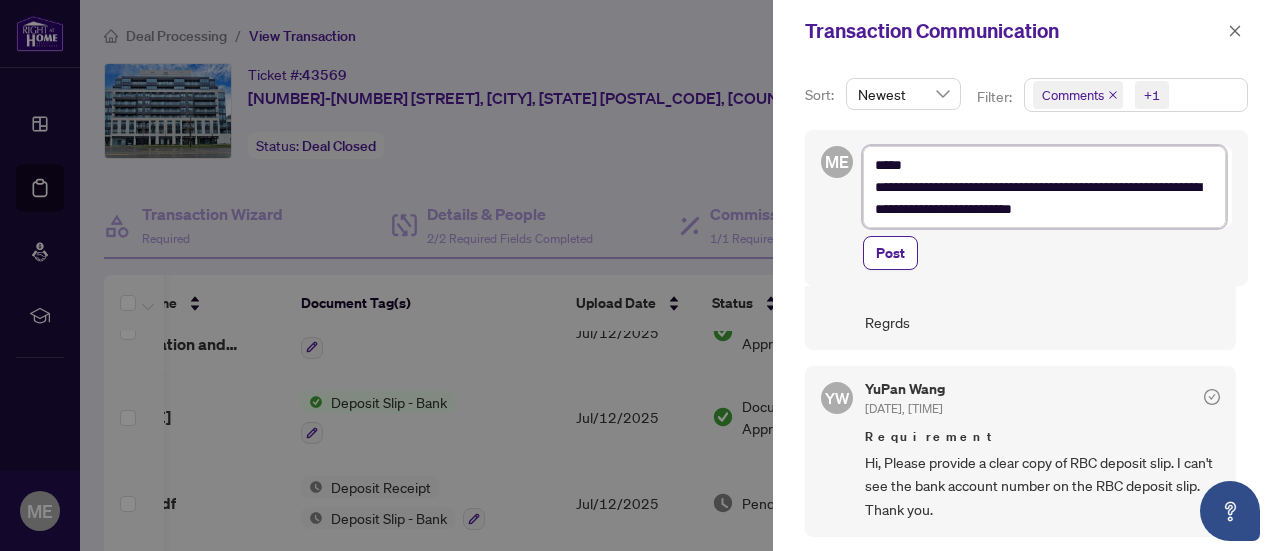 type 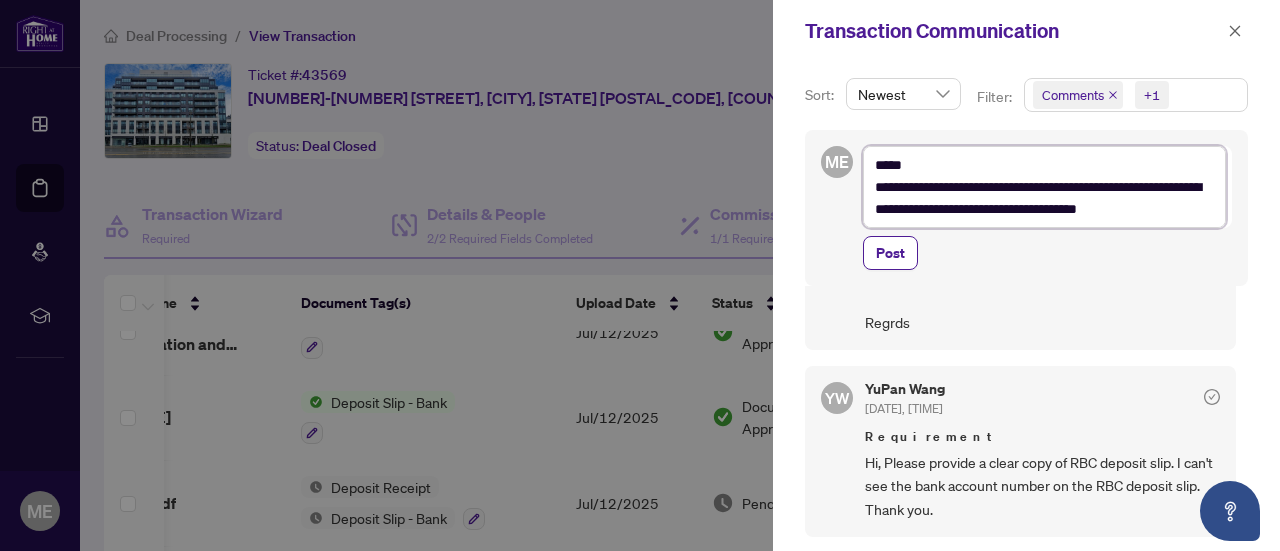 scroll, scrollTop: 9, scrollLeft: 0, axis: vertical 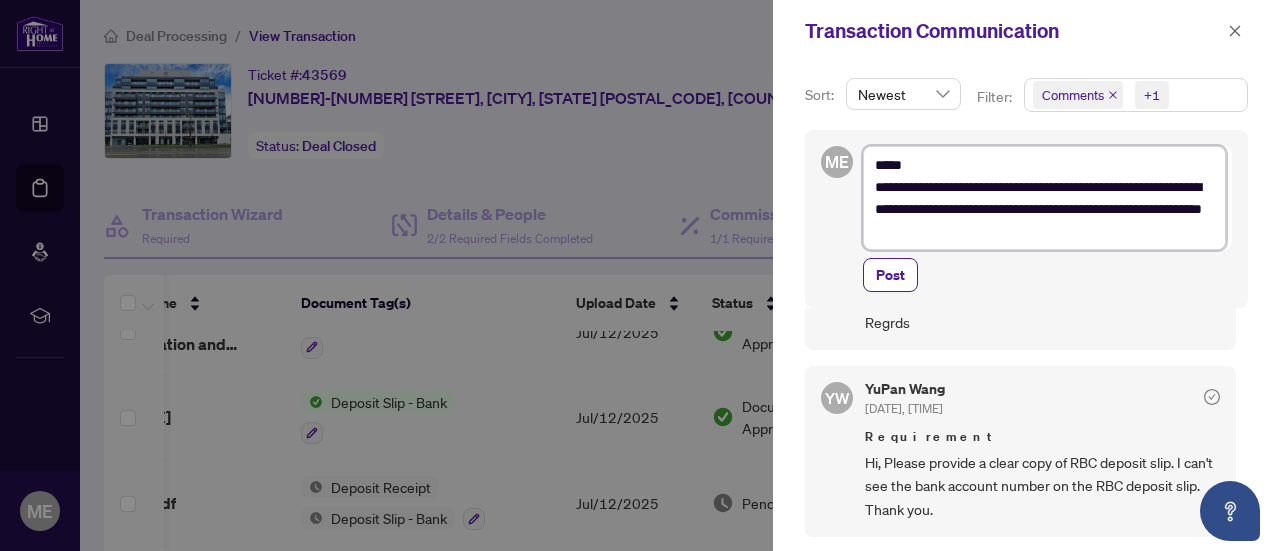 click on "**********" at bounding box center (1044, 197) 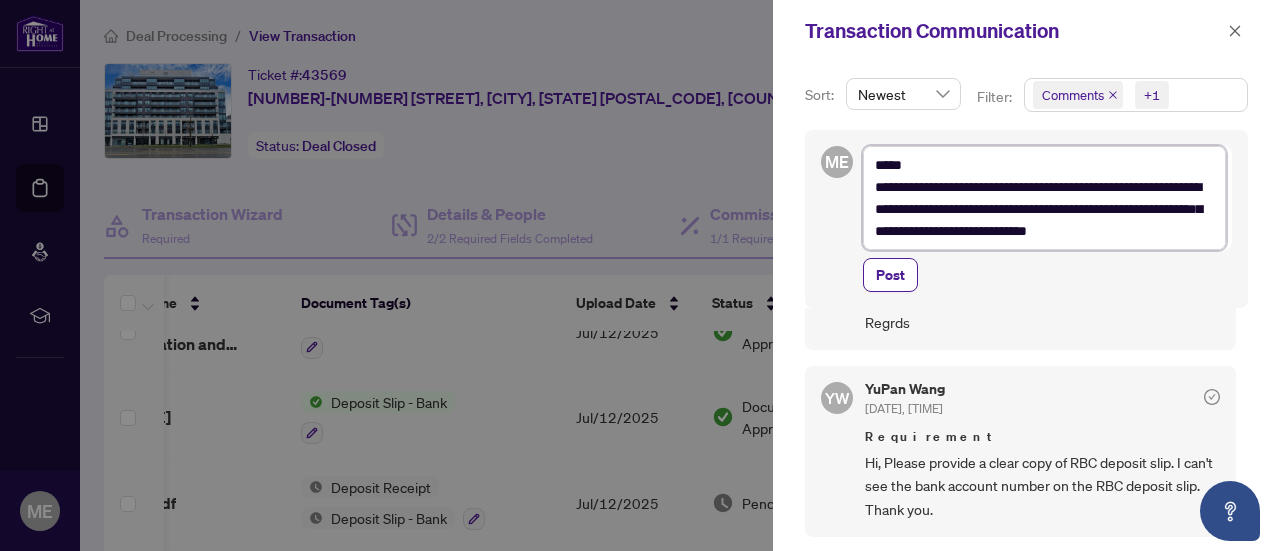 scroll, scrollTop: 9, scrollLeft: 0, axis: vertical 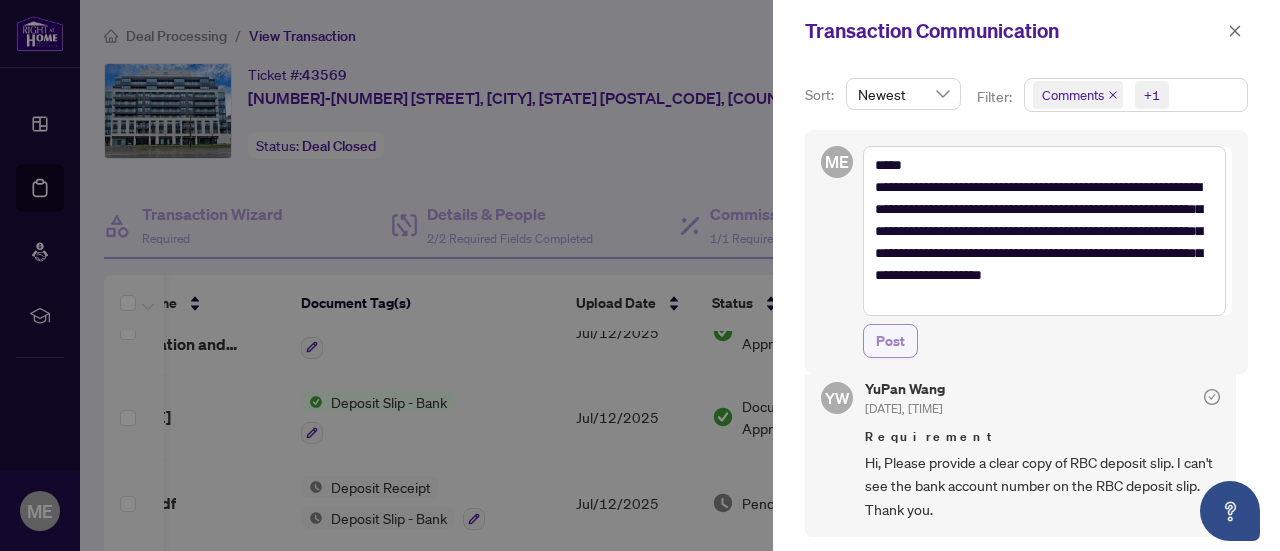 click on "Post" at bounding box center [890, 341] 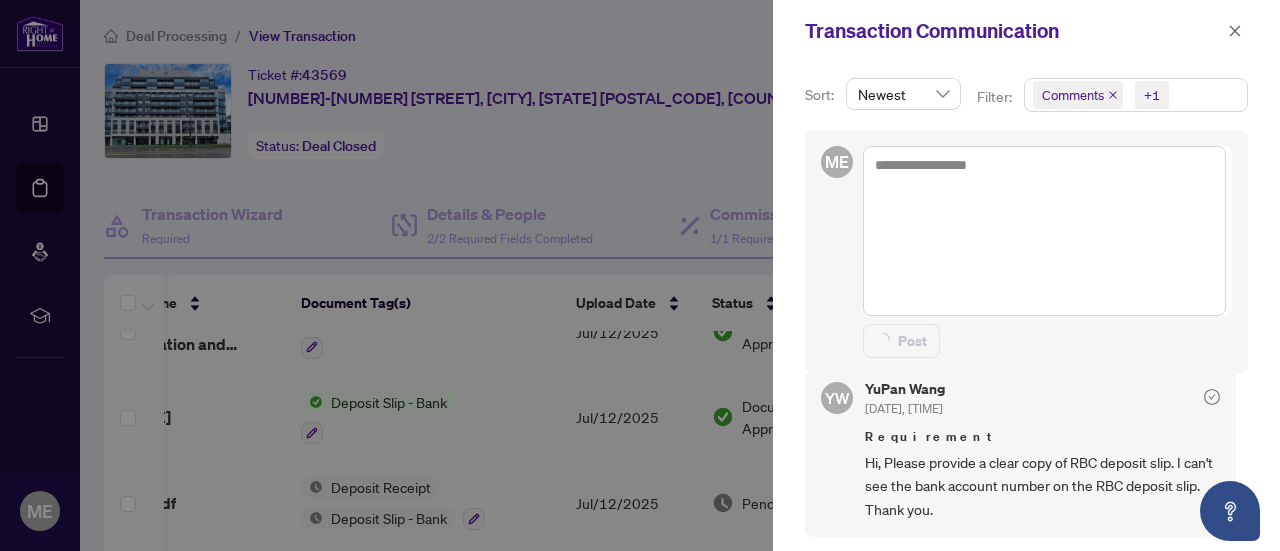 scroll, scrollTop: 0, scrollLeft: 0, axis: both 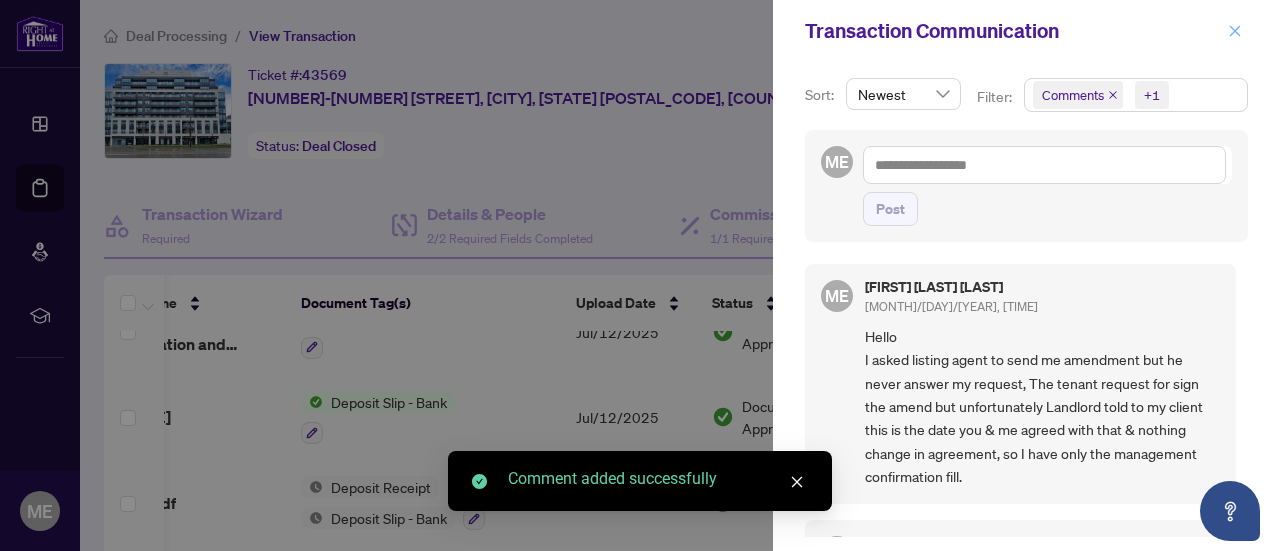 click 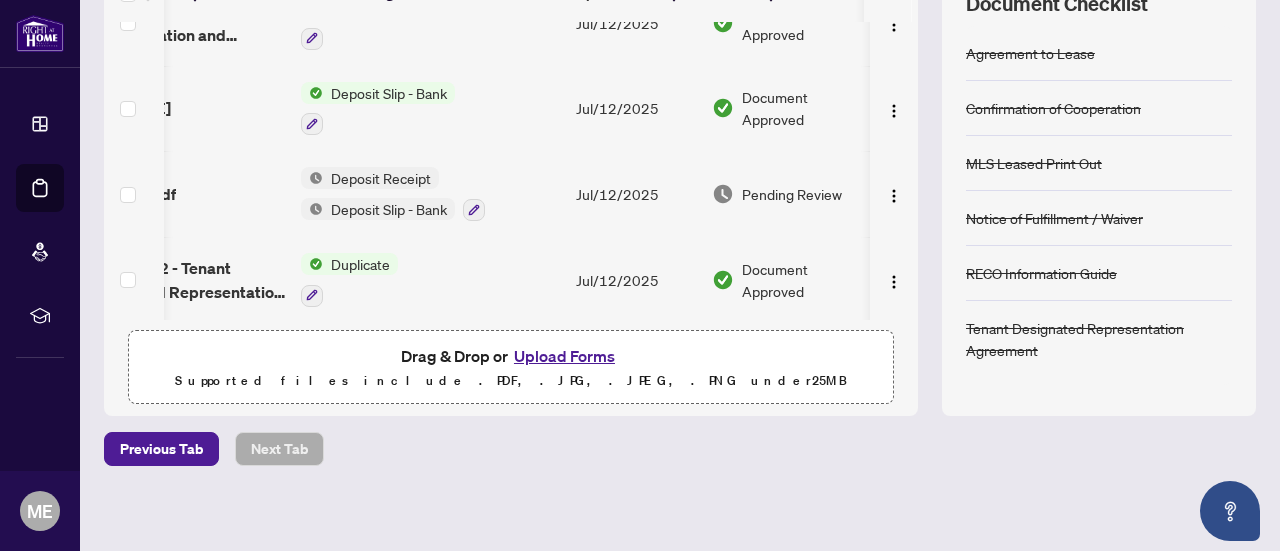 scroll, scrollTop: 310, scrollLeft: 0, axis: vertical 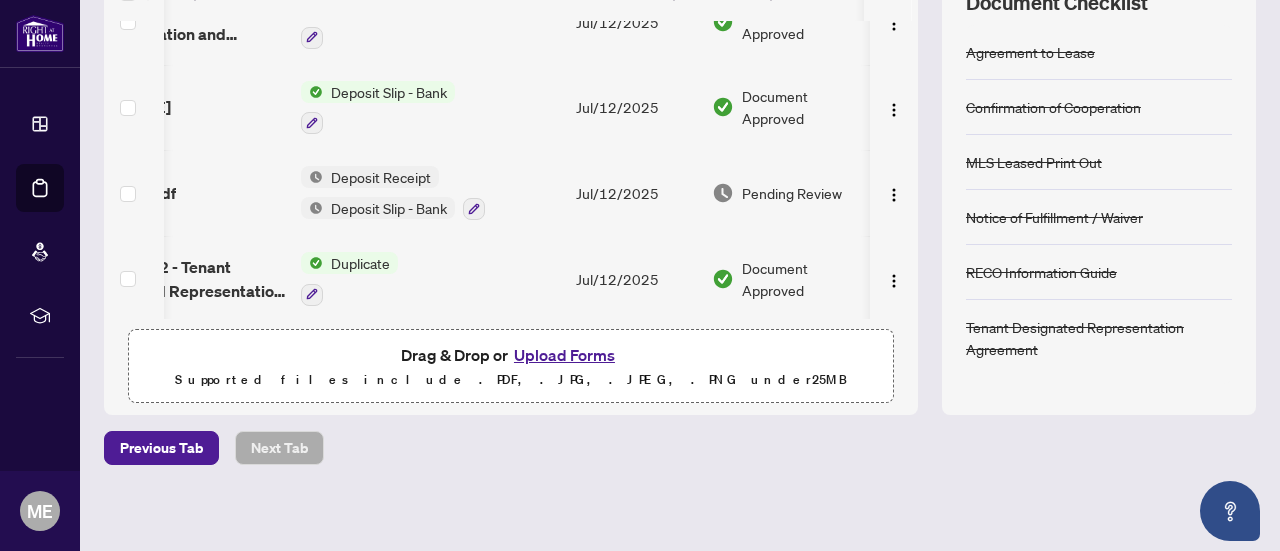 click on "Notice of Fulfillment / Waiver" at bounding box center [1054, 217] 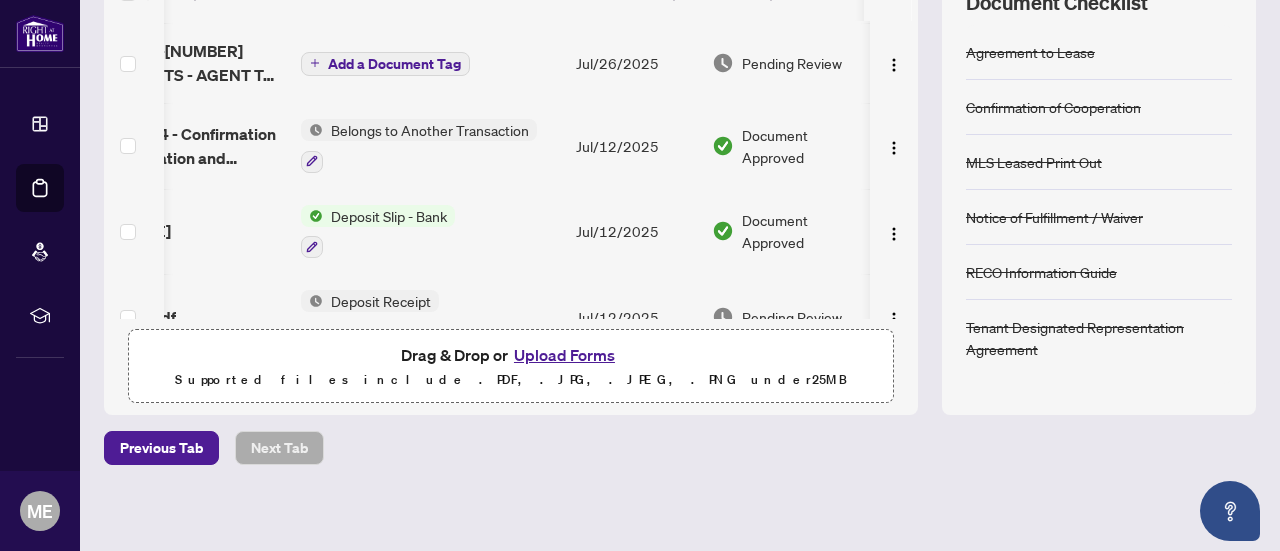 scroll, scrollTop: 833, scrollLeft: 39, axis: both 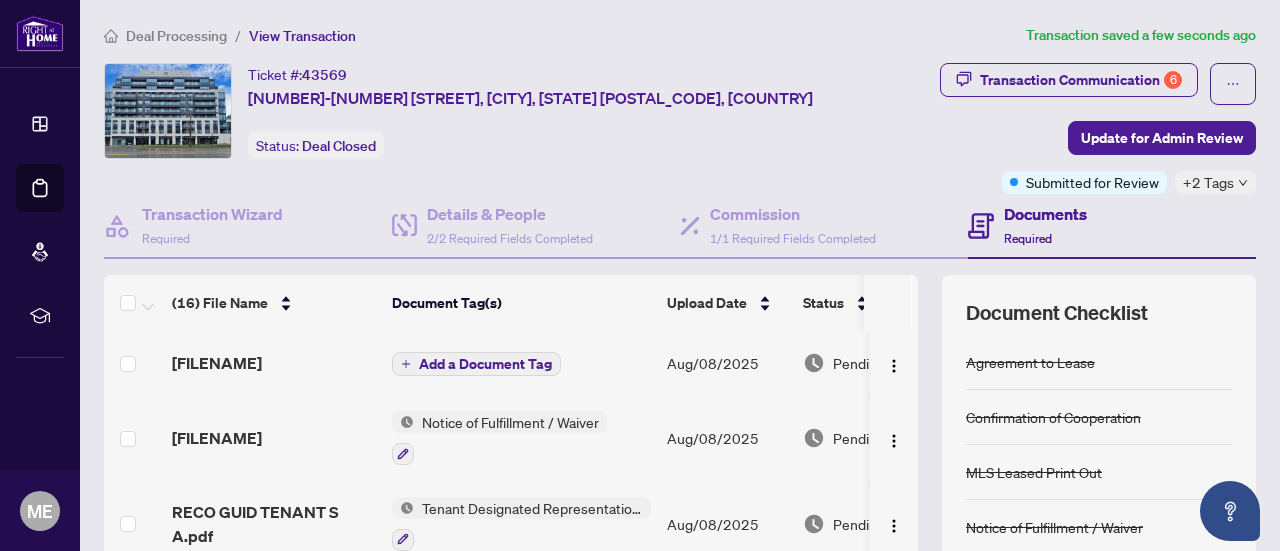 click on "Add a Document Tag" at bounding box center (485, 364) 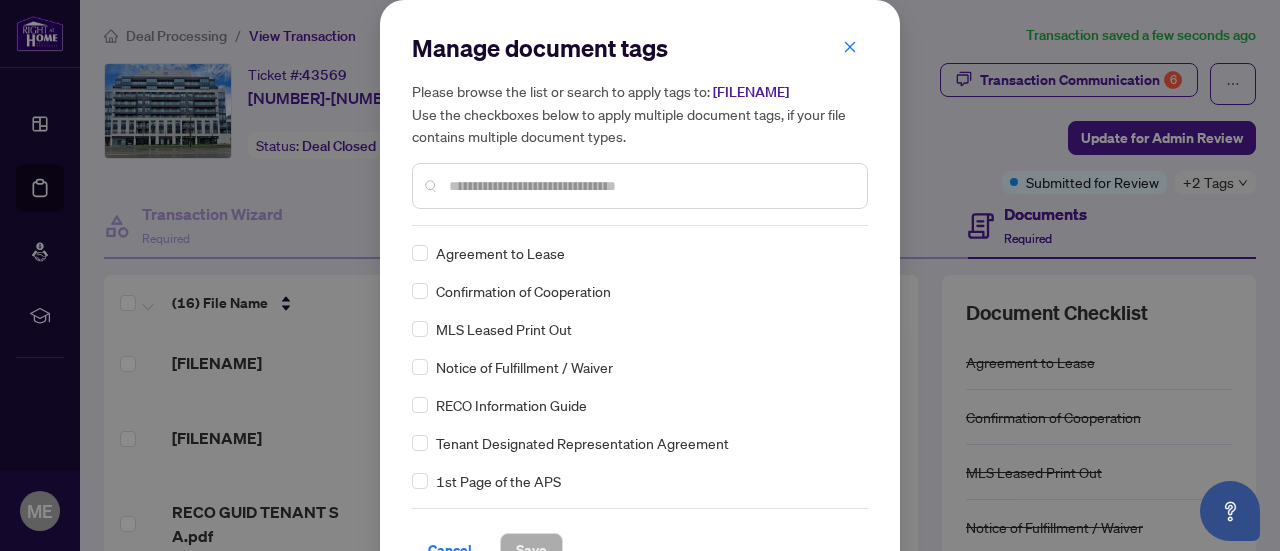 click on "Notice of Fulfillment / Waiver" at bounding box center [524, 367] 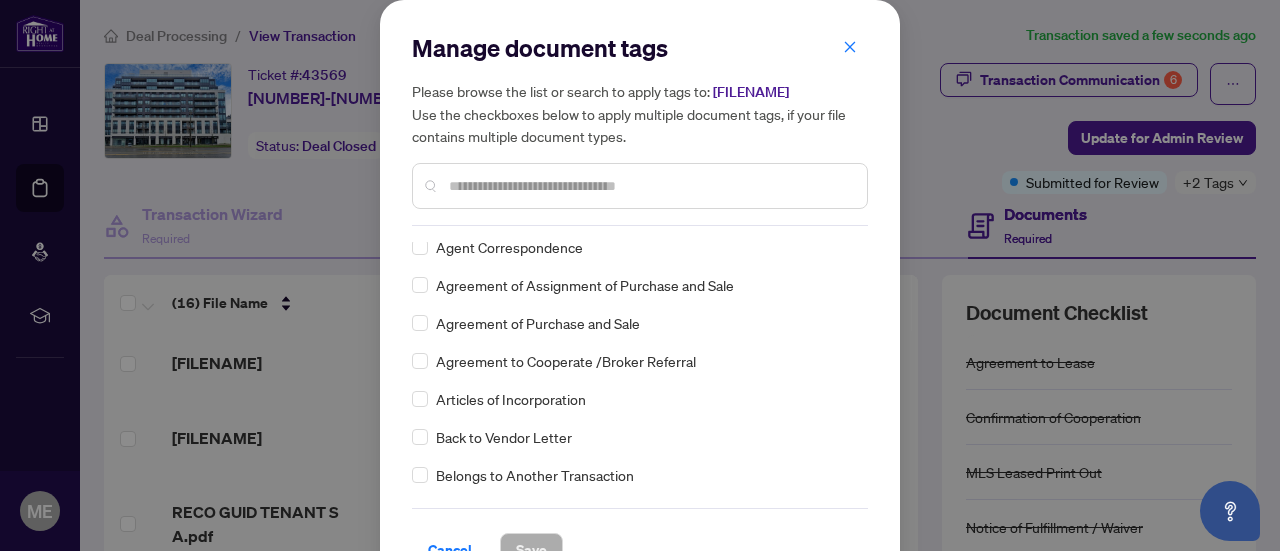 scroll, scrollTop: 312, scrollLeft: 0, axis: vertical 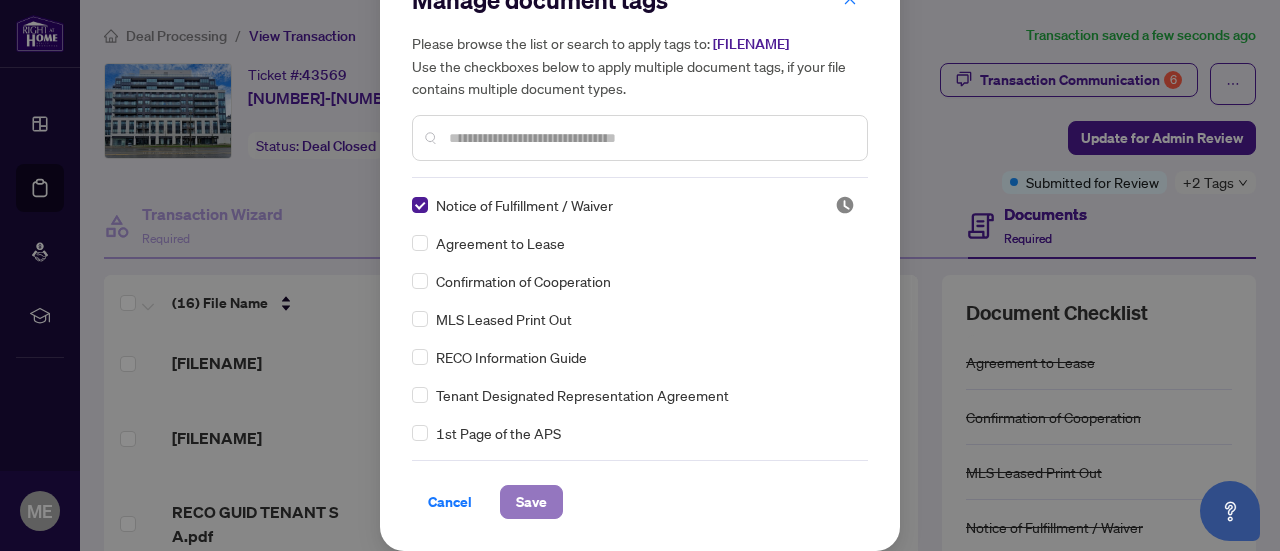 click on "Save" at bounding box center [531, 502] 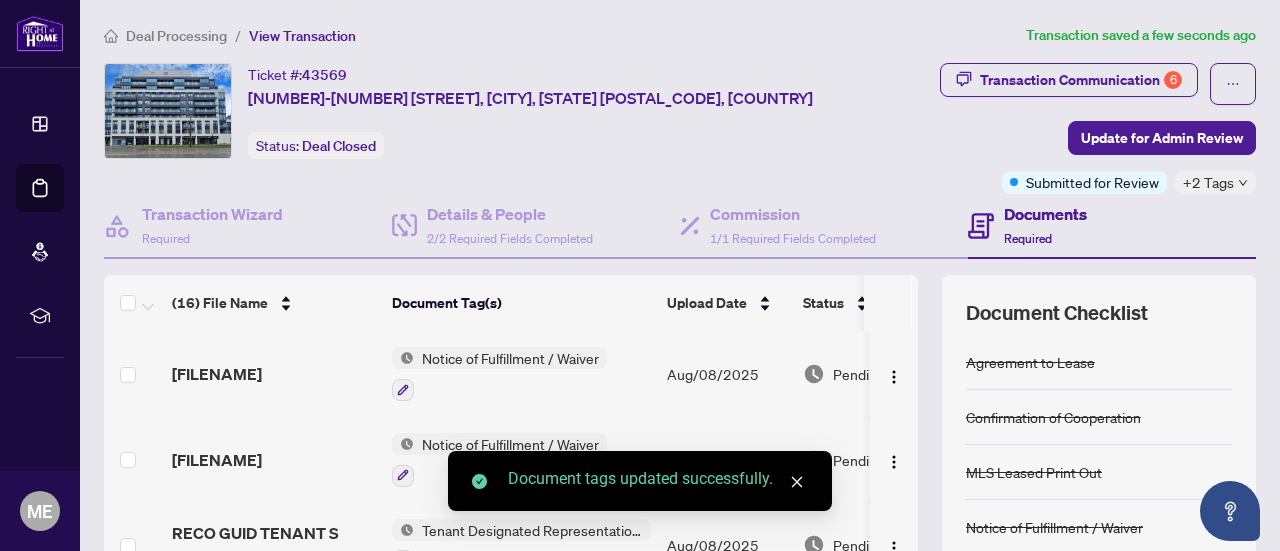 scroll, scrollTop: 0, scrollLeft: 0, axis: both 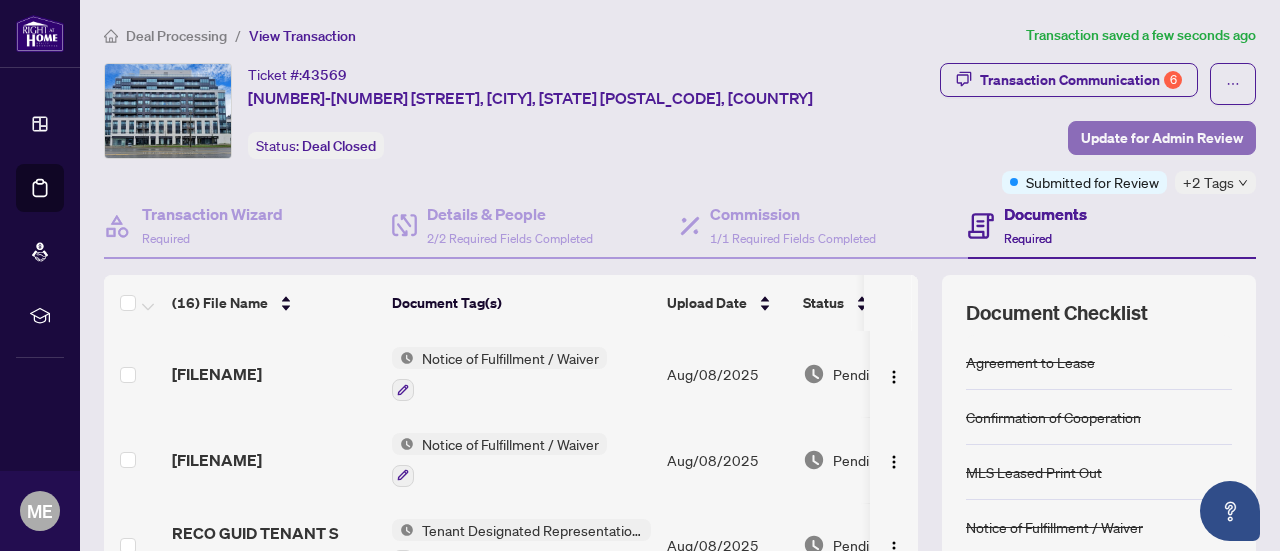 click on "Update for Admin Review" at bounding box center [1162, 138] 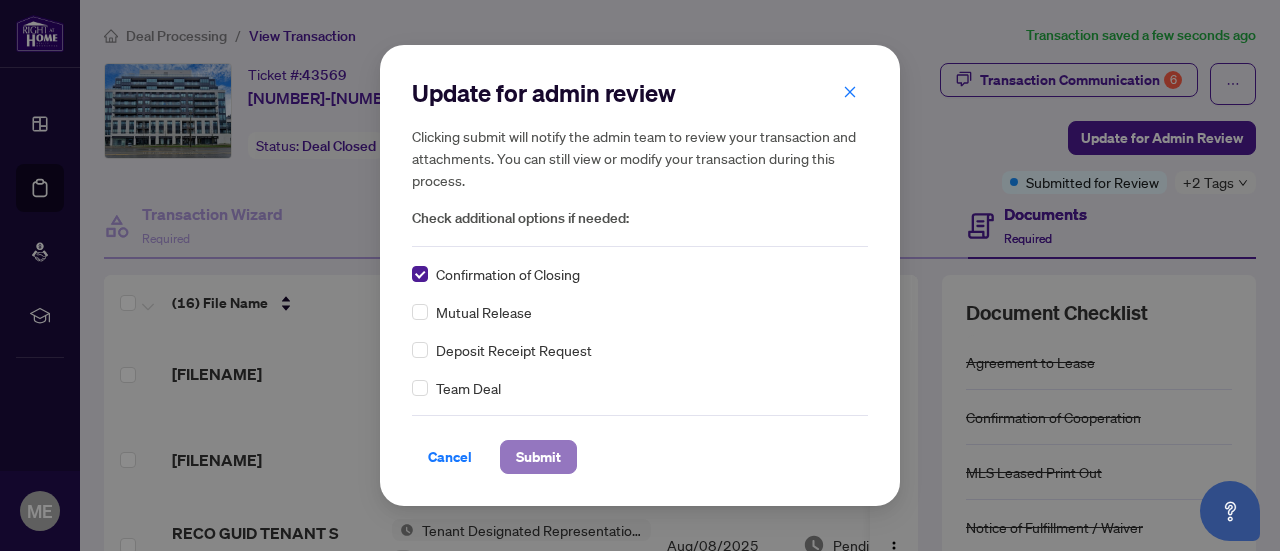 click on "Submit" at bounding box center (538, 457) 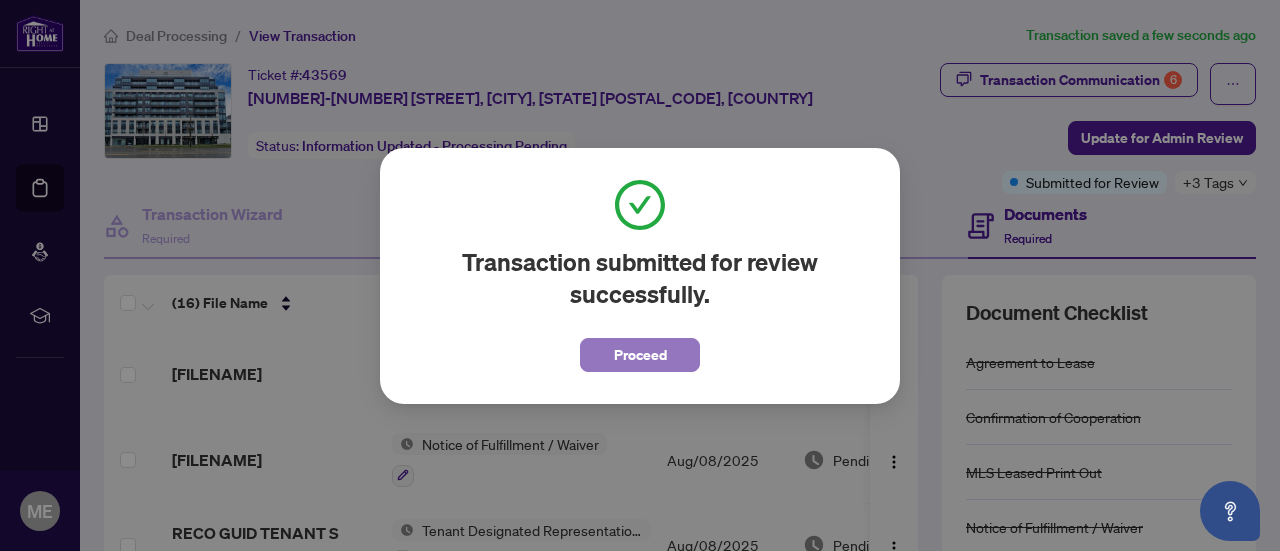 click on "Proceed" at bounding box center [640, 355] 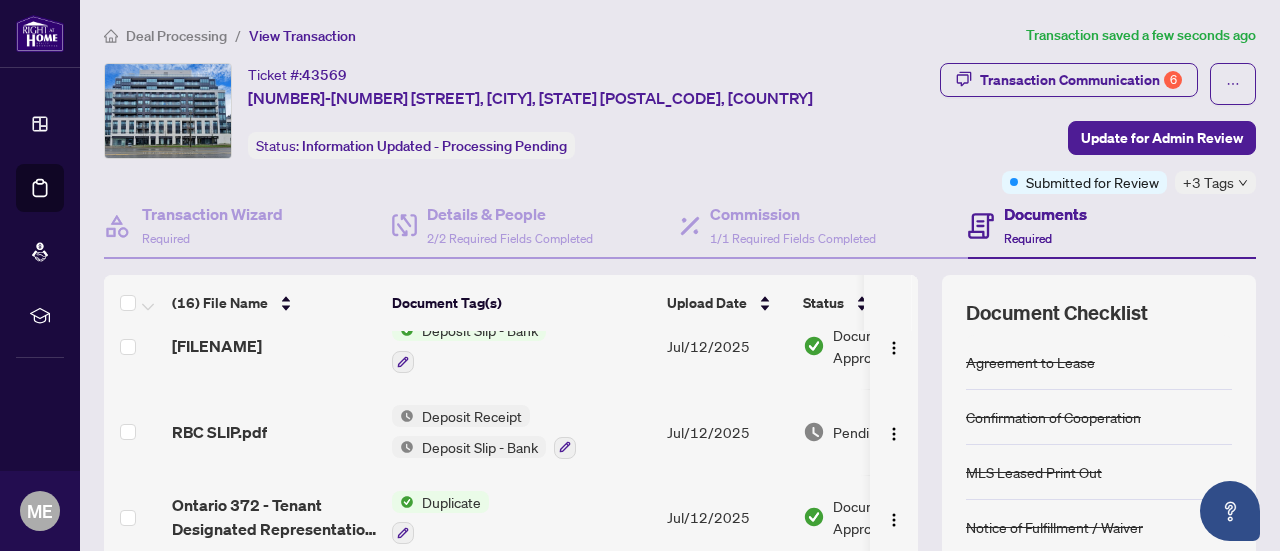 scroll, scrollTop: 1063, scrollLeft: 0, axis: vertical 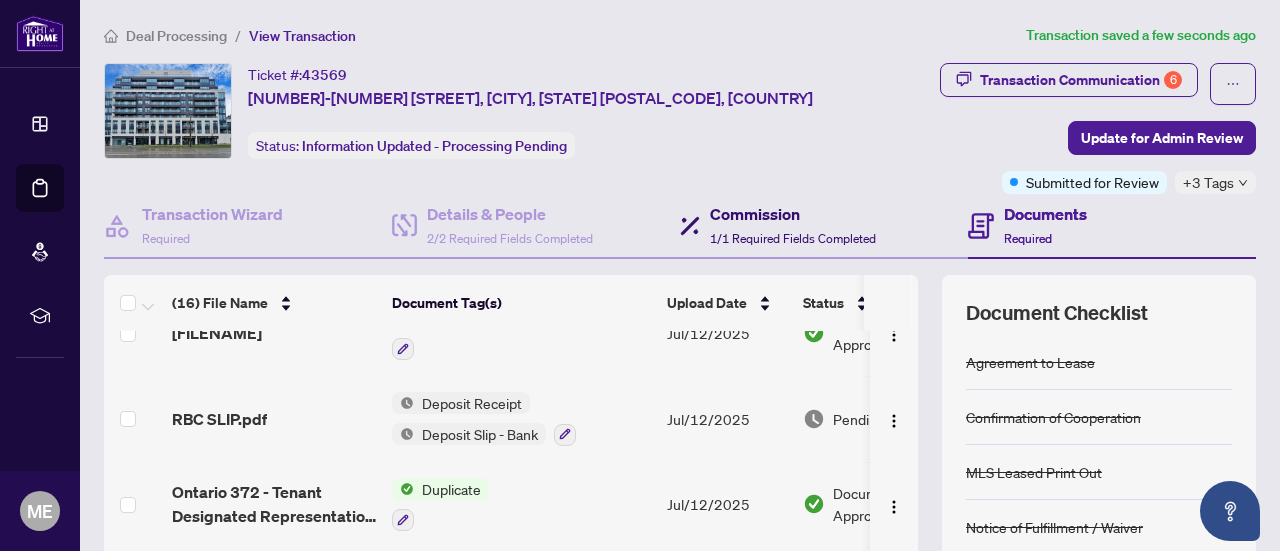 click on "Commission" at bounding box center [793, 214] 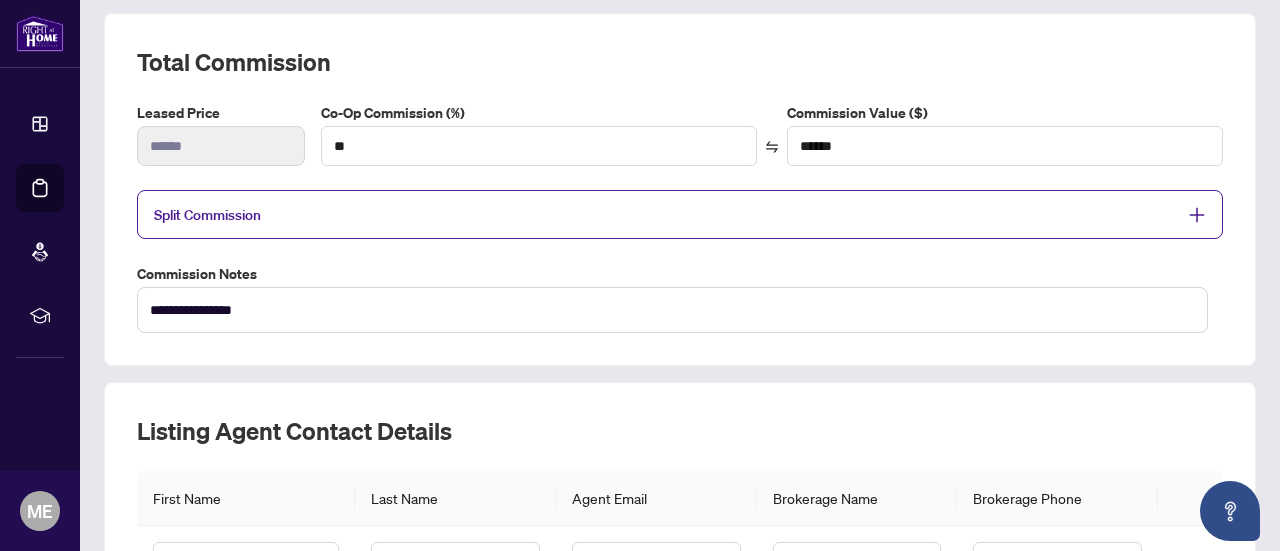 scroll, scrollTop: 0, scrollLeft: 0, axis: both 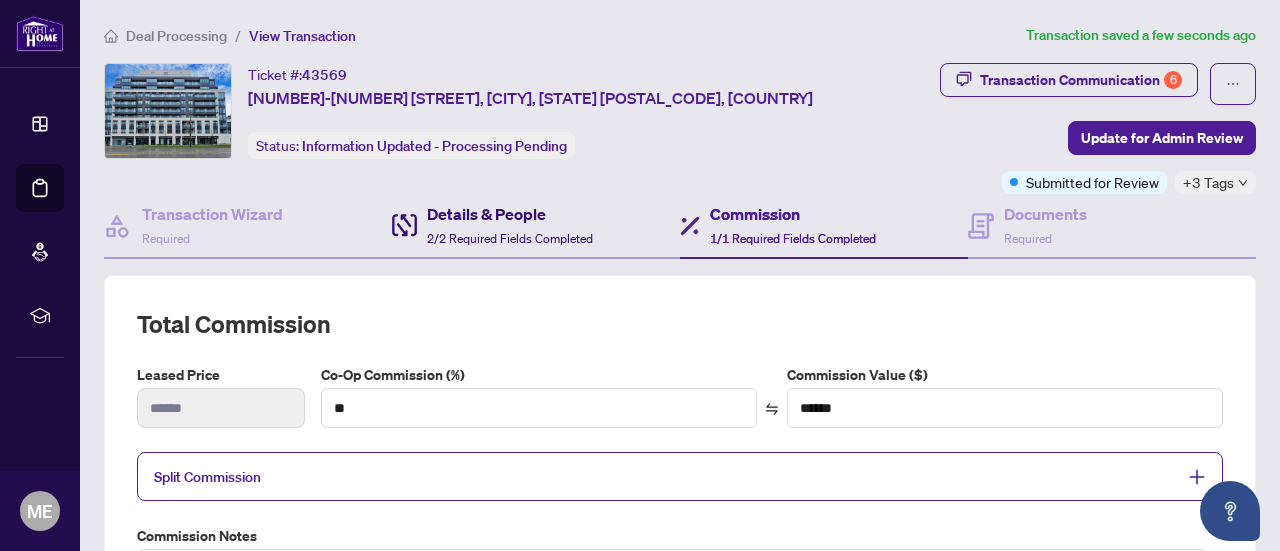 click on "Details & People" at bounding box center (510, 214) 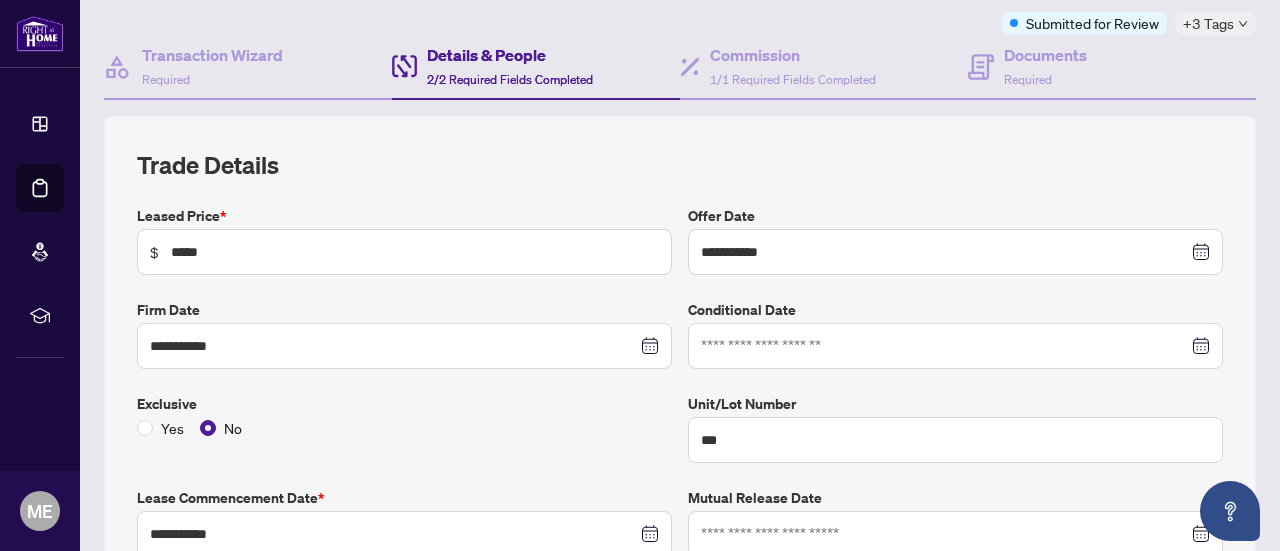 scroll, scrollTop: 0, scrollLeft: 0, axis: both 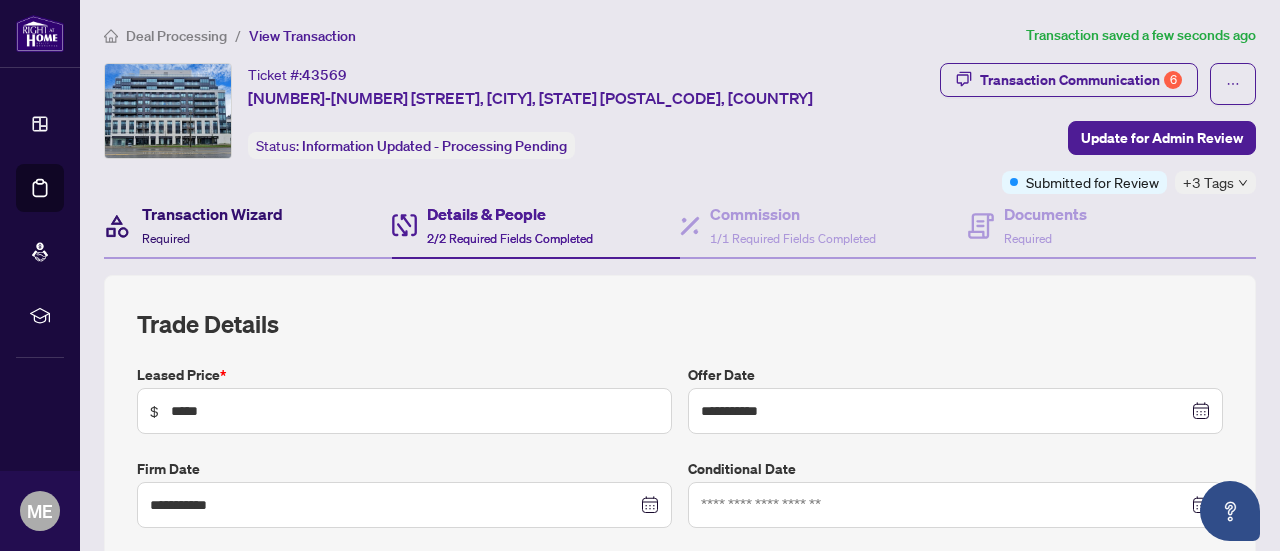 click on "Transaction Wizard" at bounding box center [212, 214] 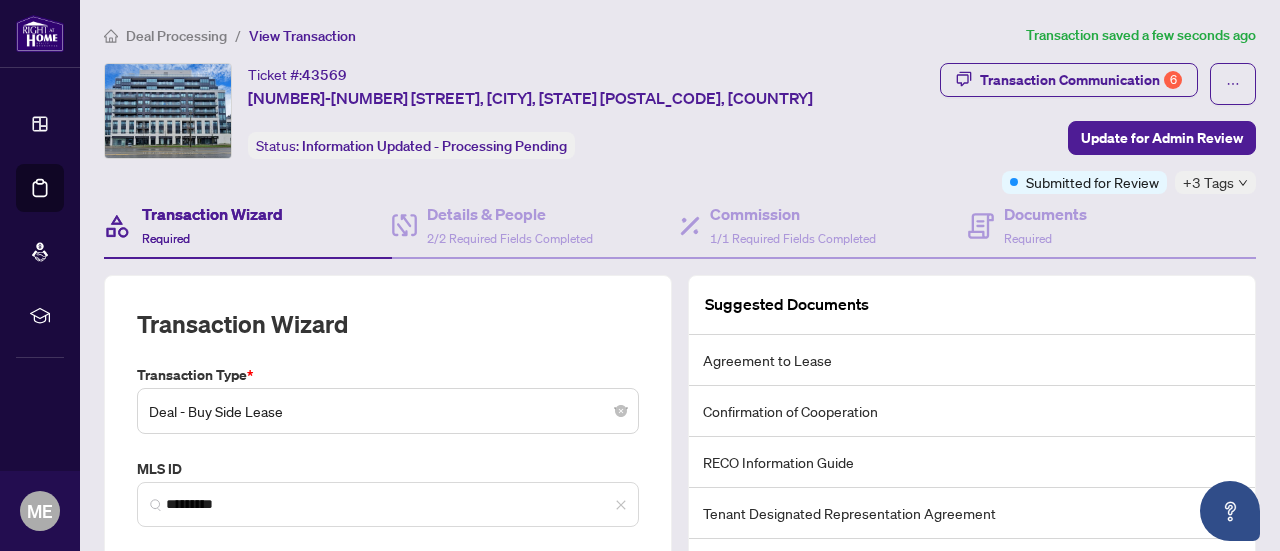 click on "Dashboard" at bounding box center (40, 124) 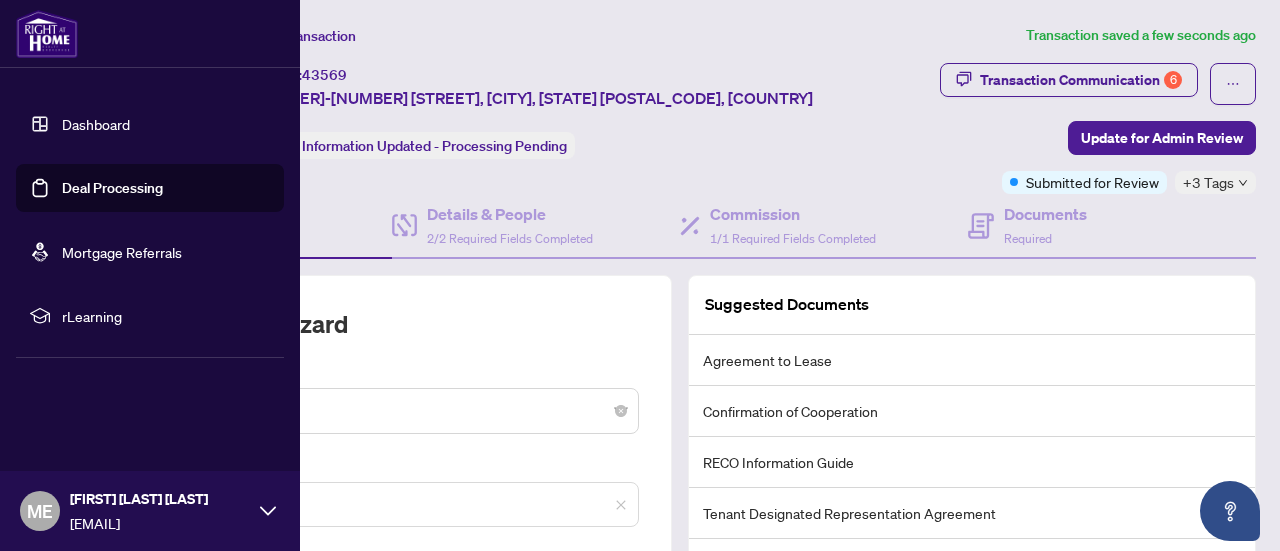 click on "Dashboard" at bounding box center (96, 124) 